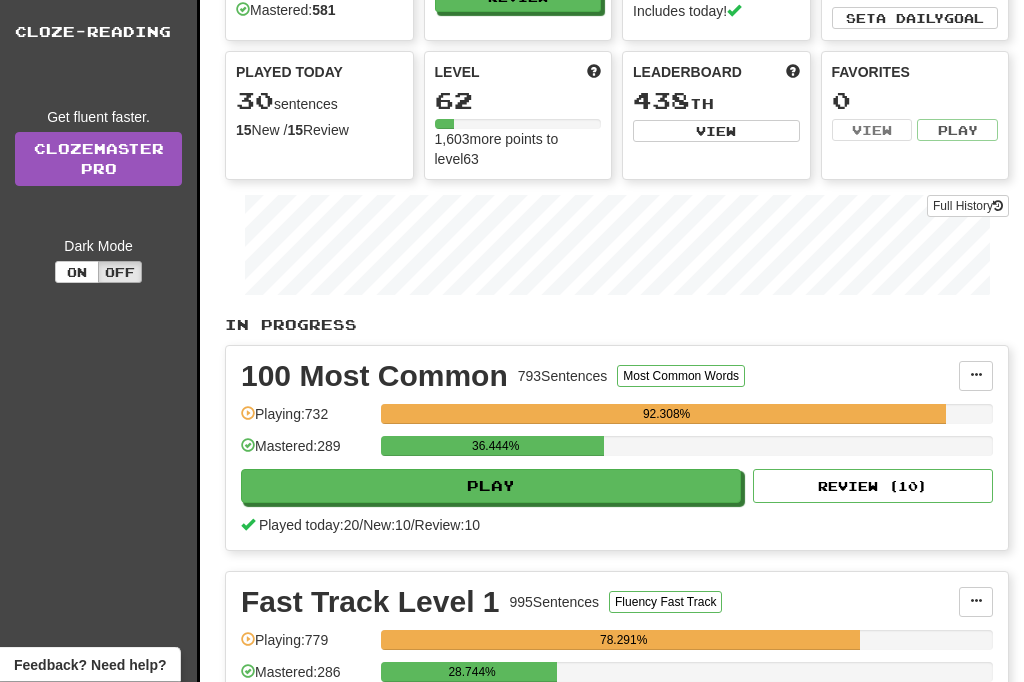 scroll, scrollTop: 168, scrollLeft: 0, axis: vertical 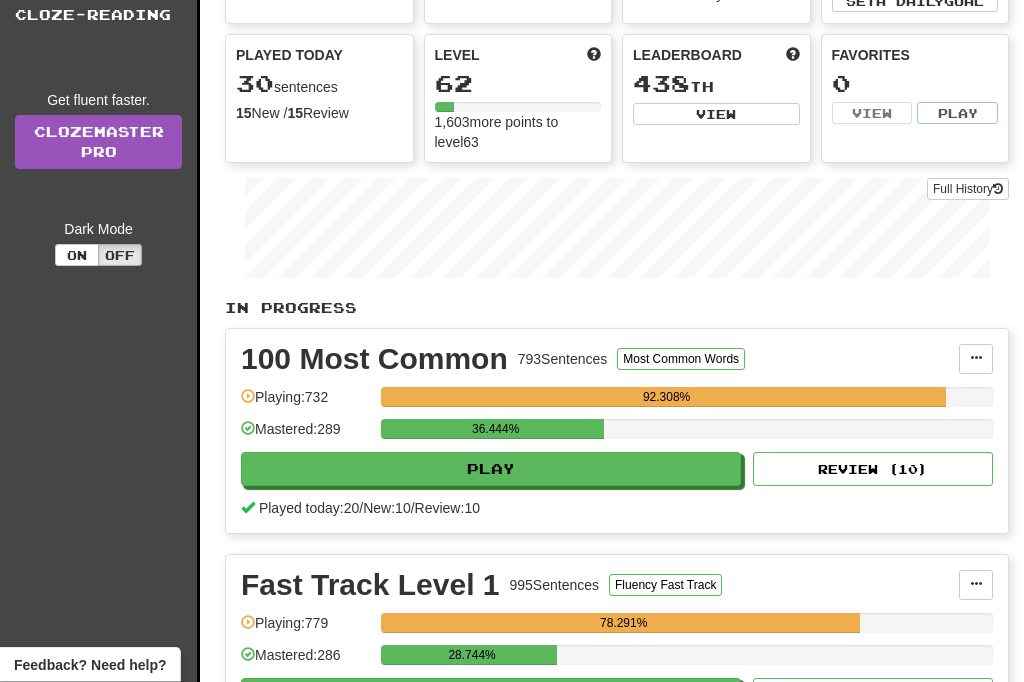 click on "Play" at bounding box center [491, 470] 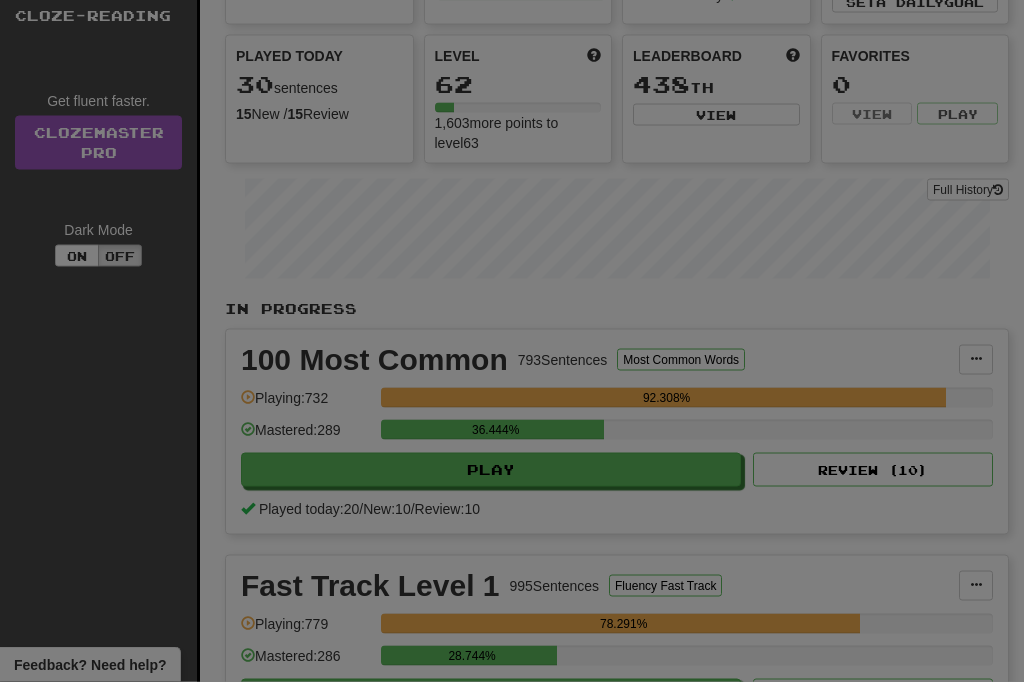 scroll, scrollTop: 169, scrollLeft: 0, axis: vertical 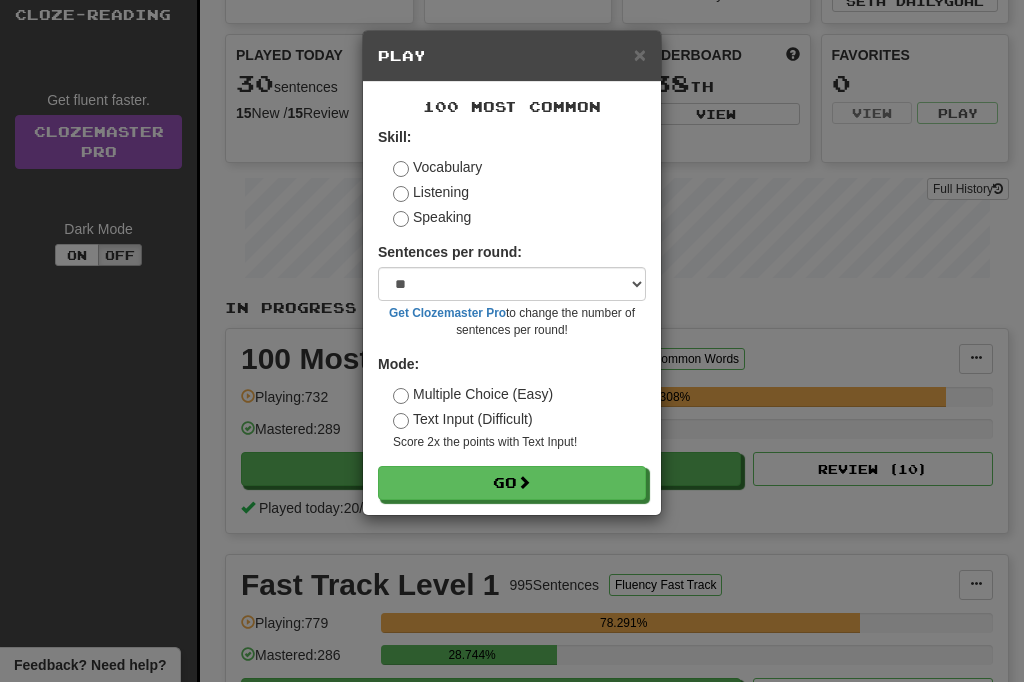 click on "Go" at bounding box center (512, 483) 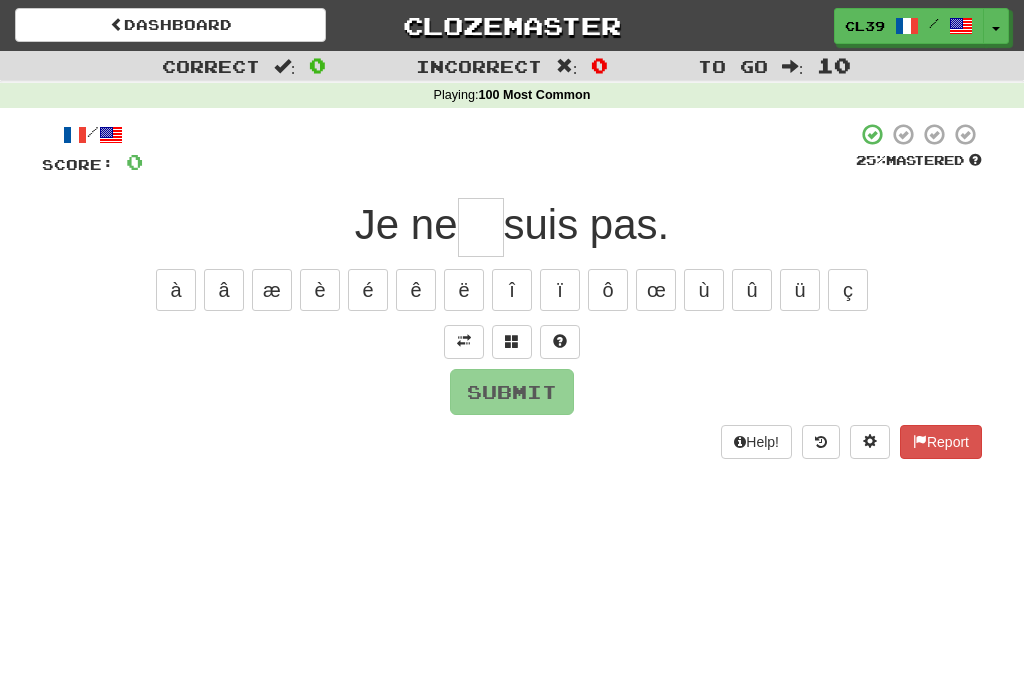 scroll, scrollTop: 0, scrollLeft: 0, axis: both 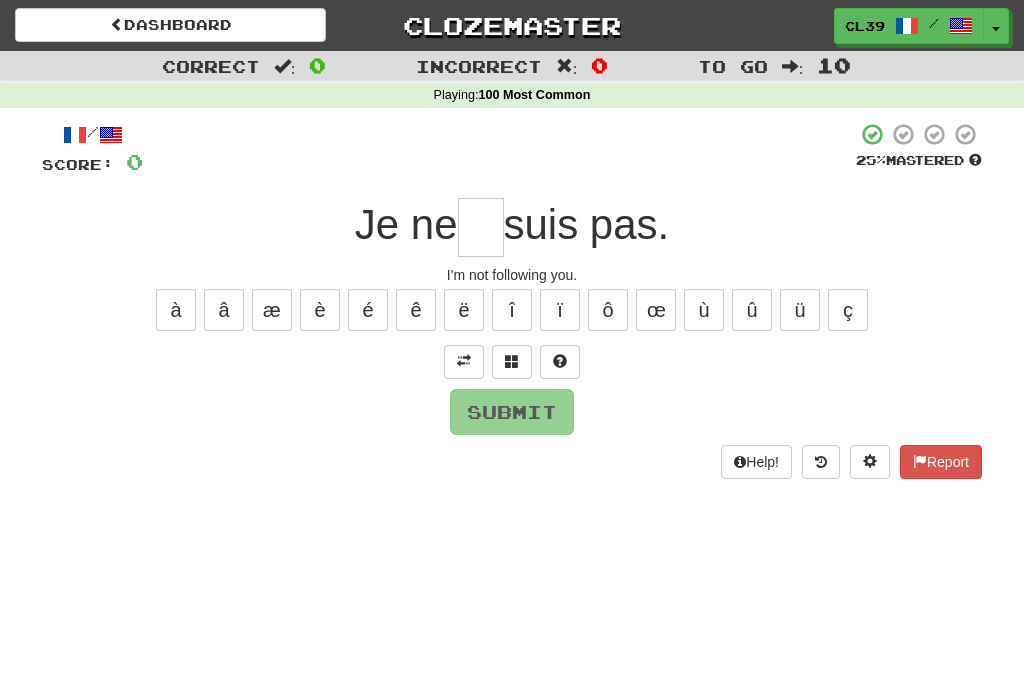 click at bounding box center (481, 227) 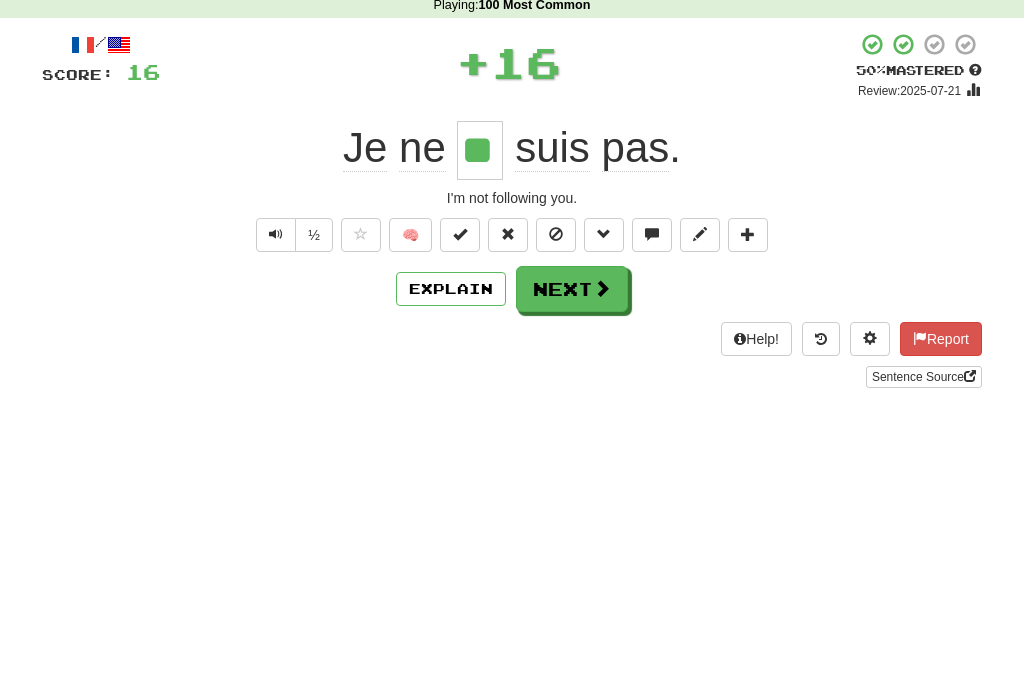 type on "**" 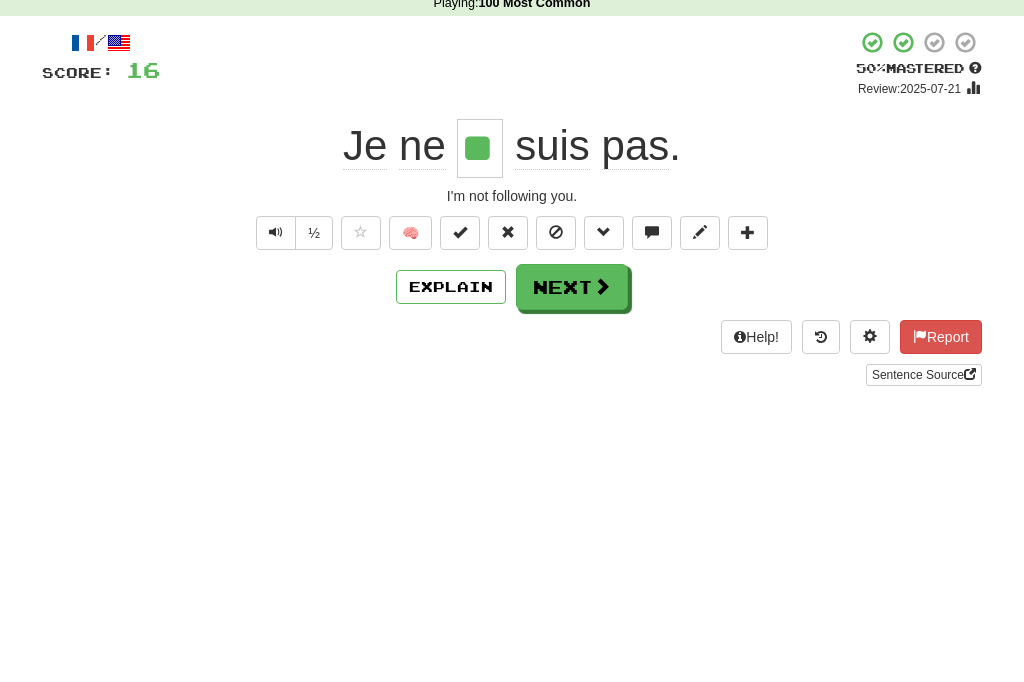 click on "Next" at bounding box center (572, 379) 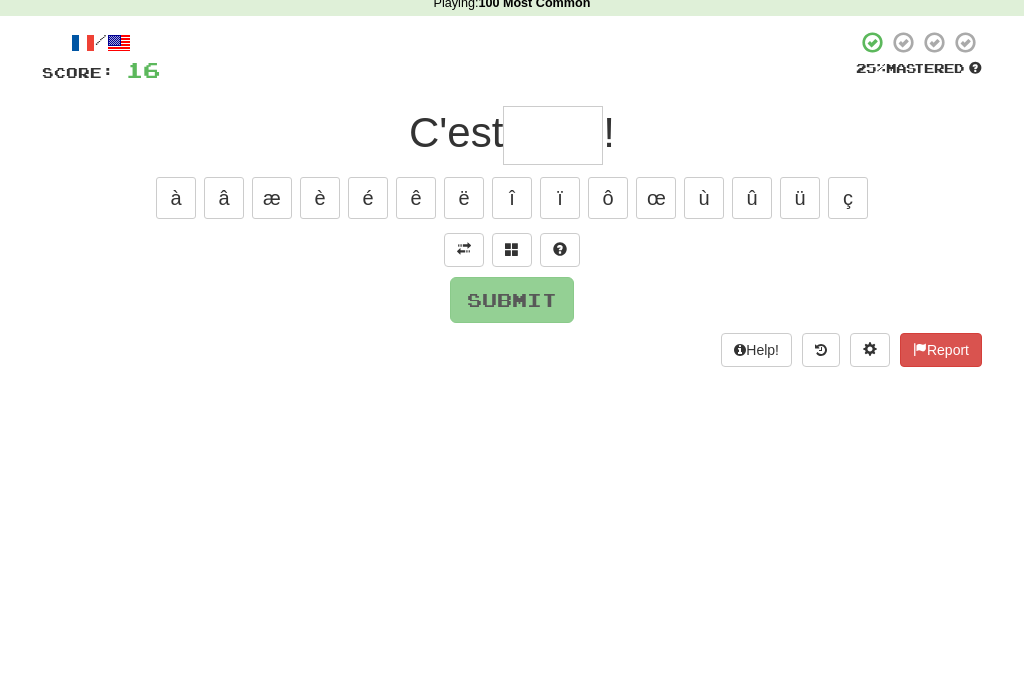 click at bounding box center [464, 341] 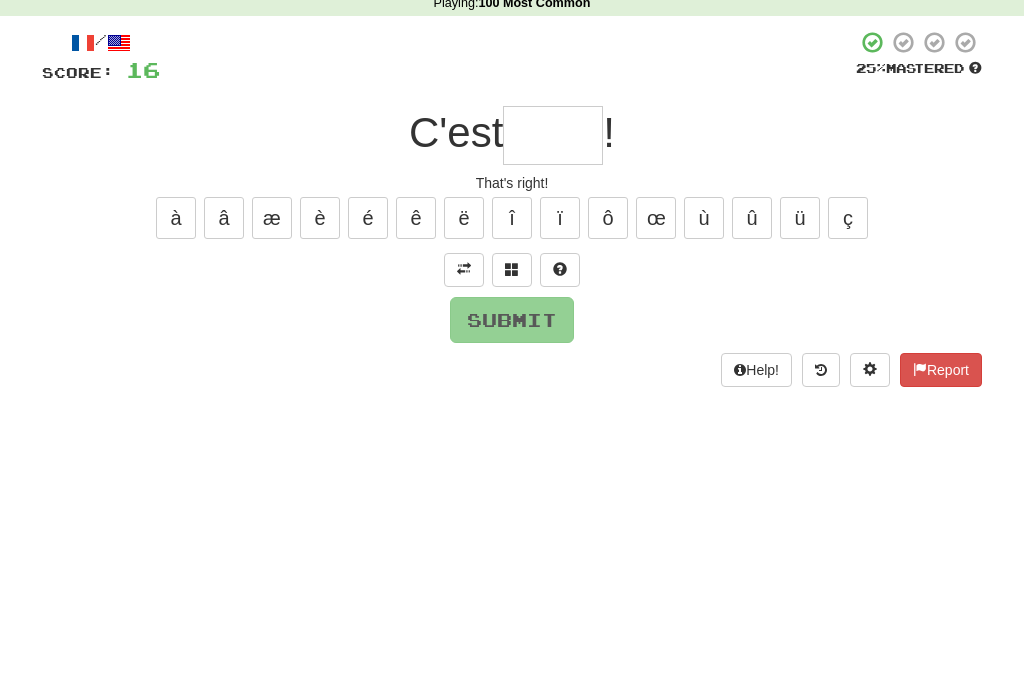 scroll, scrollTop: 92, scrollLeft: 0, axis: vertical 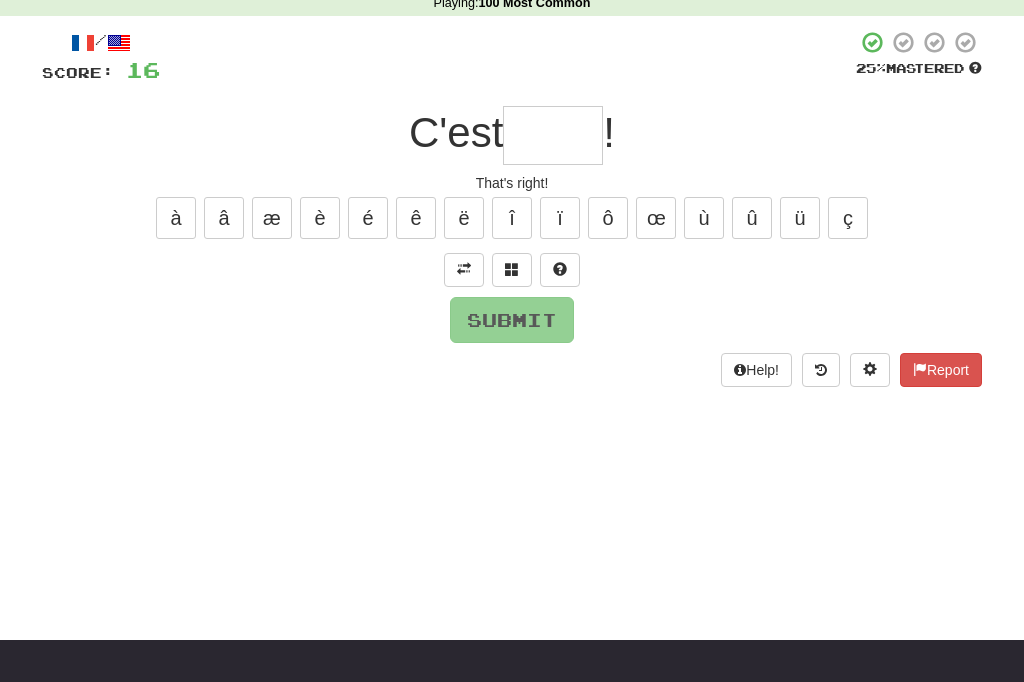 click at bounding box center (553, 135) 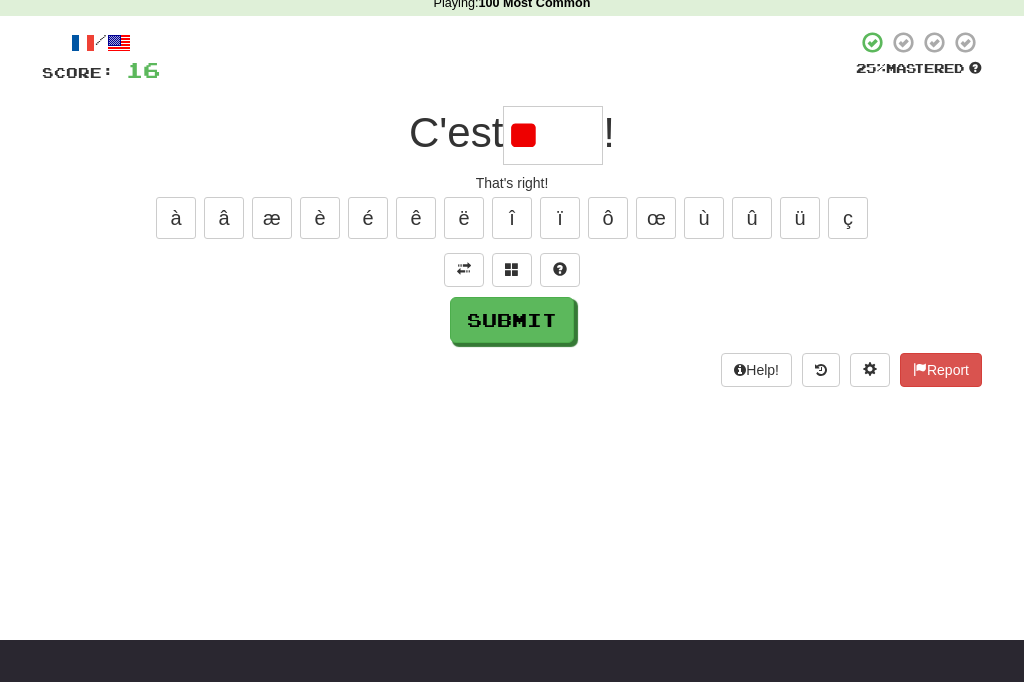 type on "*" 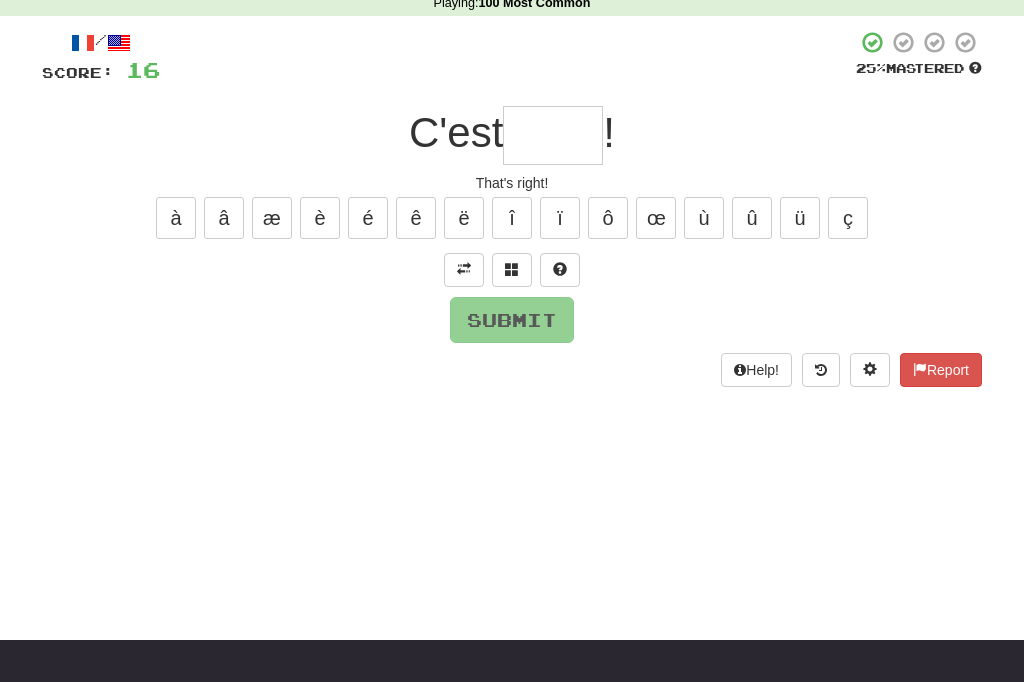 type on "*" 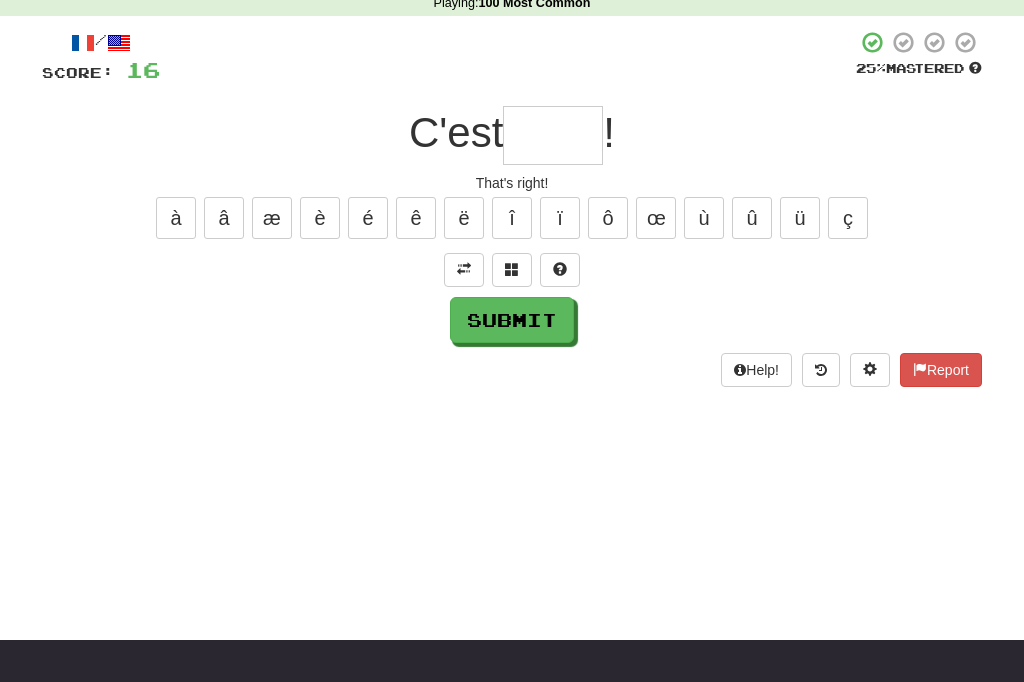 type on "*" 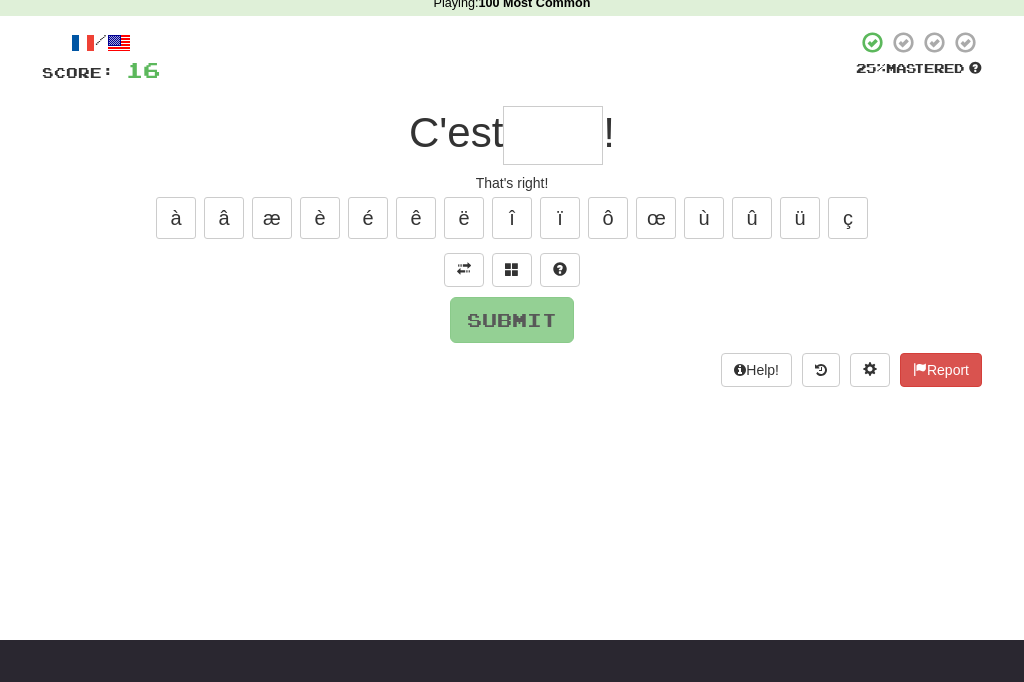 type on "*" 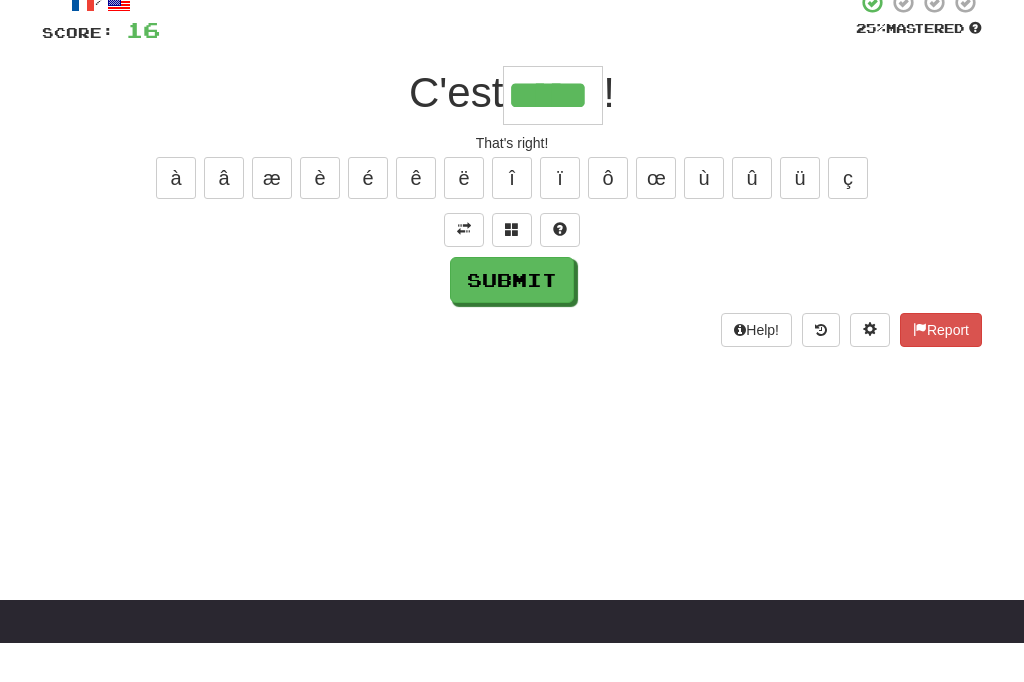 type on "*****" 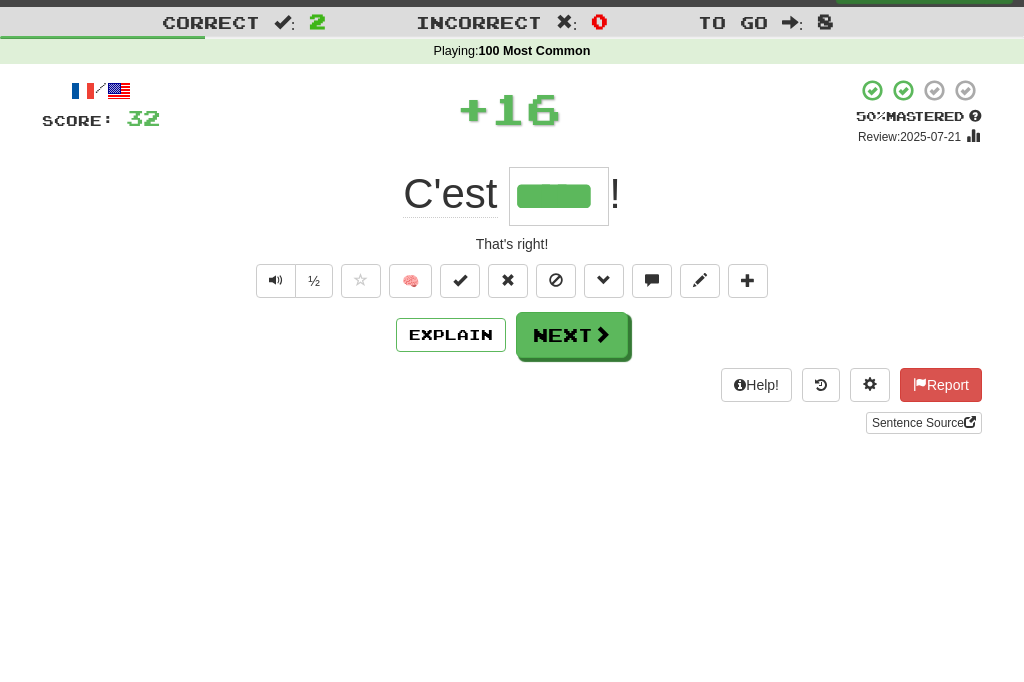 scroll, scrollTop: 43, scrollLeft: 0, axis: vertical 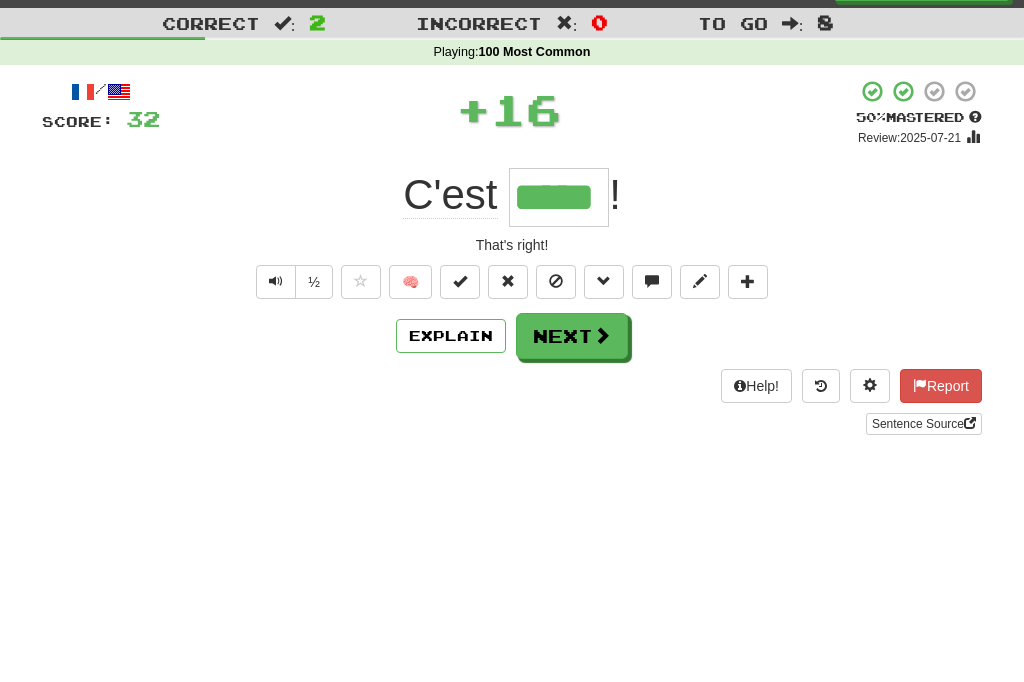 click on "Next" at bounding box center (572, 336) 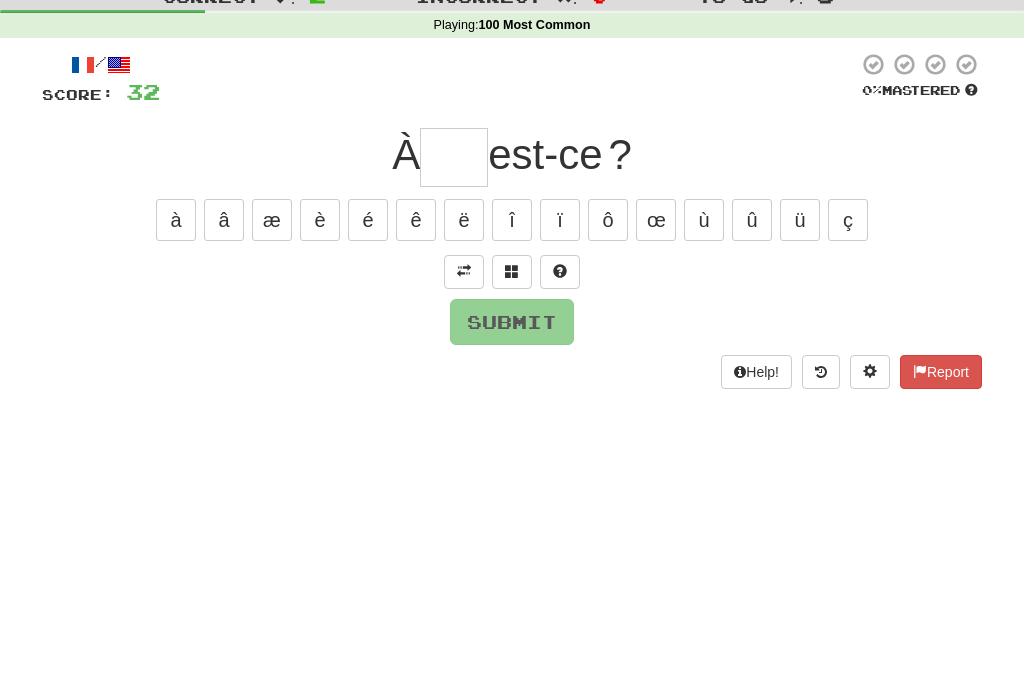 click at bounding box center [464, 298] 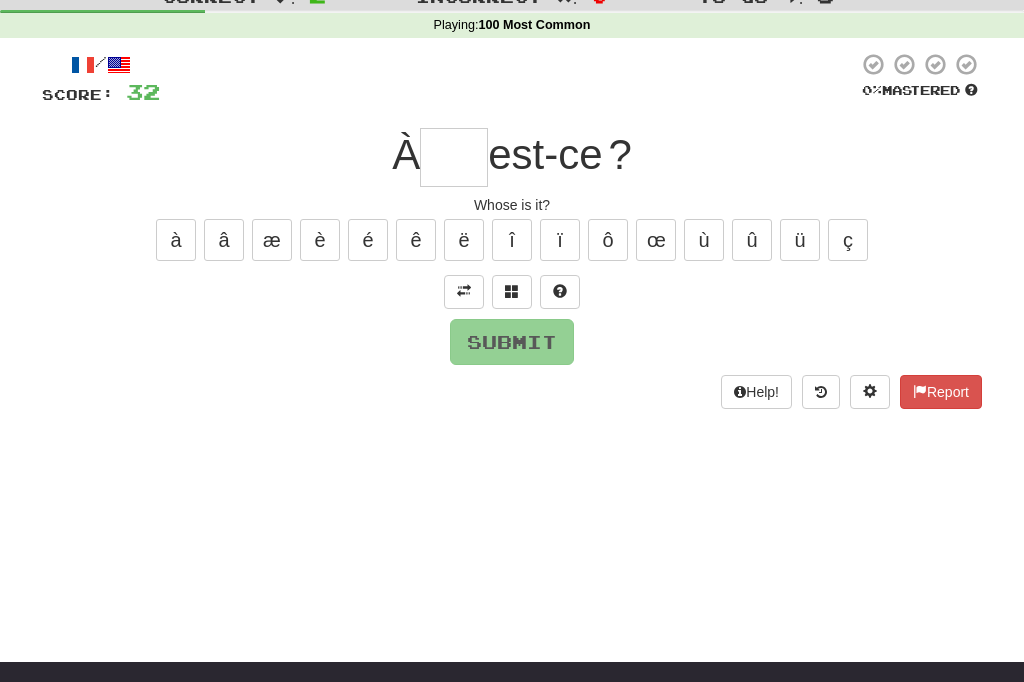 click at bounding box center [454, 158] 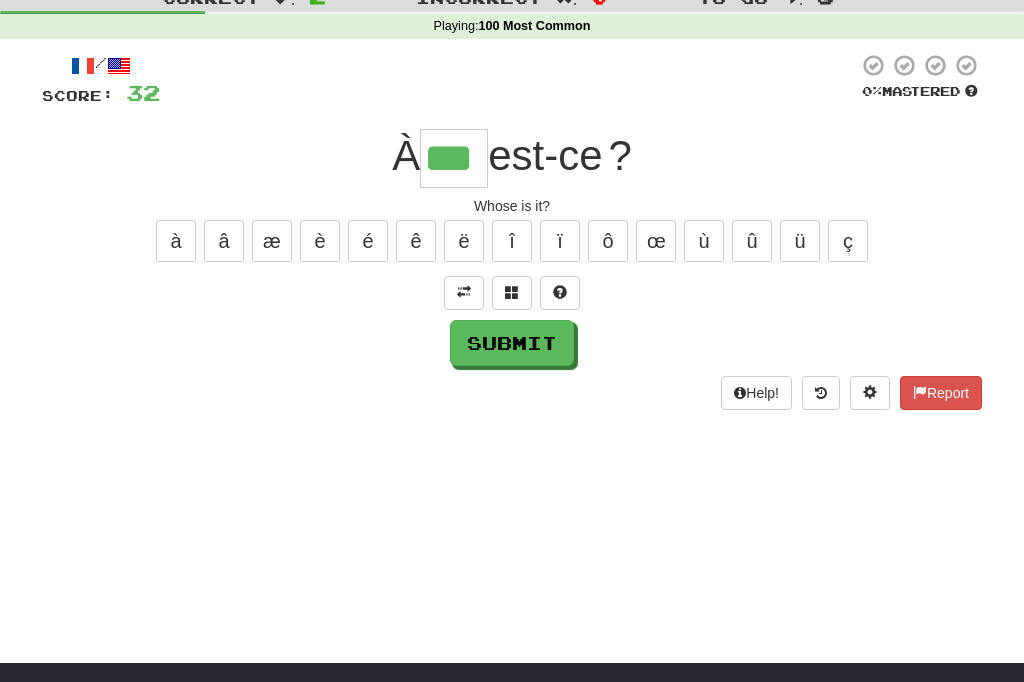 type on "***" 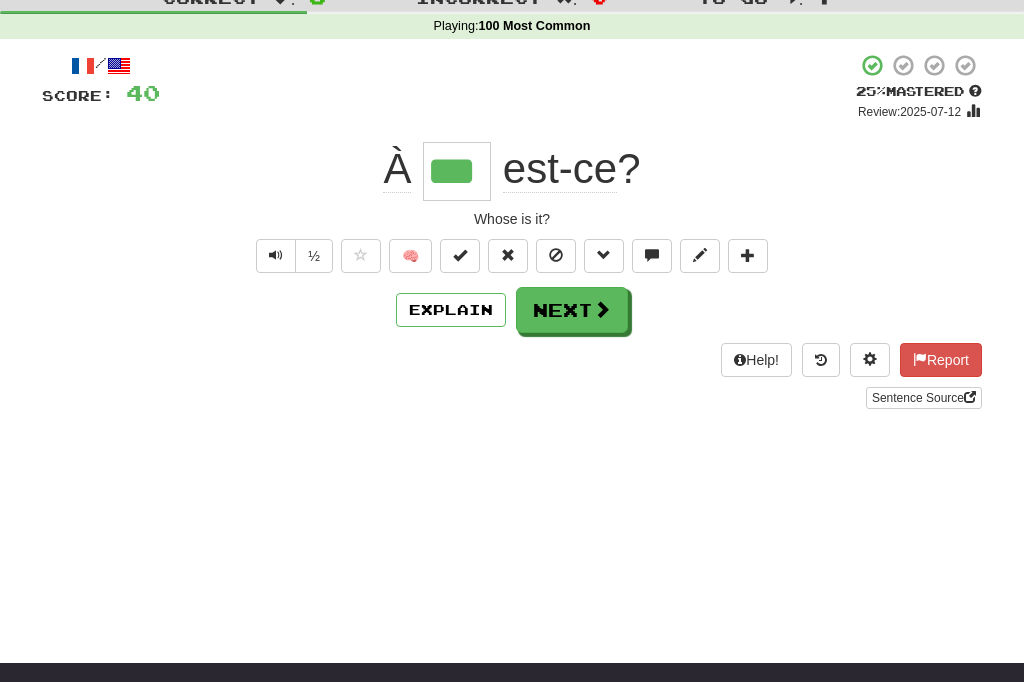 click on "Next" at bounding box center [572, 310] 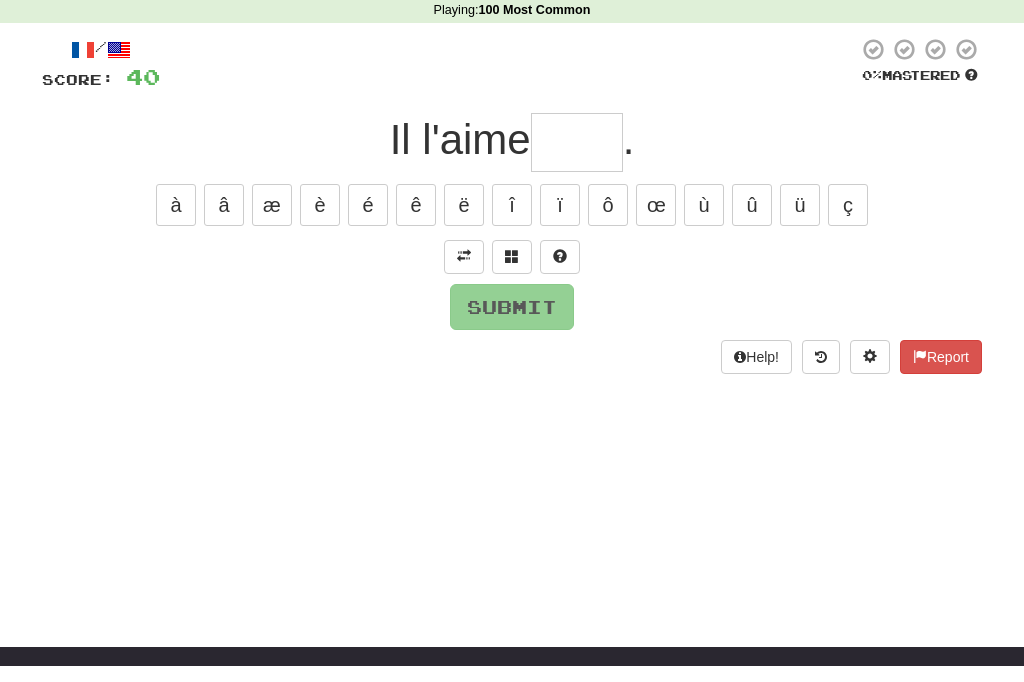 click at bounding box center [464, 272] 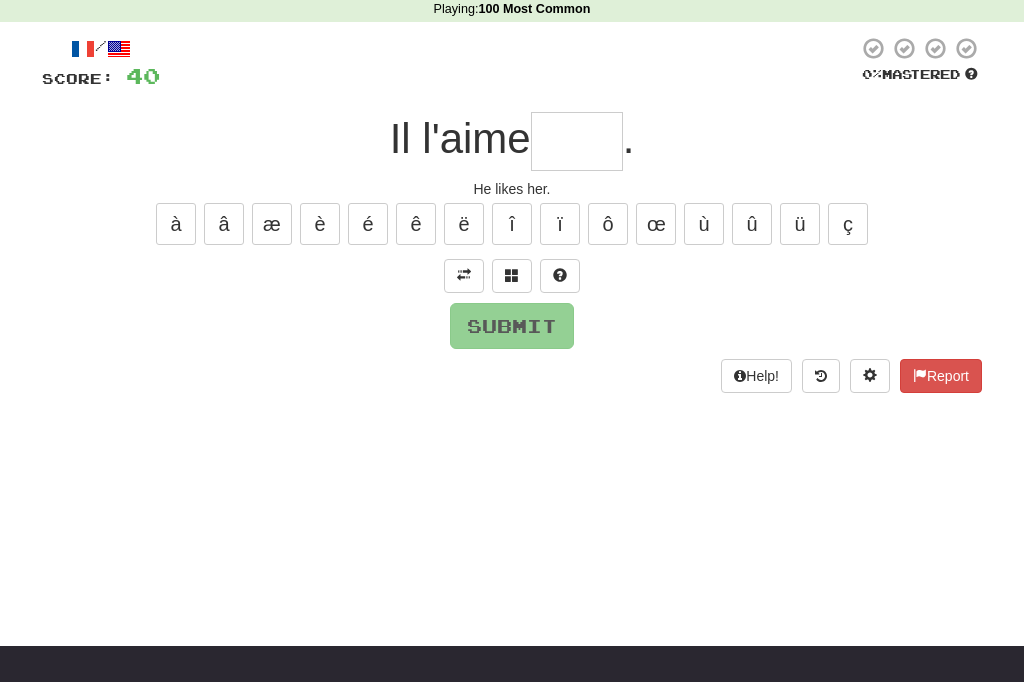 click at bounding box center (577, 142) 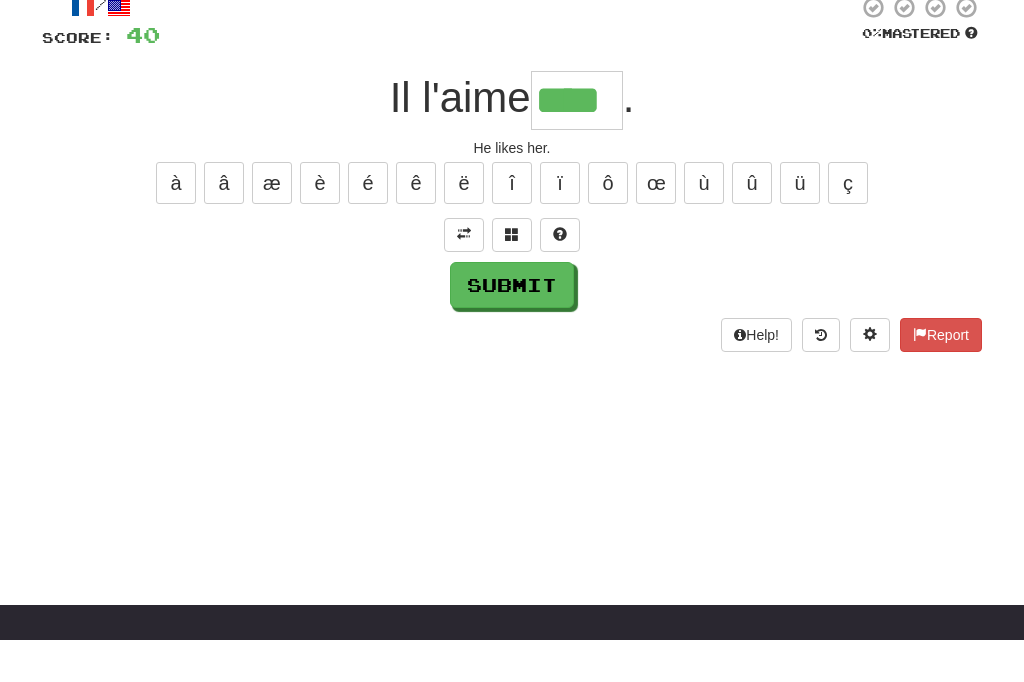 type on "****" 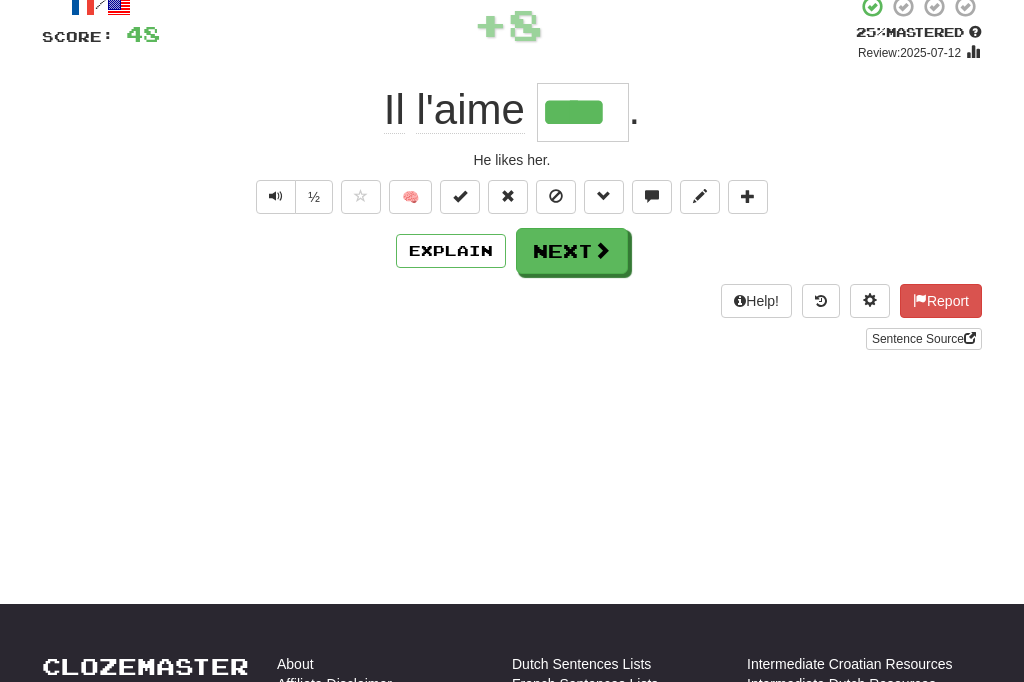click on "Next" at bounding box center [572, 251] 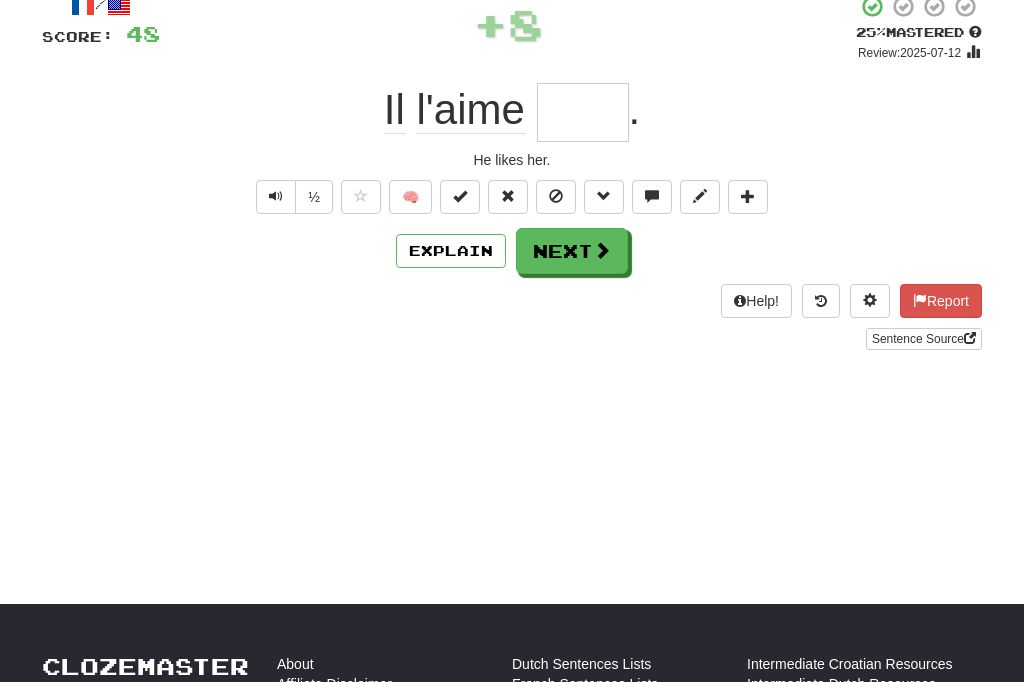 scroll, scrollTop: 127, scrollLeft: 0, axis: vertical 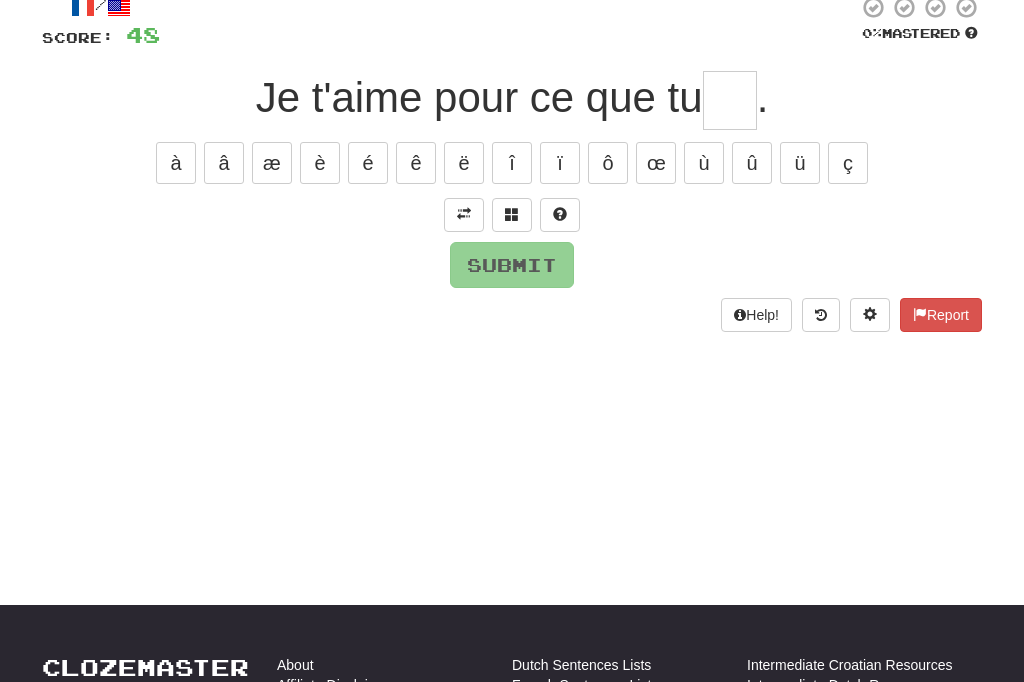 click at bounding box center (464, 214) 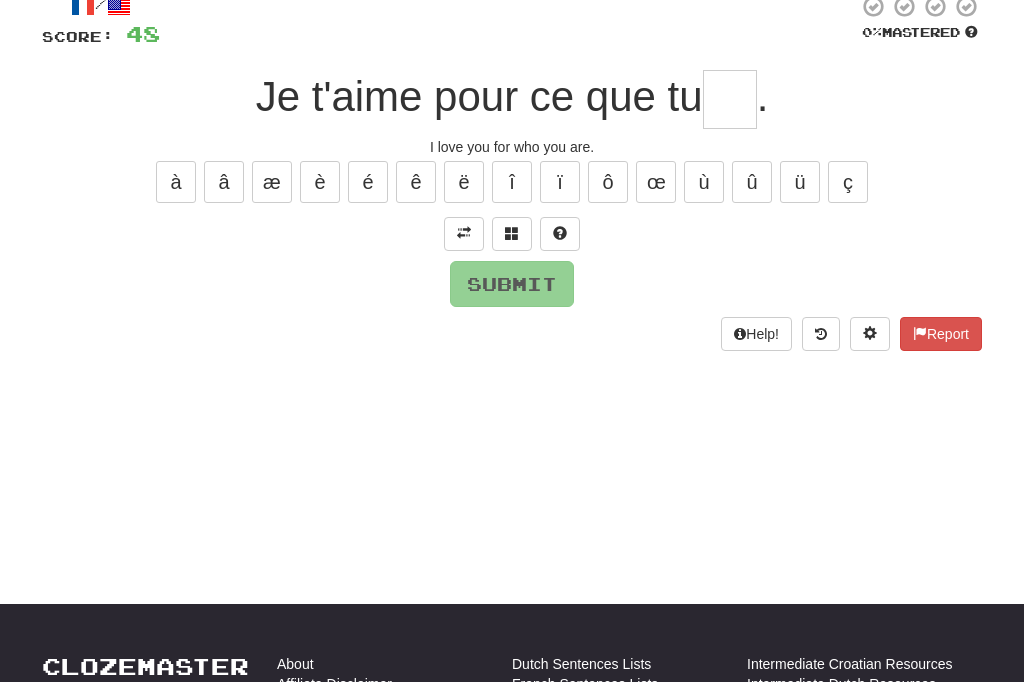 click at bounding box center (730, 100) 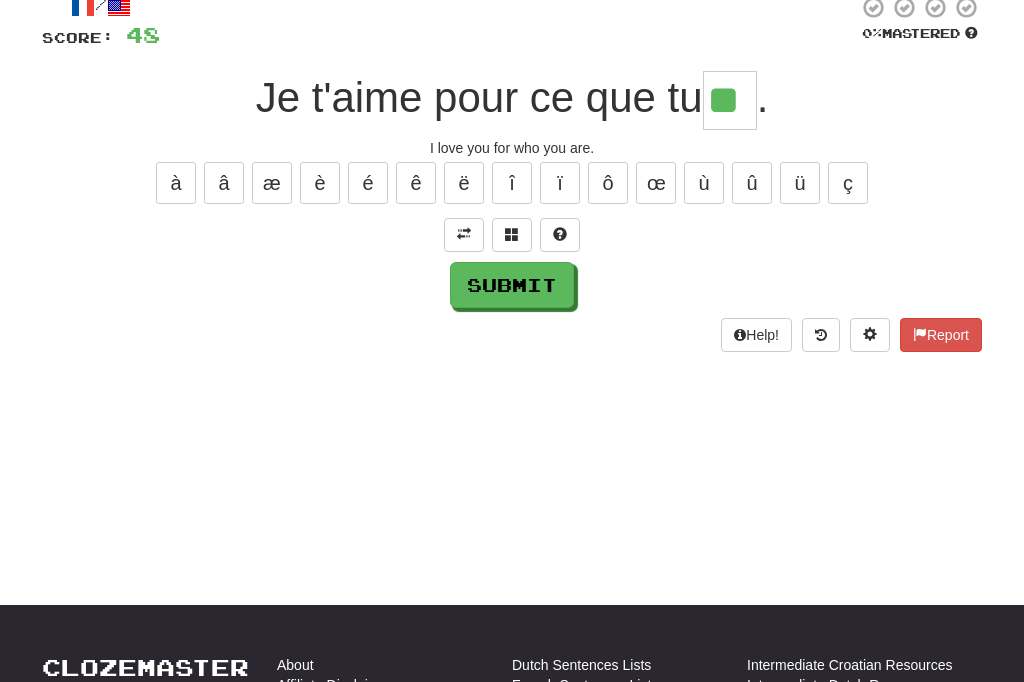 type on "**" 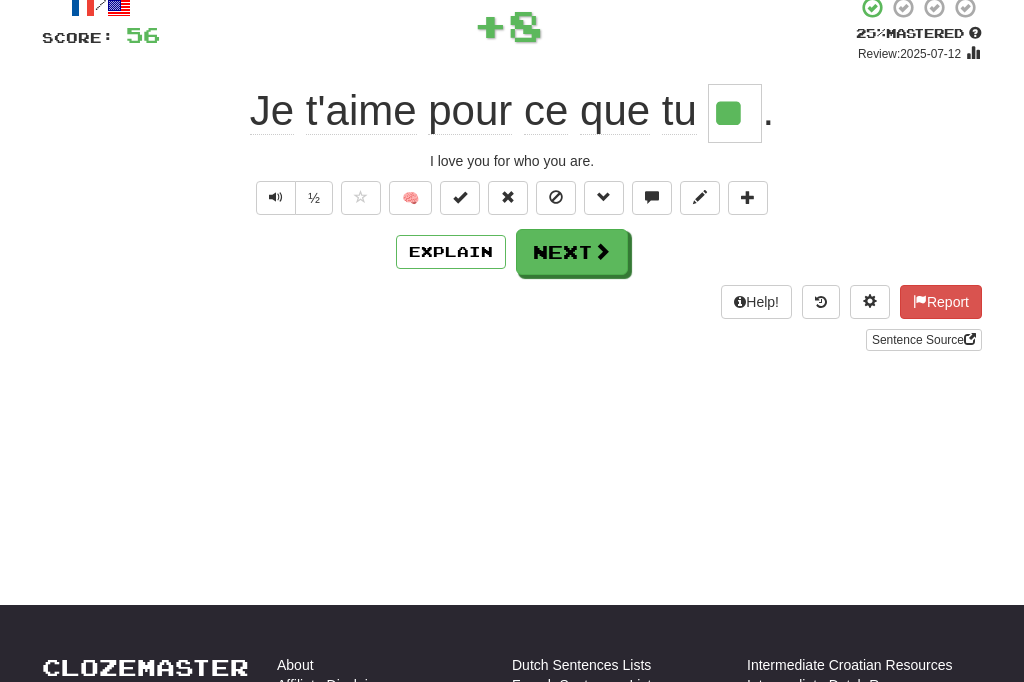 scroll, scrollTop: 128, scrollLeft: 0, axis: vertical 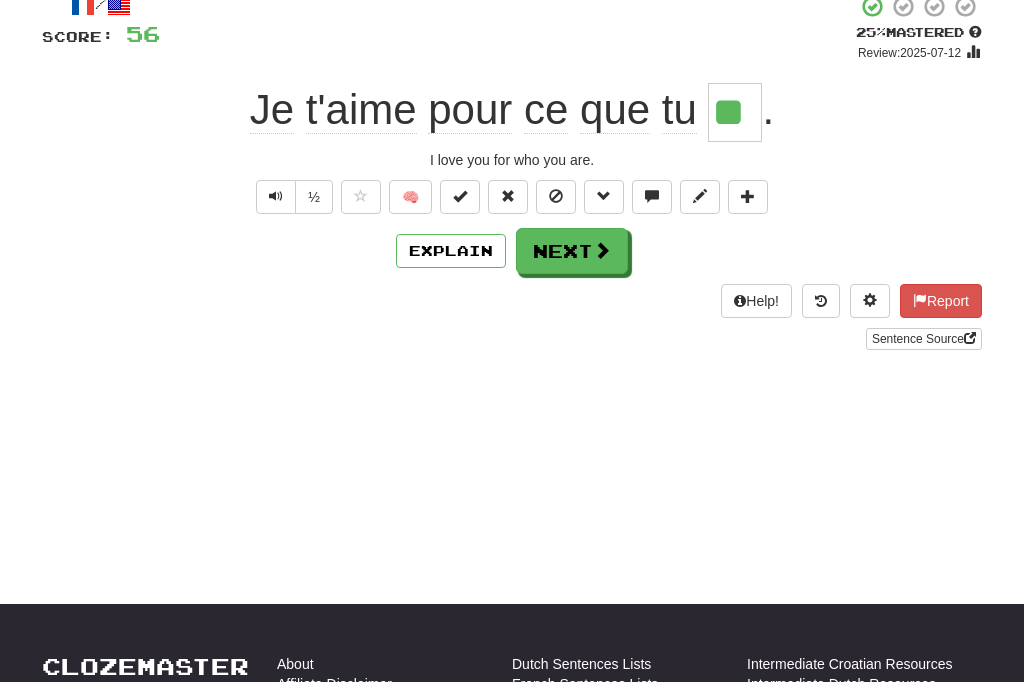 click on "Next" at bounding box center [572, 251] 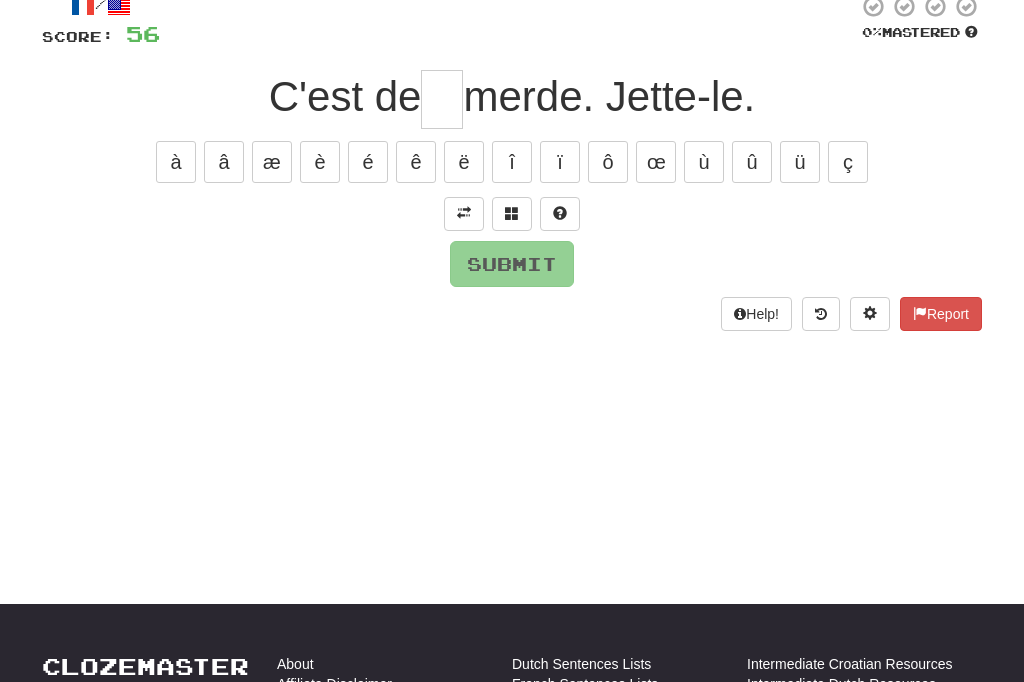 scroll, scrollTop: 127, scrollLeft: 0, axis: vertical 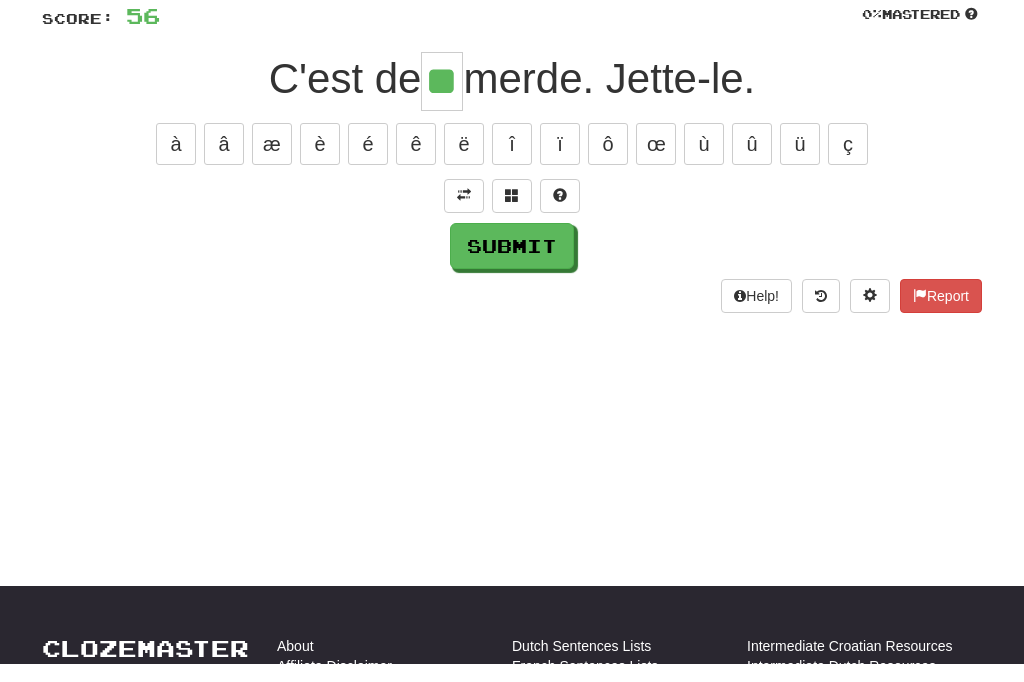 type on "**" 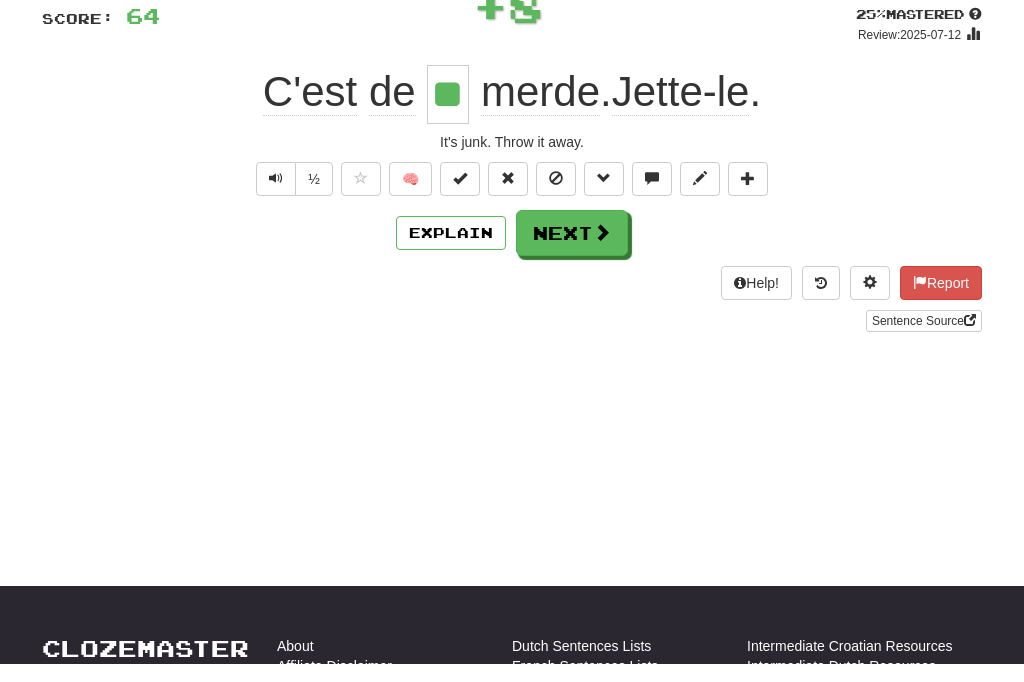 scroll, scrollTop: 146, scrollLeft: 0, axis: vertical 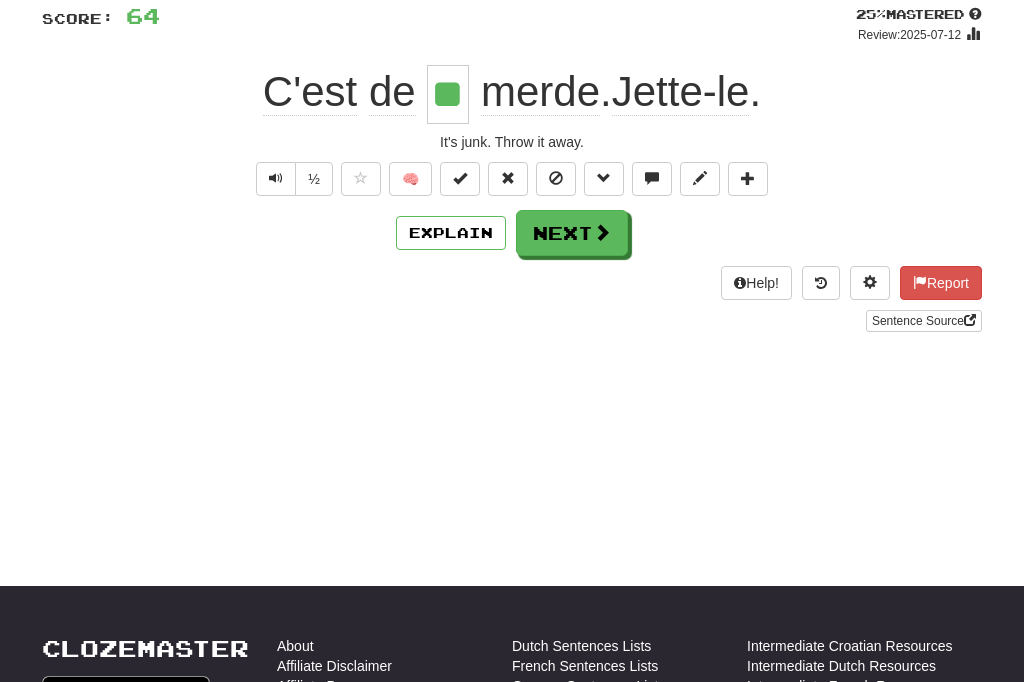 click on "Next" at bounding box center (572, 233) 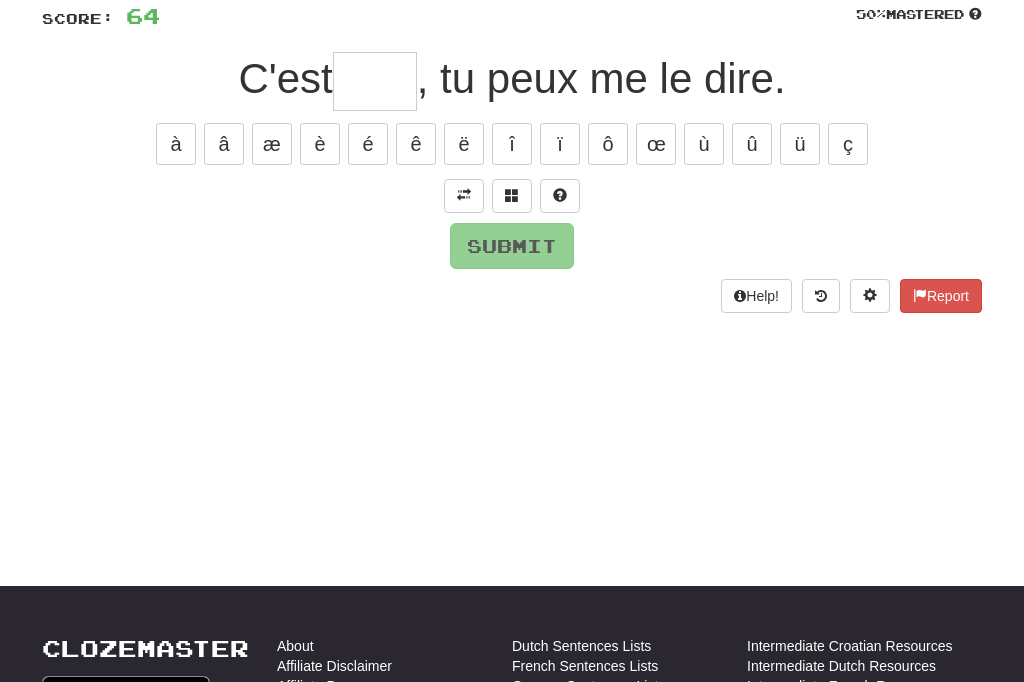 type on "*" 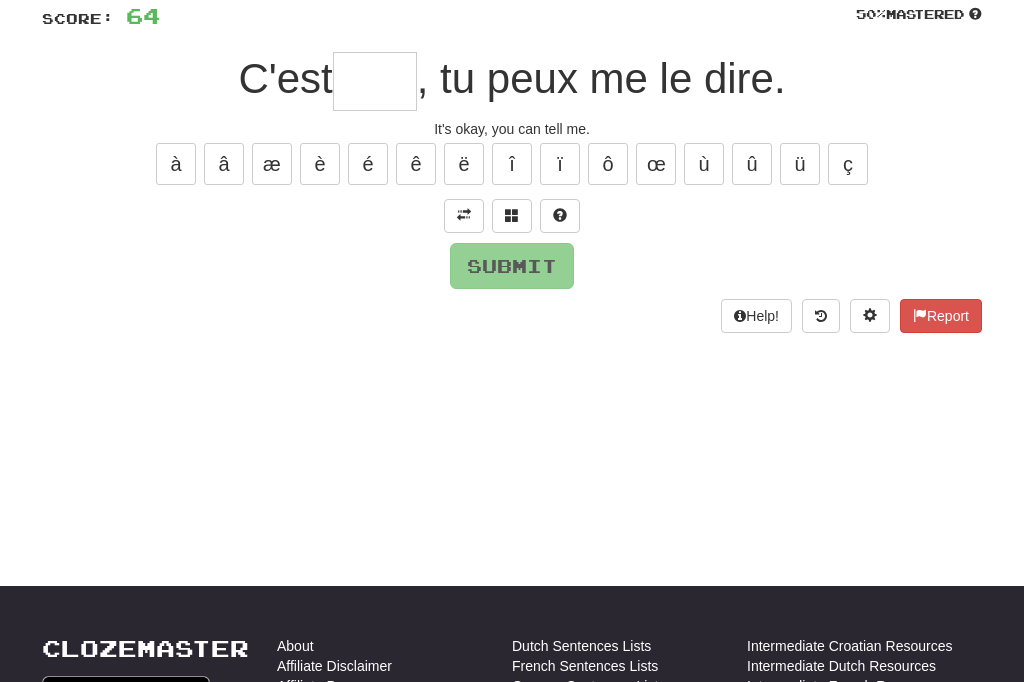 click at bounding box center (375, 81) 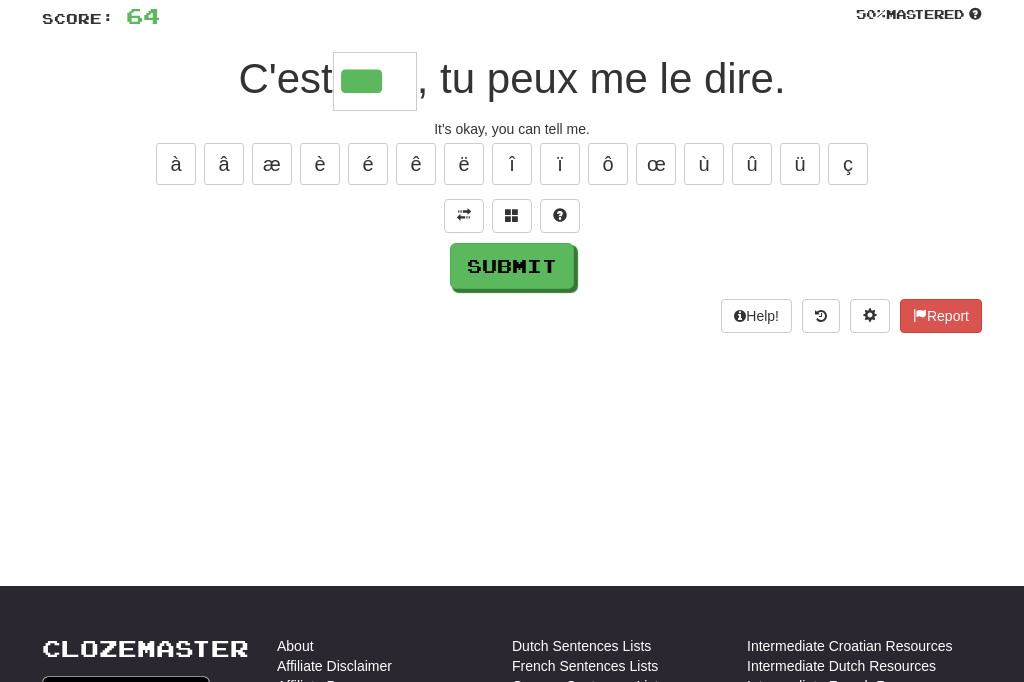 type on "***" 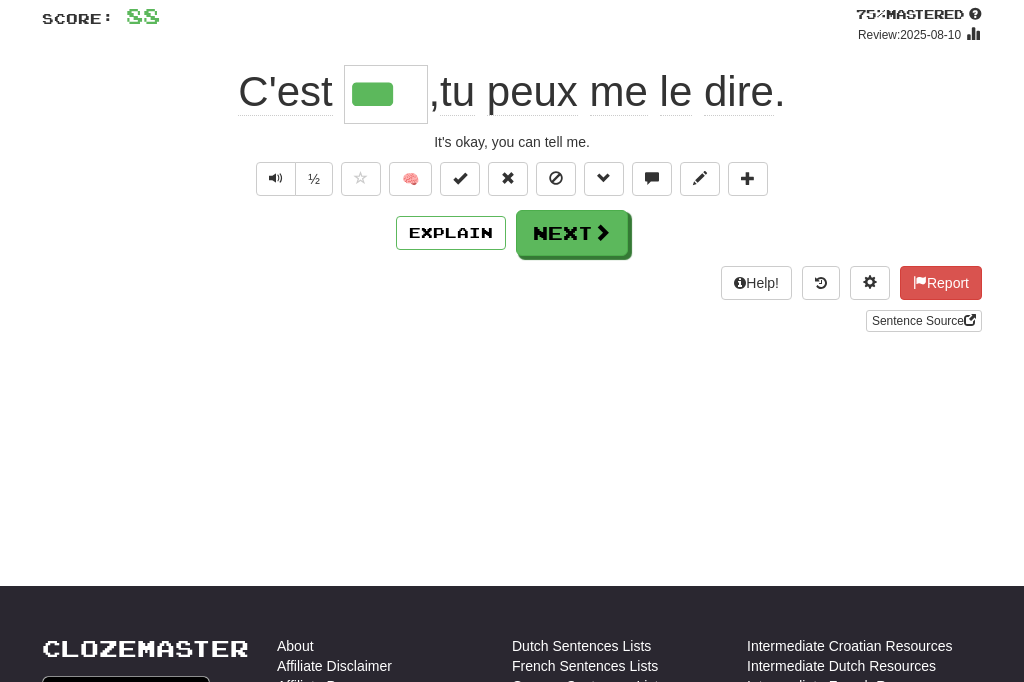 click on "Next" at bounding box center (572, 233) 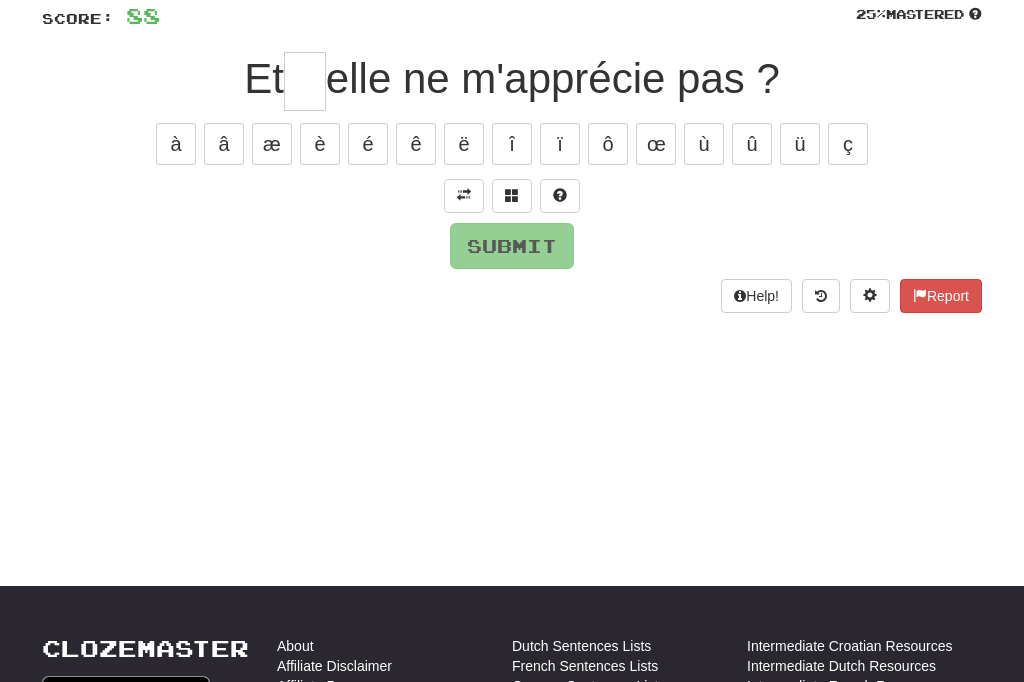 click at bounding box center (464, 195) 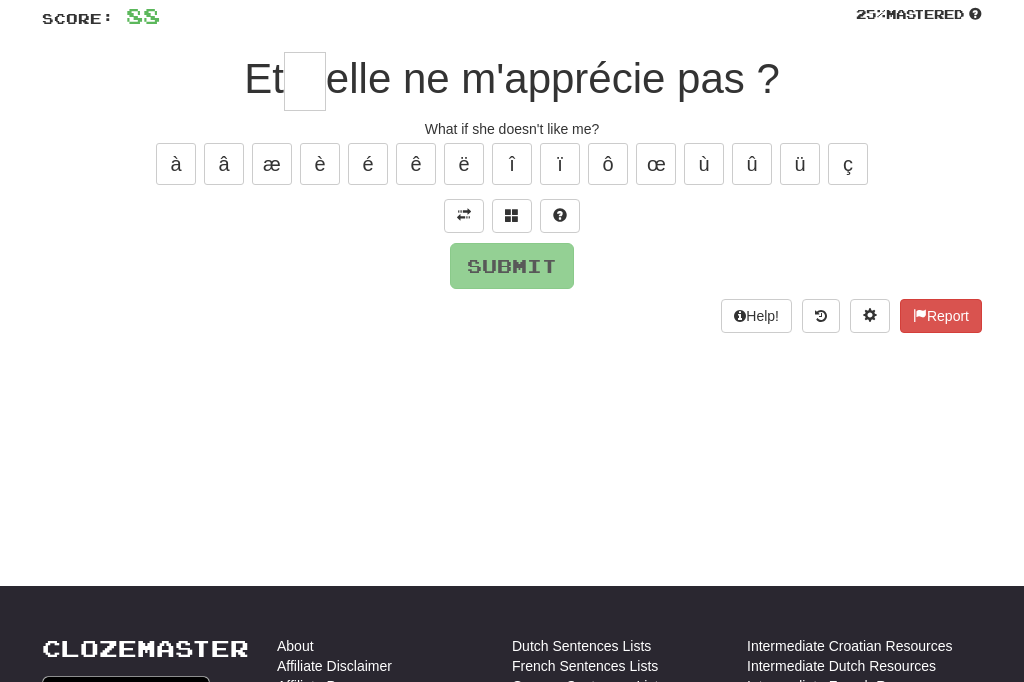 click at bounding box center [305, 81] 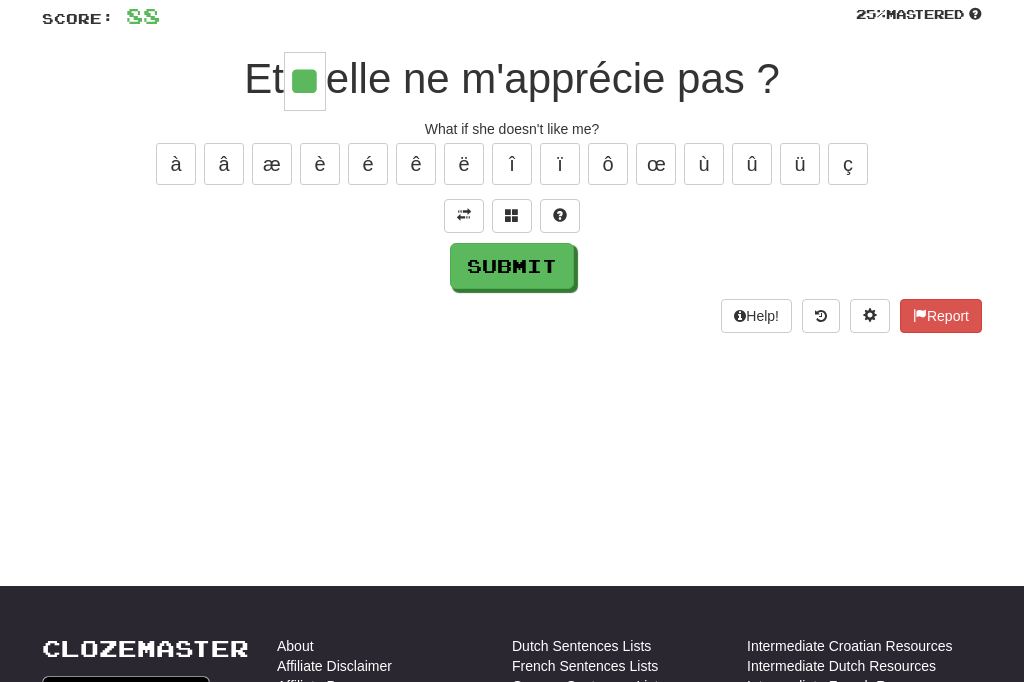 type on "**" 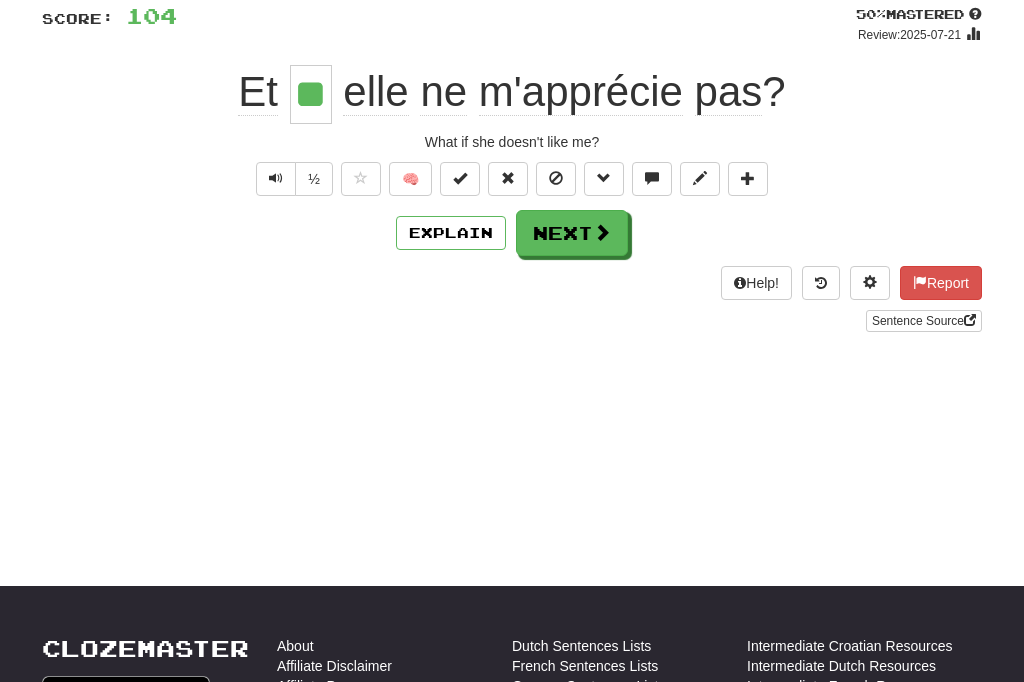 click on "Next" at bounding box center [572, 233] 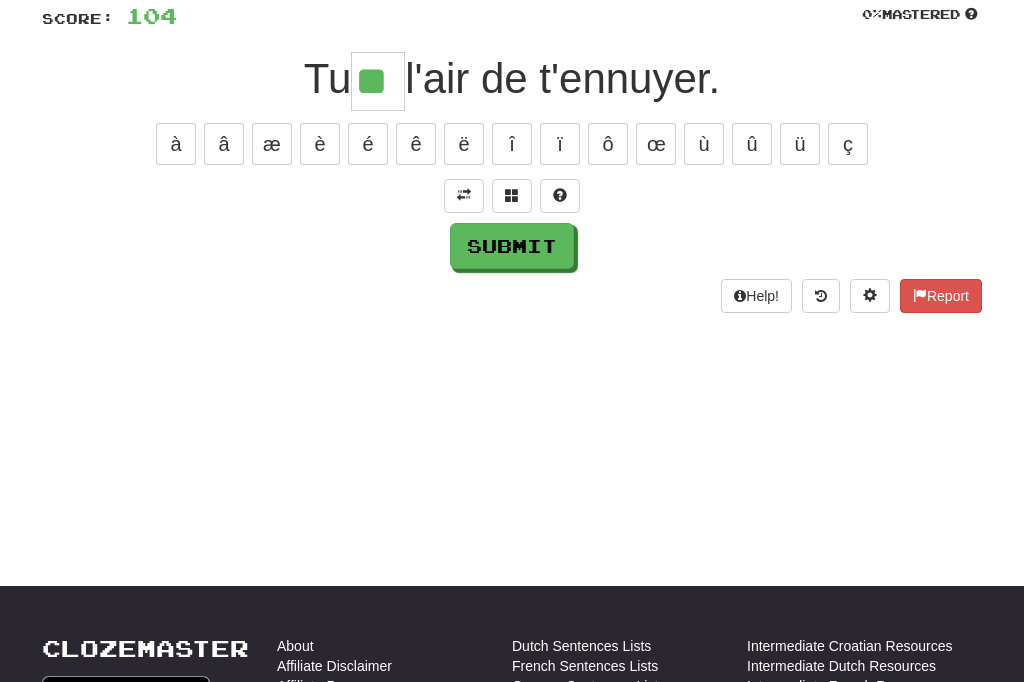 type on "**" 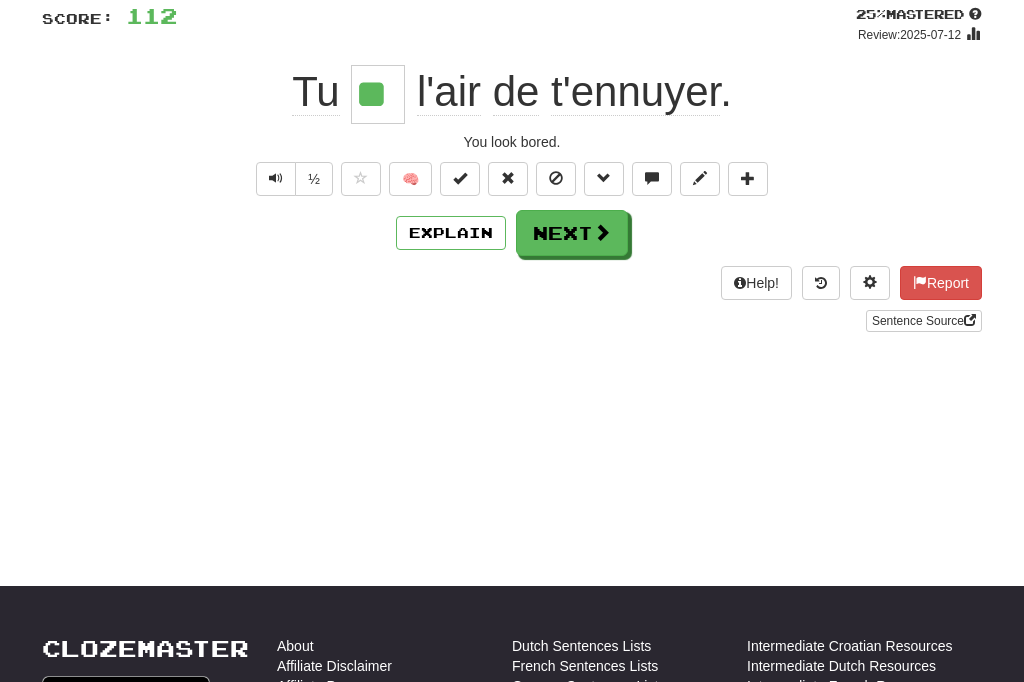 click on "Next" at bounding box center [572, 233] 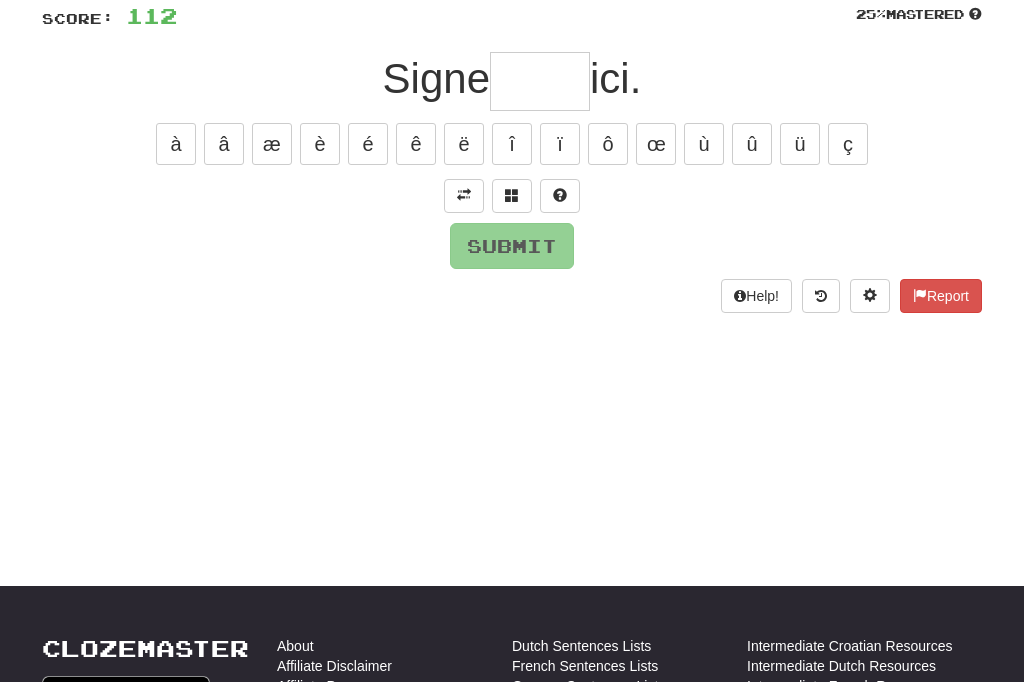 click at bounding box center [464, 195] 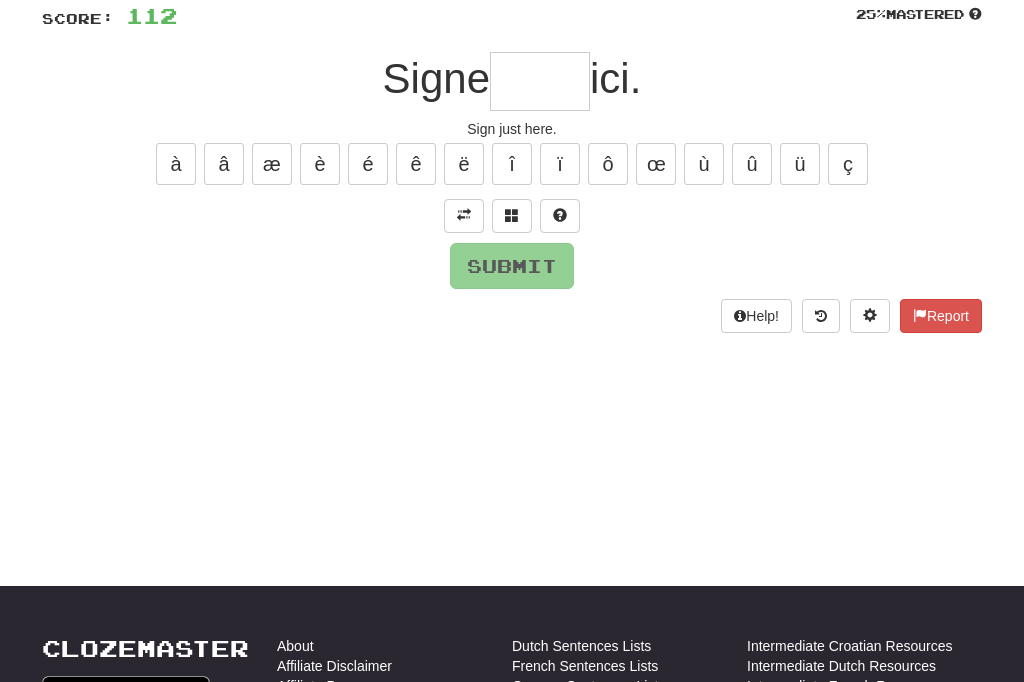 click at bounding box center (540, 81) 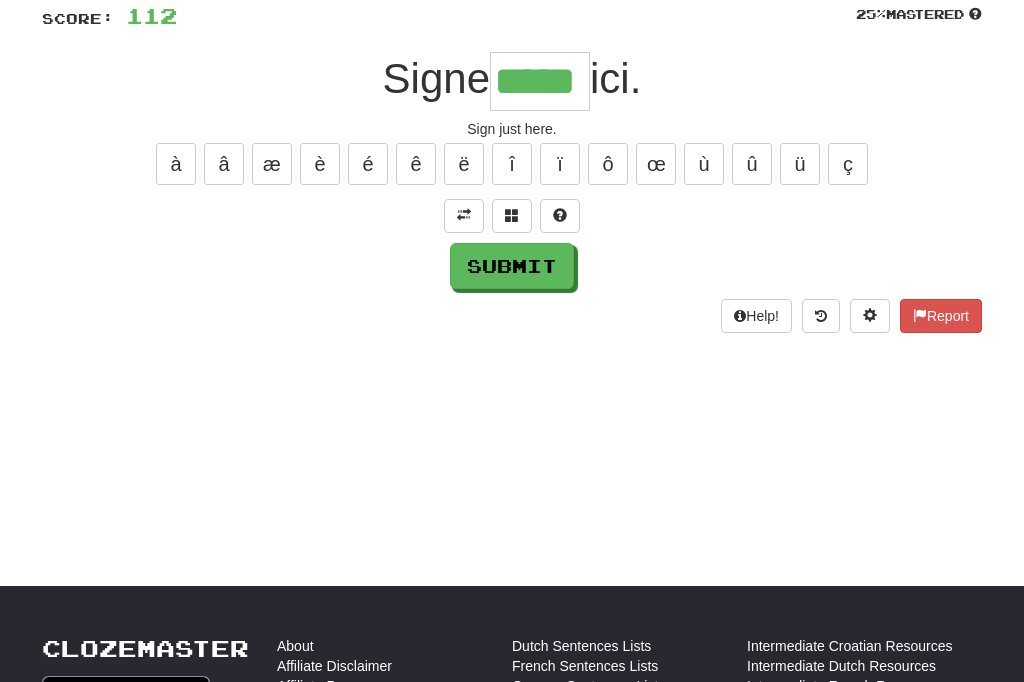 type on "*****" 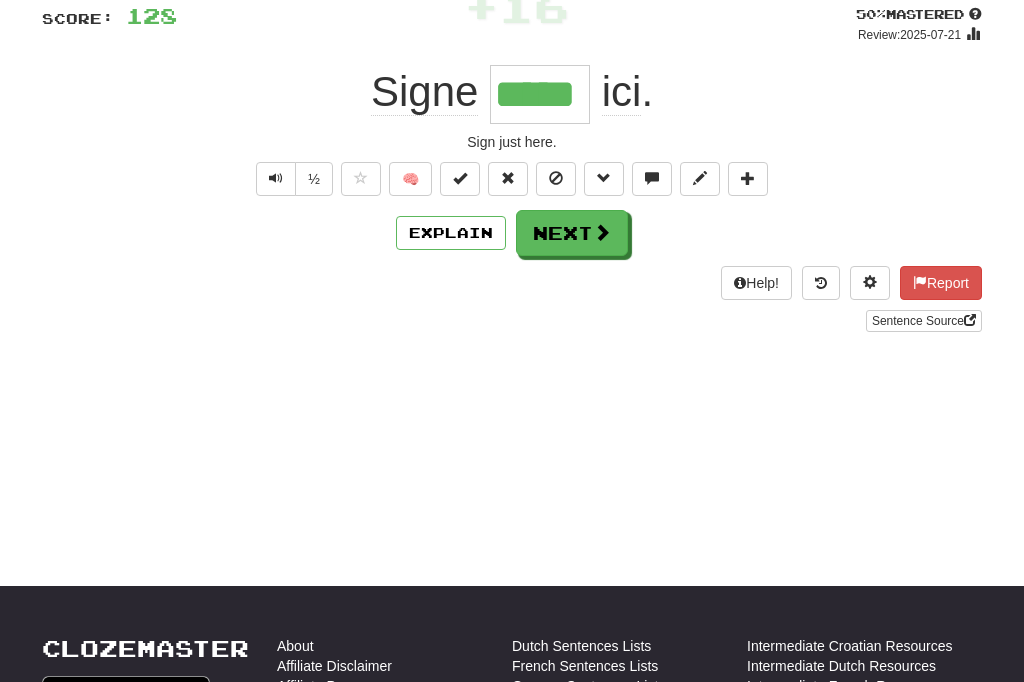 click on "Next" at bounding box center [572, 233] 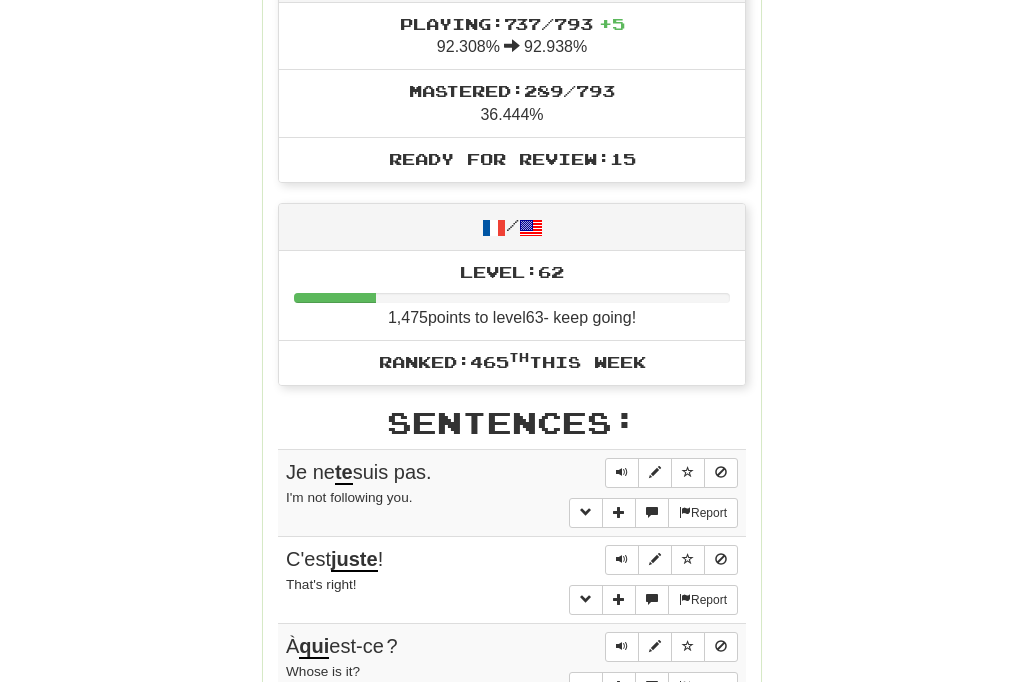 scroll, scrollTop: 767, scrollLeft: 0, axis: vertical 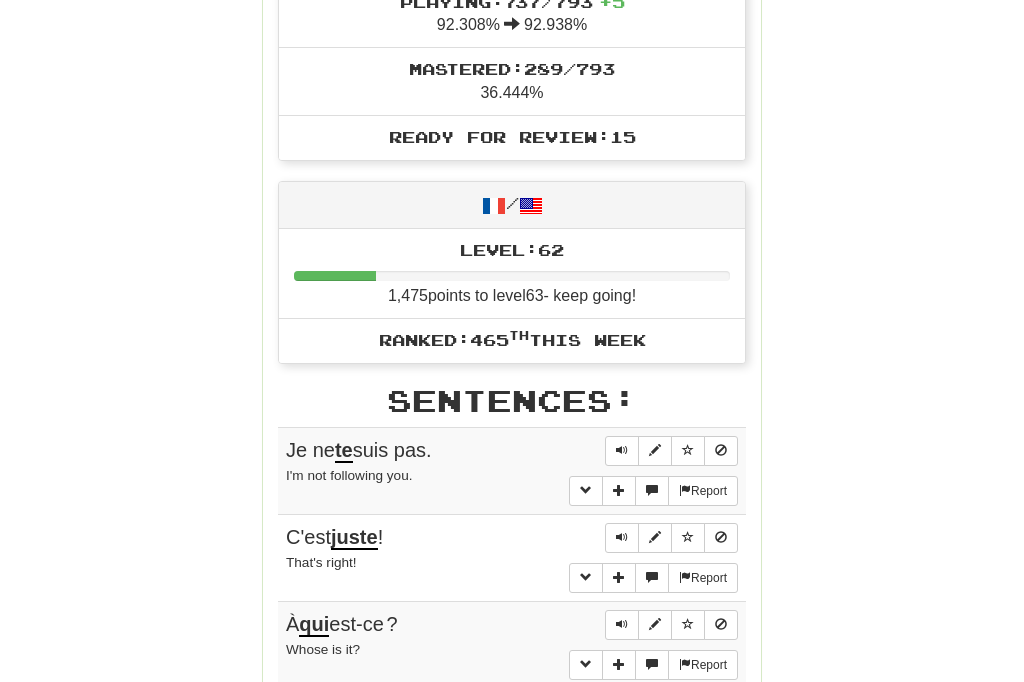 click at bounding box center (622, 450) 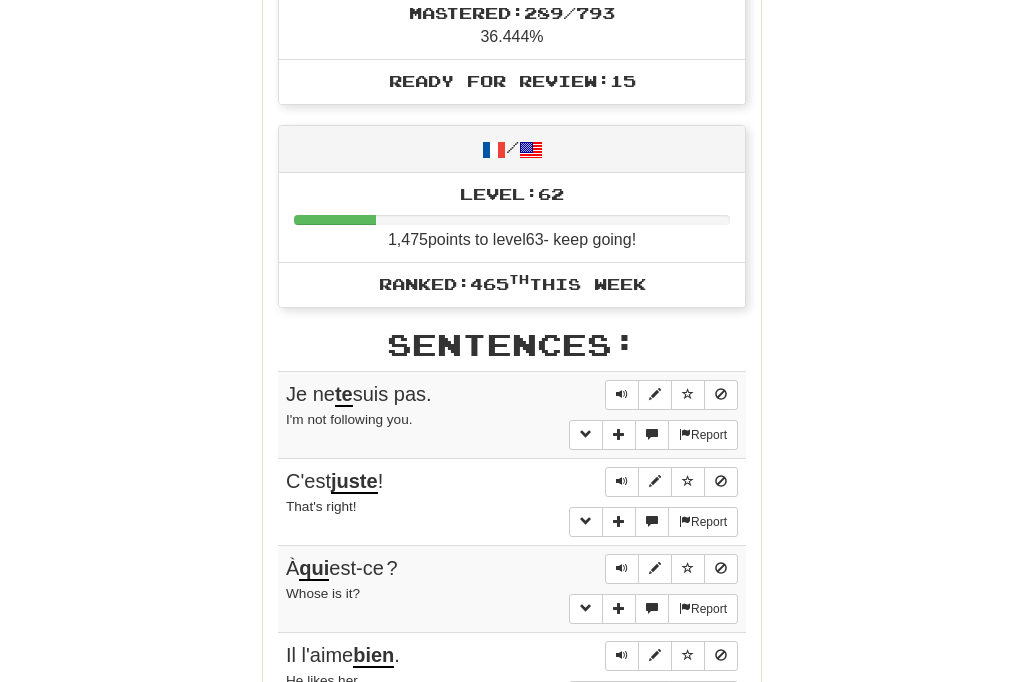 scroll, scrollTop: 823, scrollLeft: 0, axis: vertical 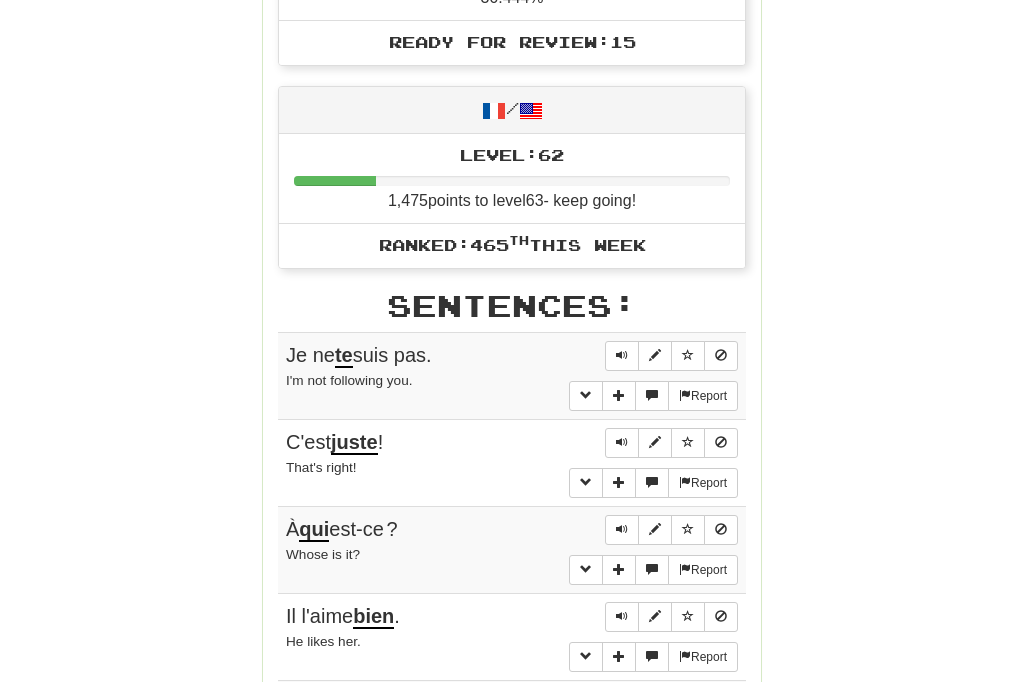 click at bounding box center [622, 529] 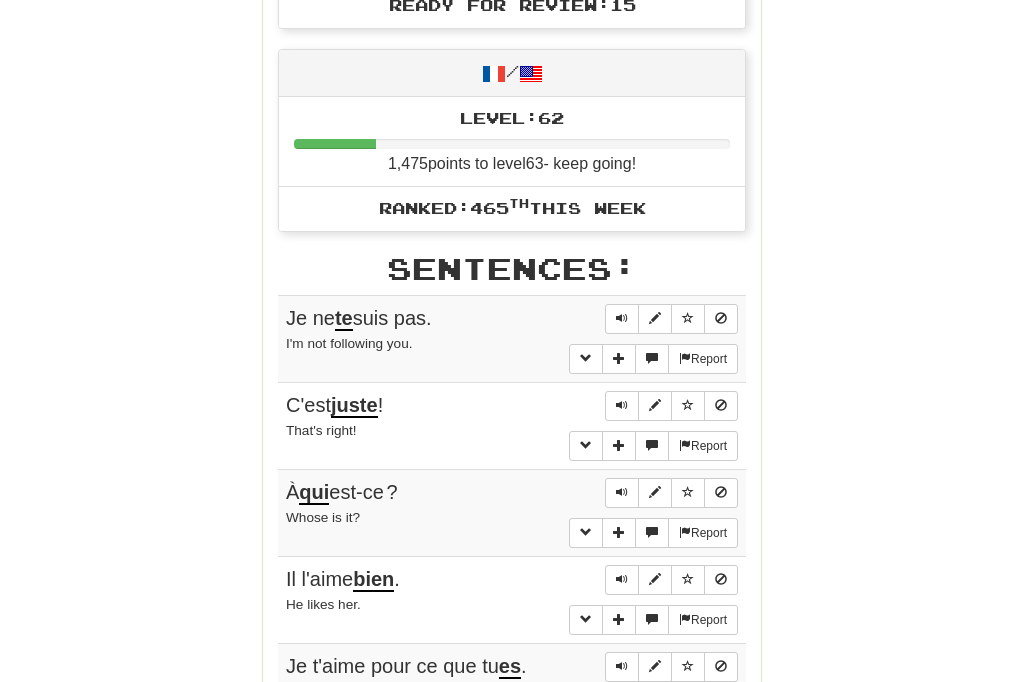scroll, scrollTop: 899, scrollLeft: 0, axis: vertical 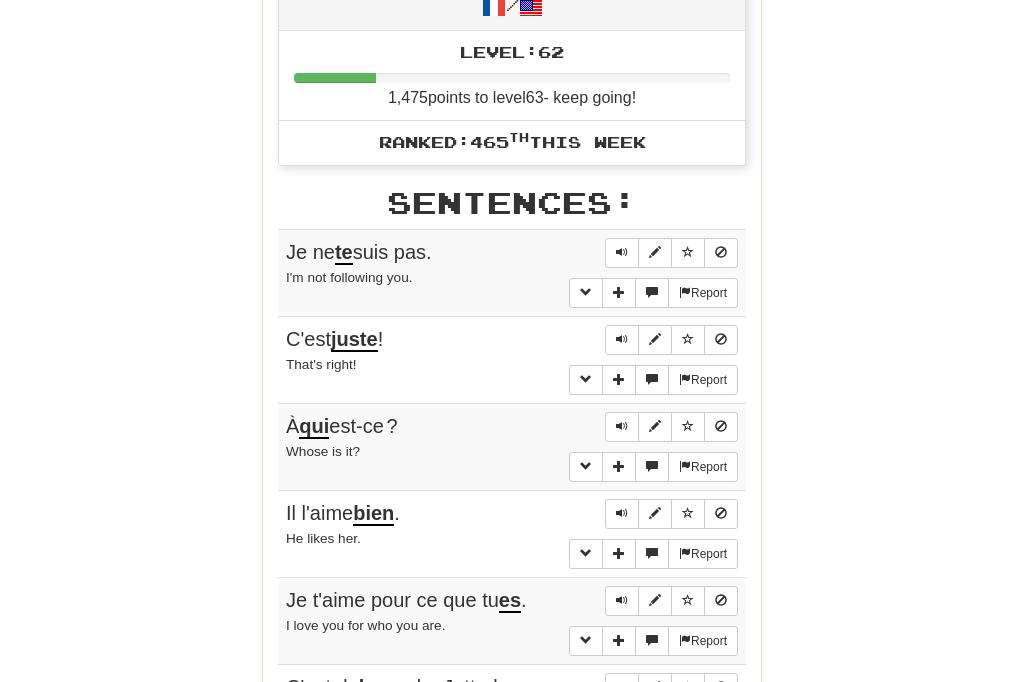 click at bounding box center [622, 600] 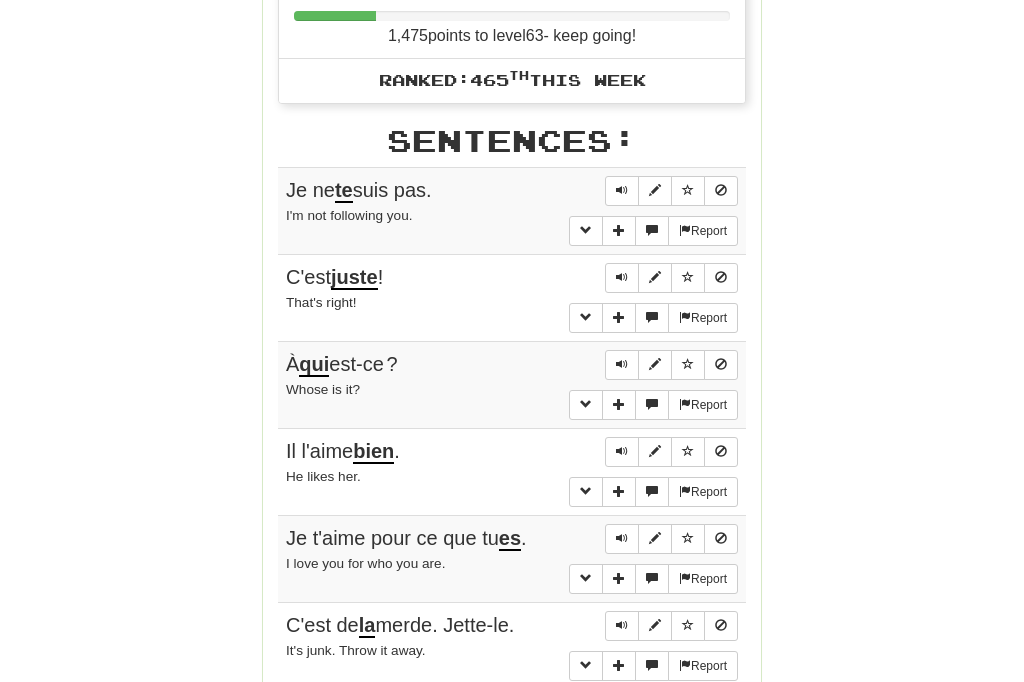 scroll, scrollTop: 1027, scrollLeft: 0, axis: vertical 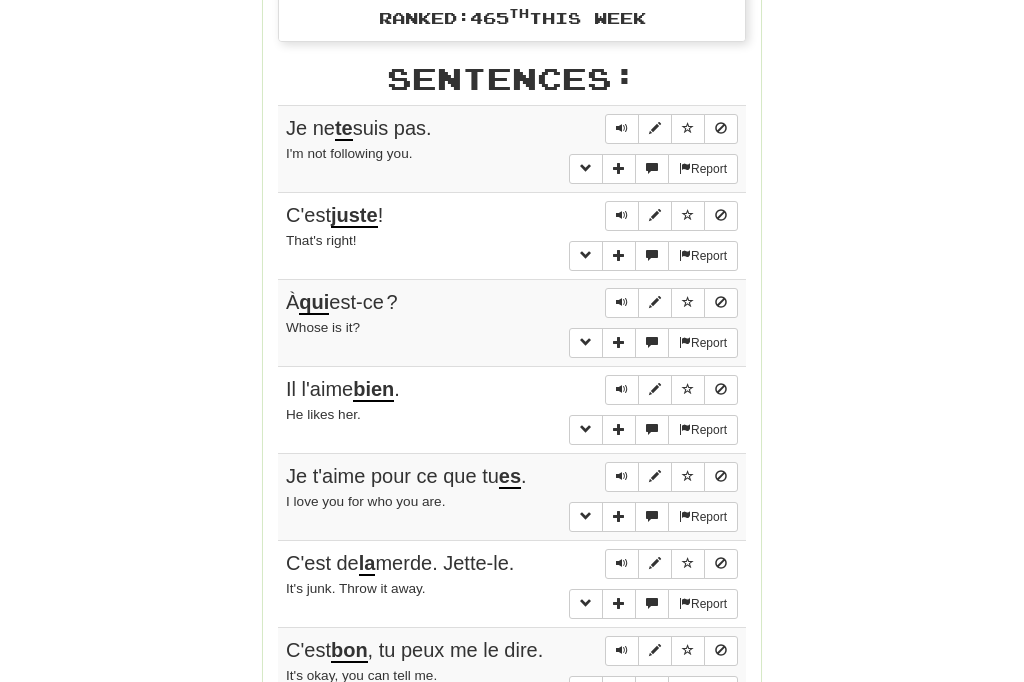 click at bounding box center (622, 563) 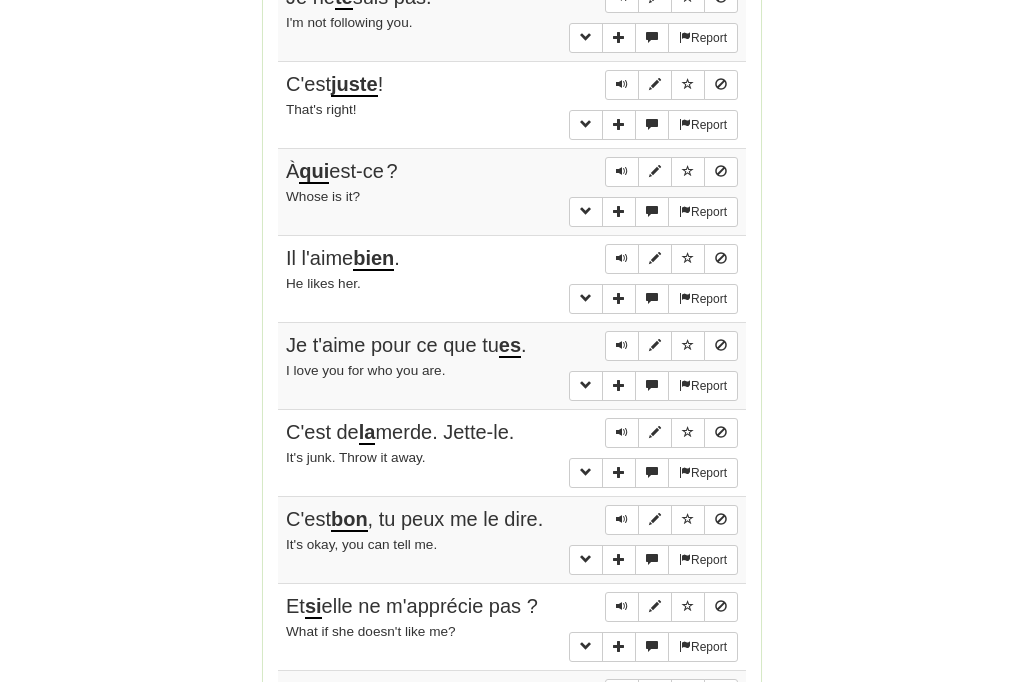 scroll, scrollTop: 1220, scrollLeft: 0, axis: vertical 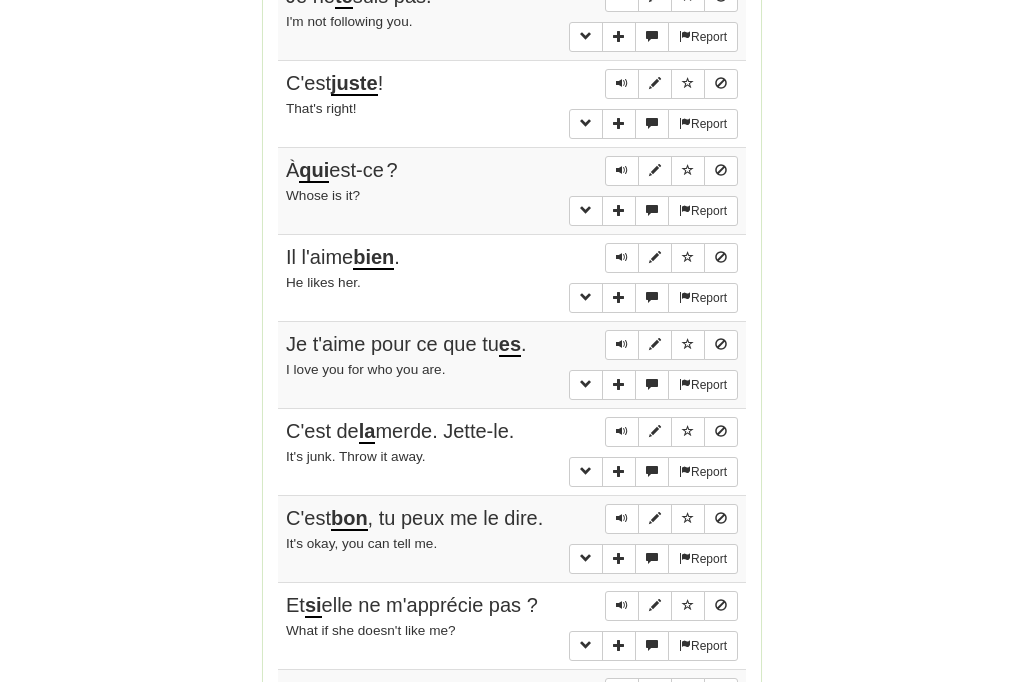 click on "Report C'est de  la  merde. Jette-le. It's junk. Throw it away." at bounding box center (512, 452) 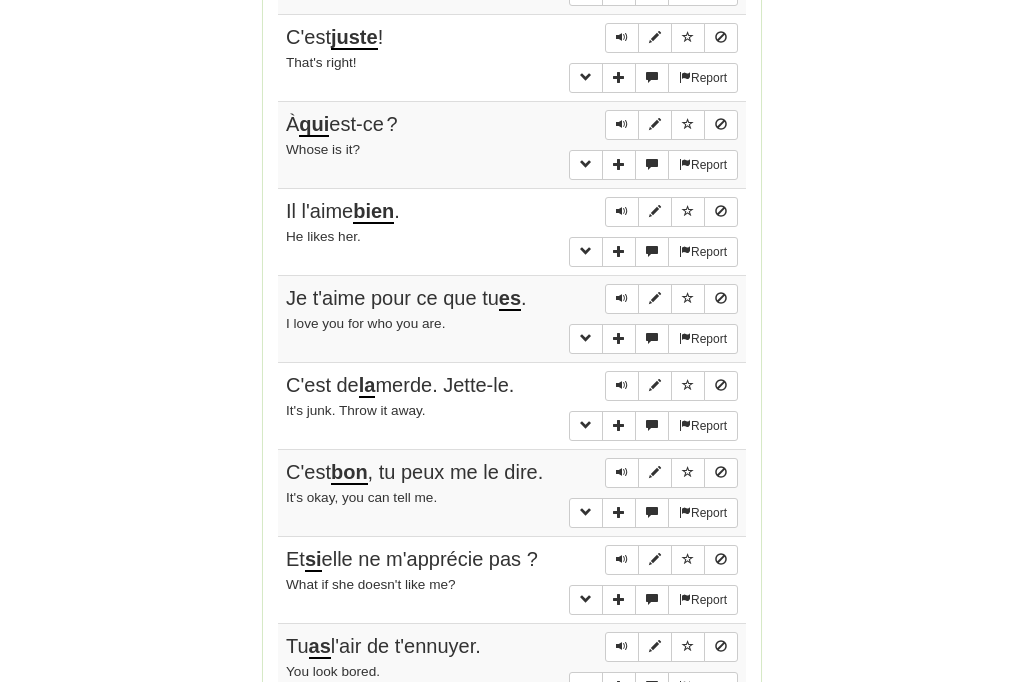 scroll, scrollTop: 1267, scrollLeft: 0, axis: vertical 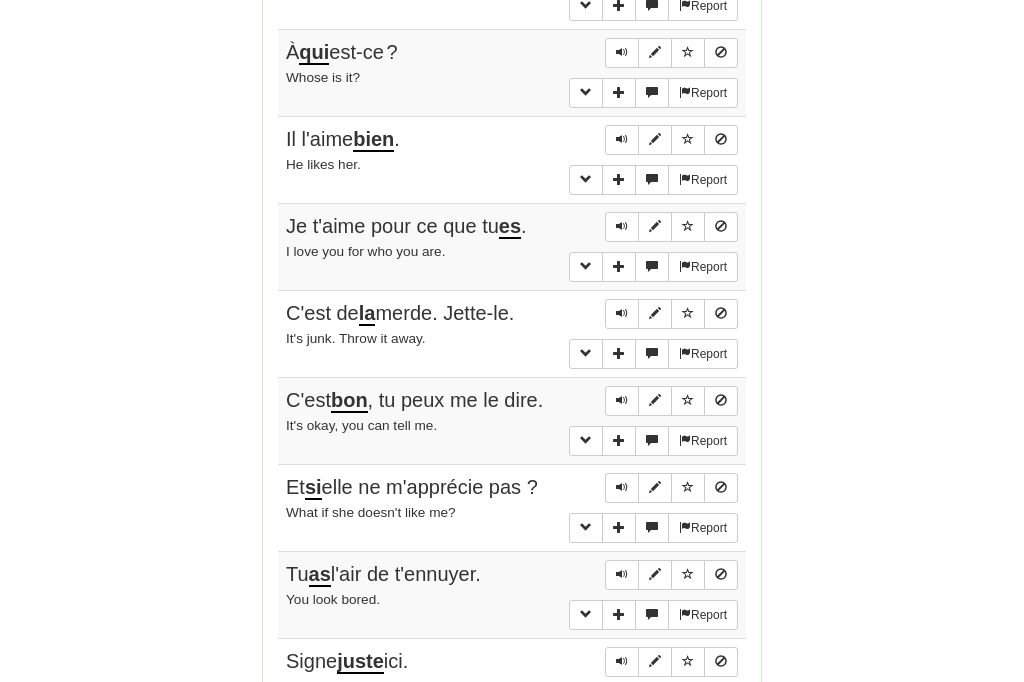 click at bounding box center (622, 488) 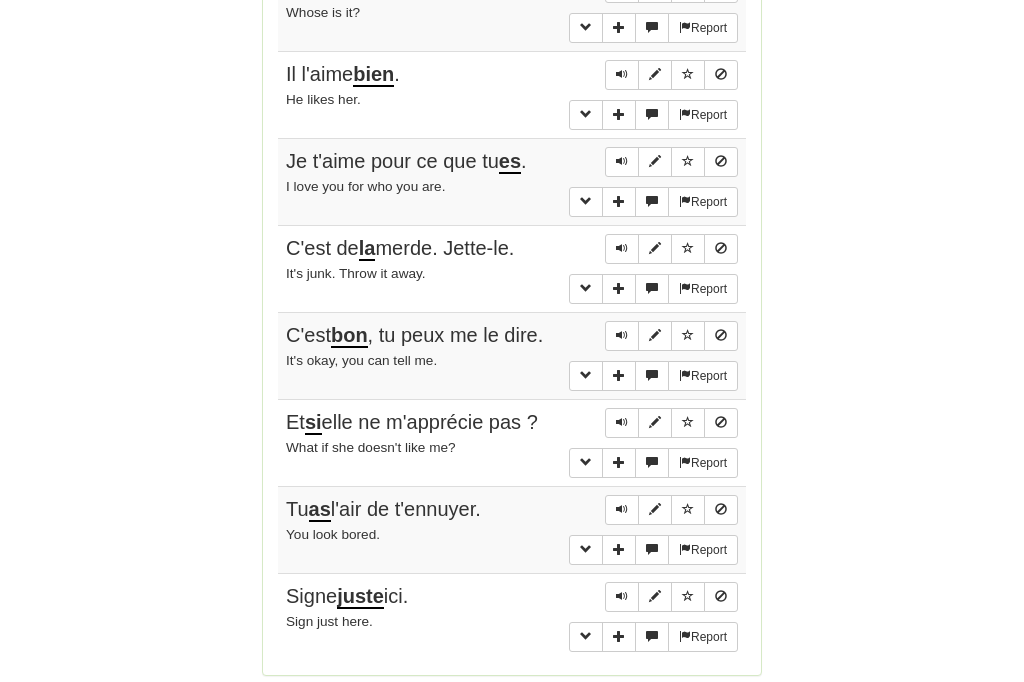 scroll, scrollTop: 1404, scrollLeft: 0, axis: vertical 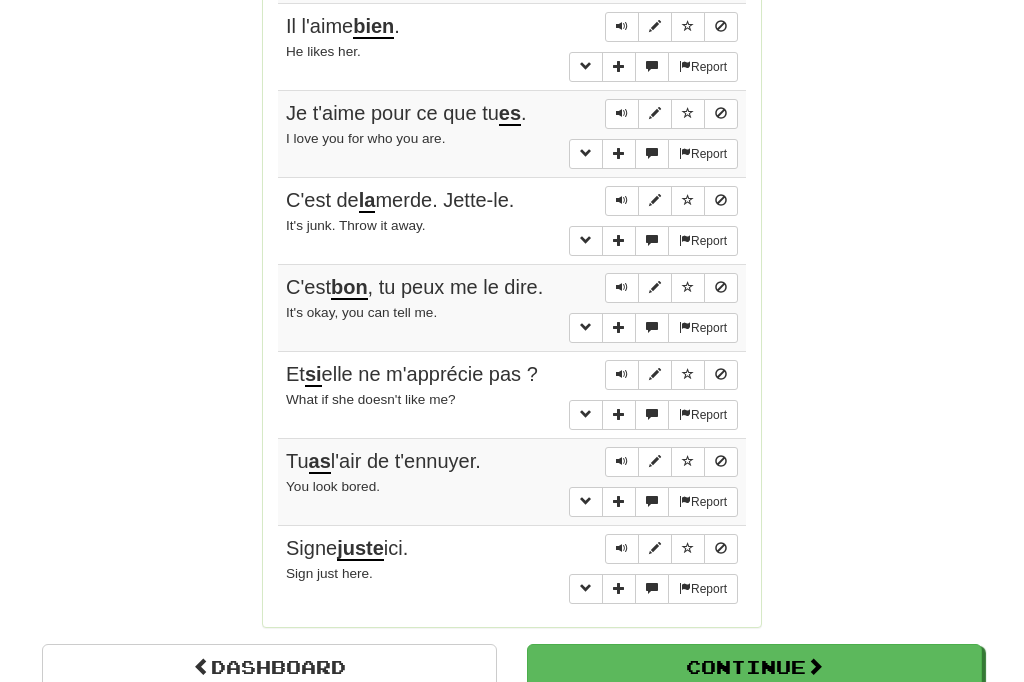 click at bounding box center [622, 548] 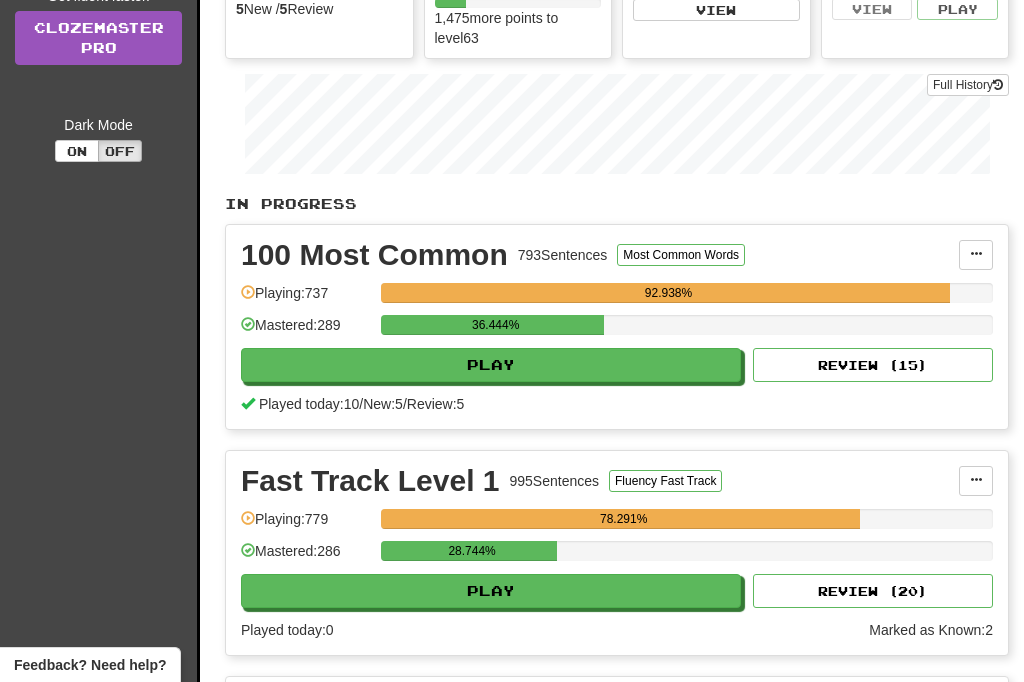 scroll, scrollTop: 279, scrollLeft: 0, axis: vertical 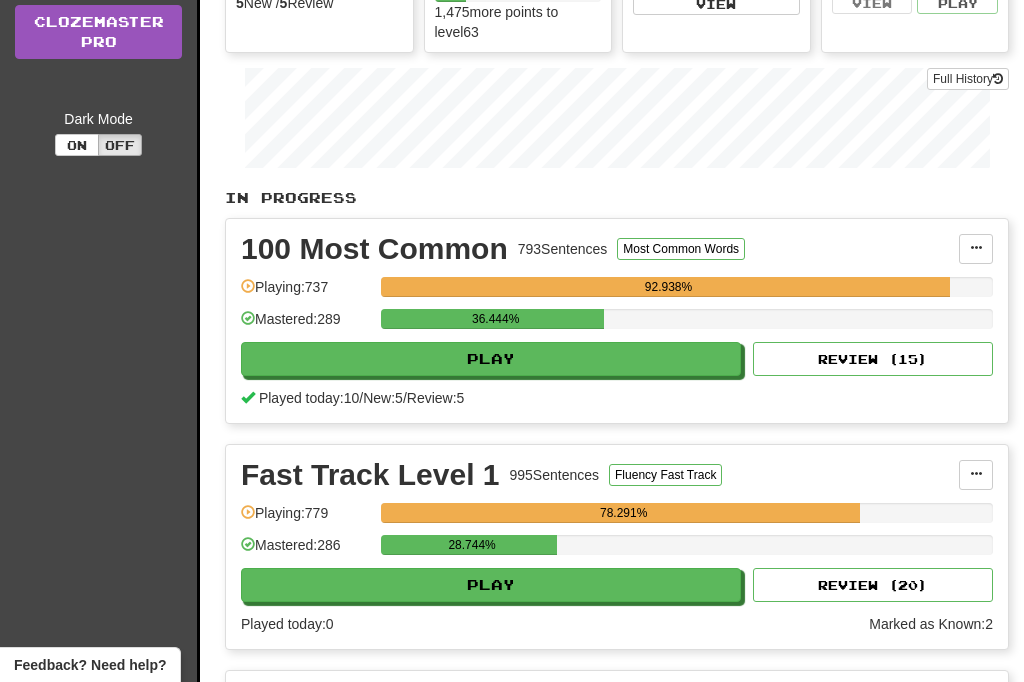 click on "Play" at bounding box center (491, 585) 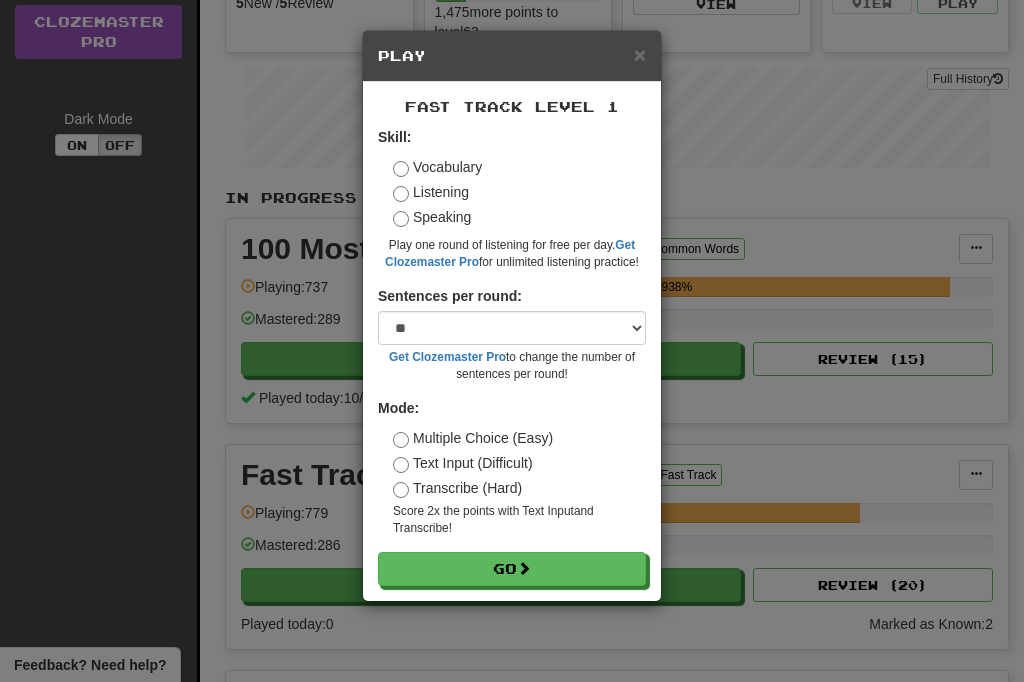 click on "Go" at bounding box center [512, 569] 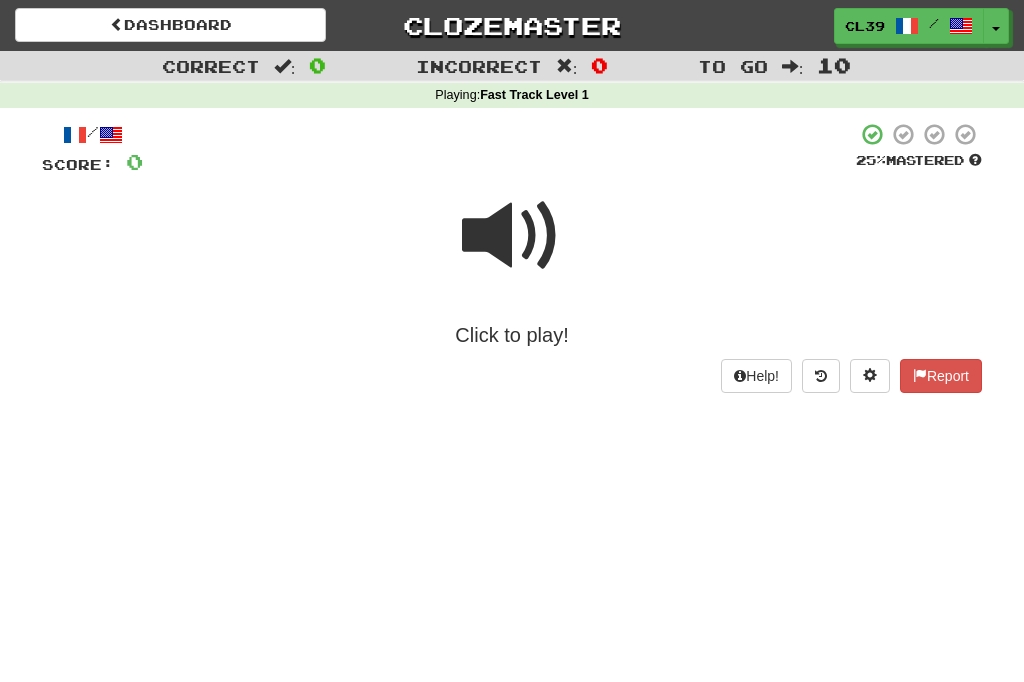 scroll, scrollTop: 0, scrollLeft: 0, axis: both 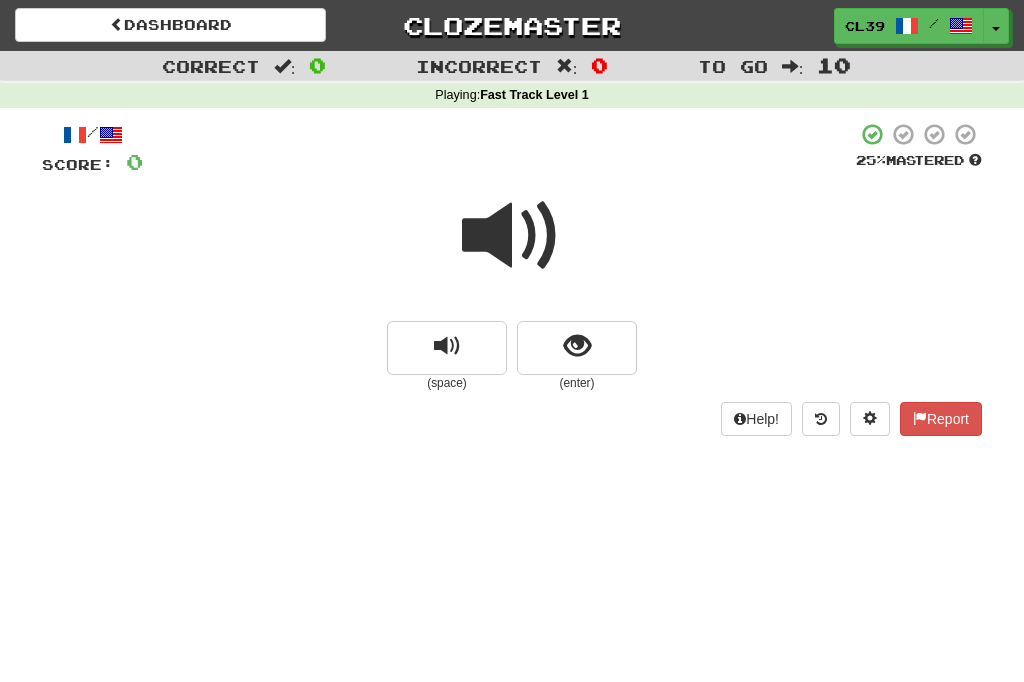 click at bounding box center [577, 346] 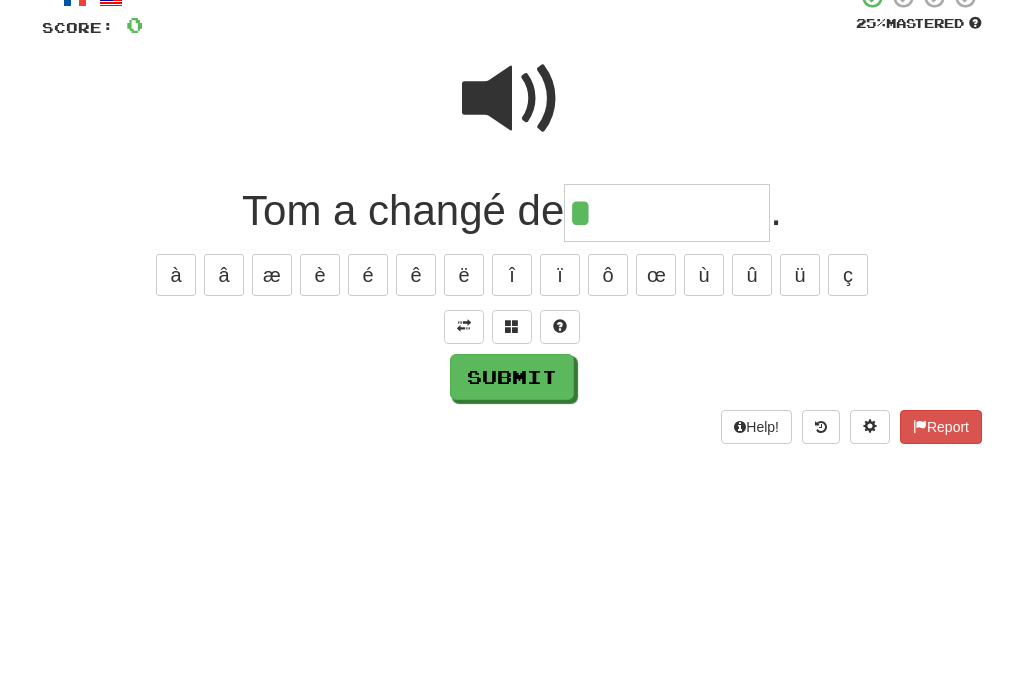 click on "è" at bounding box center (320, 412) 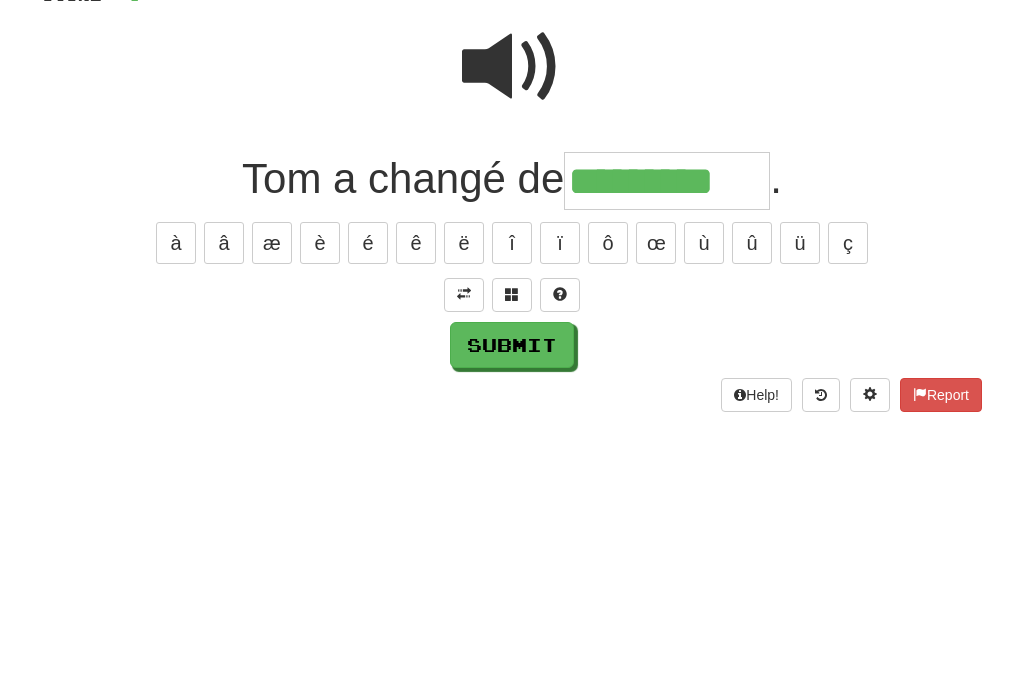 type on "*********" 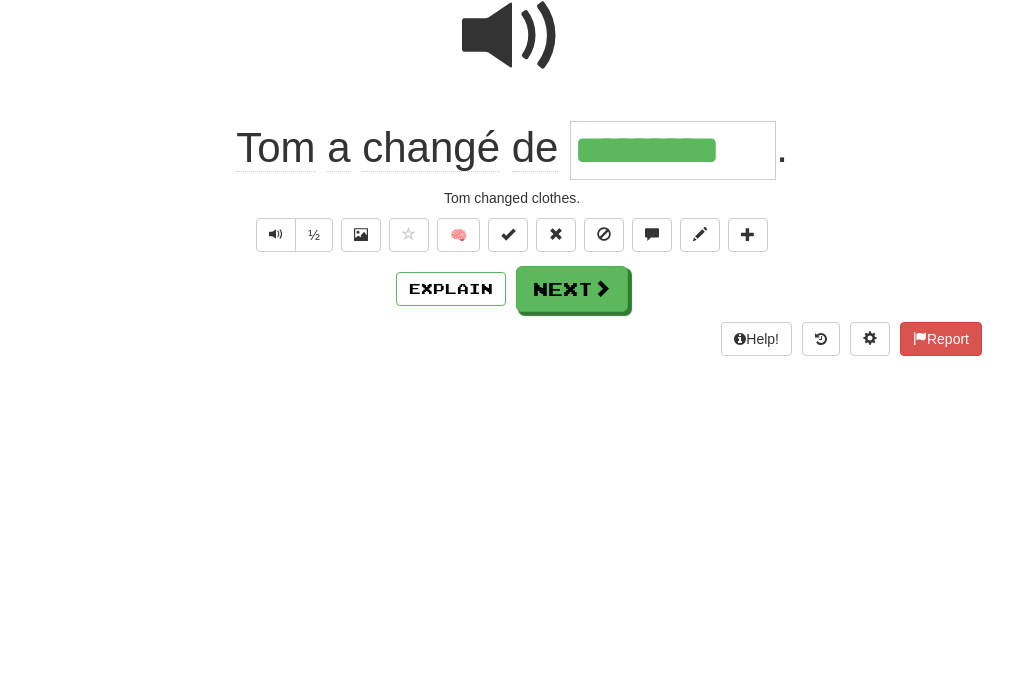 click on "Next" at bounding box center (572, 502) 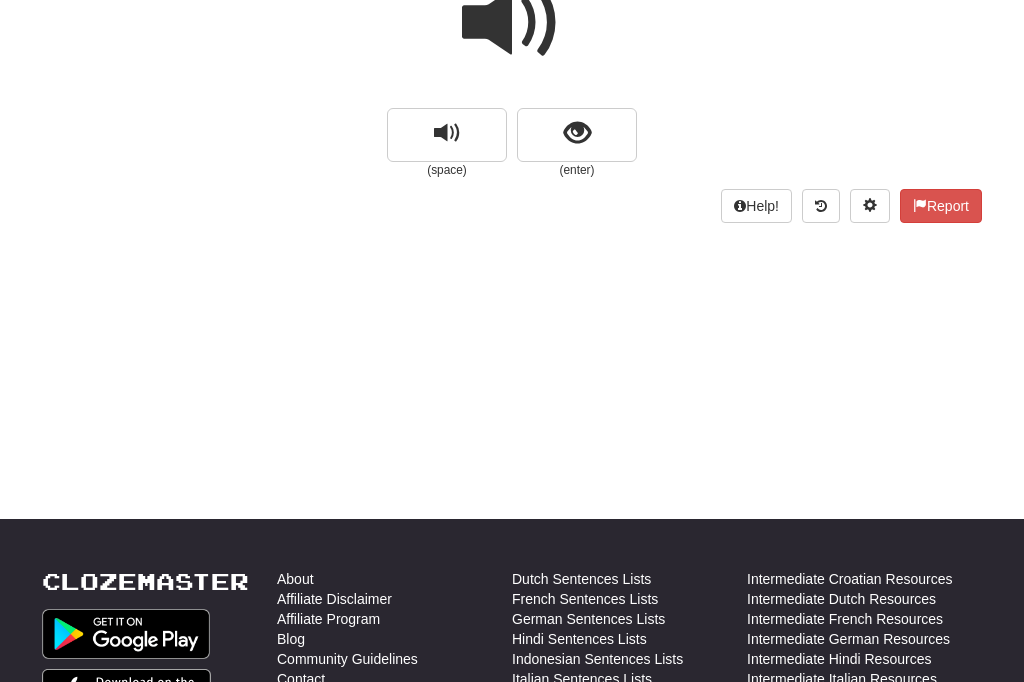 scroll, scrollTop: 213, scrollLeft: 0, axis: vertical 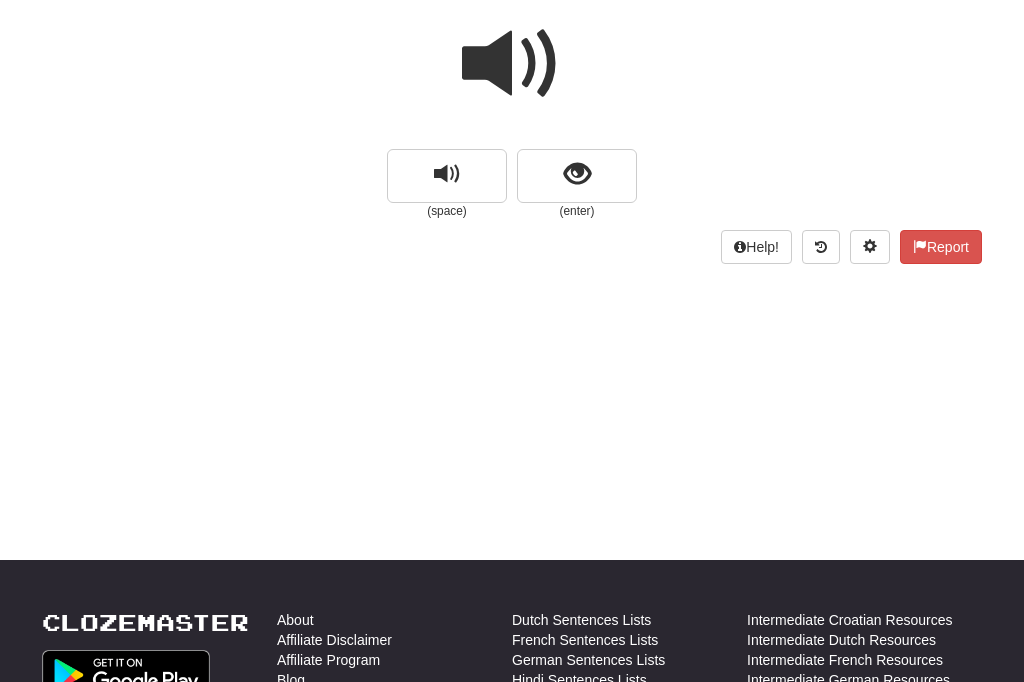 click at bounding box center (577, 174) 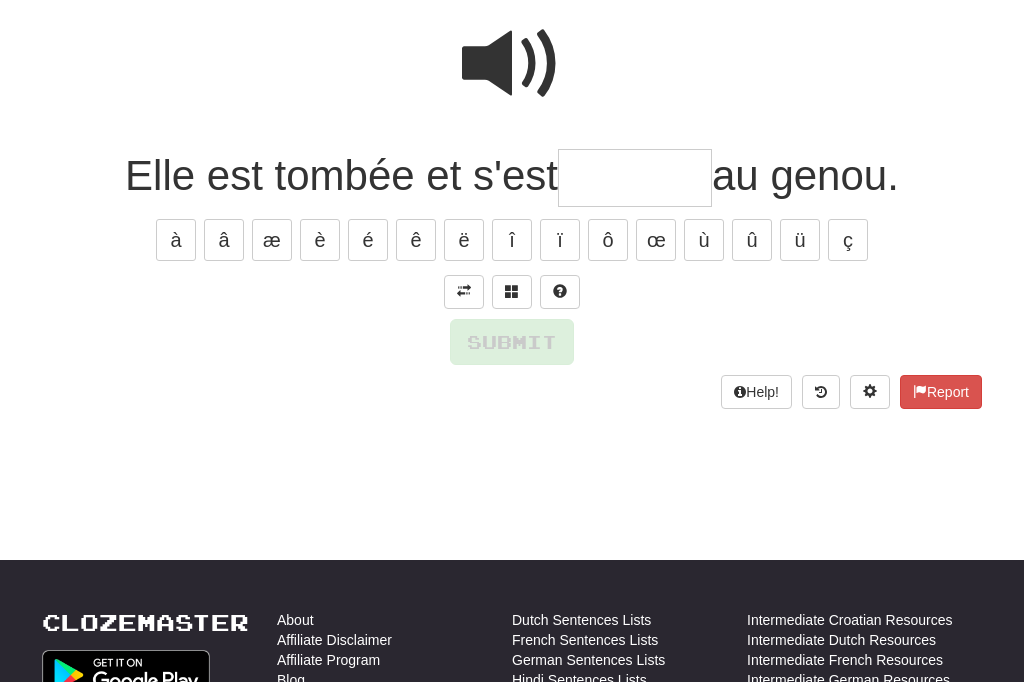 scroll, scrollTop: 171, scrollLeft: 0, axis: vertical 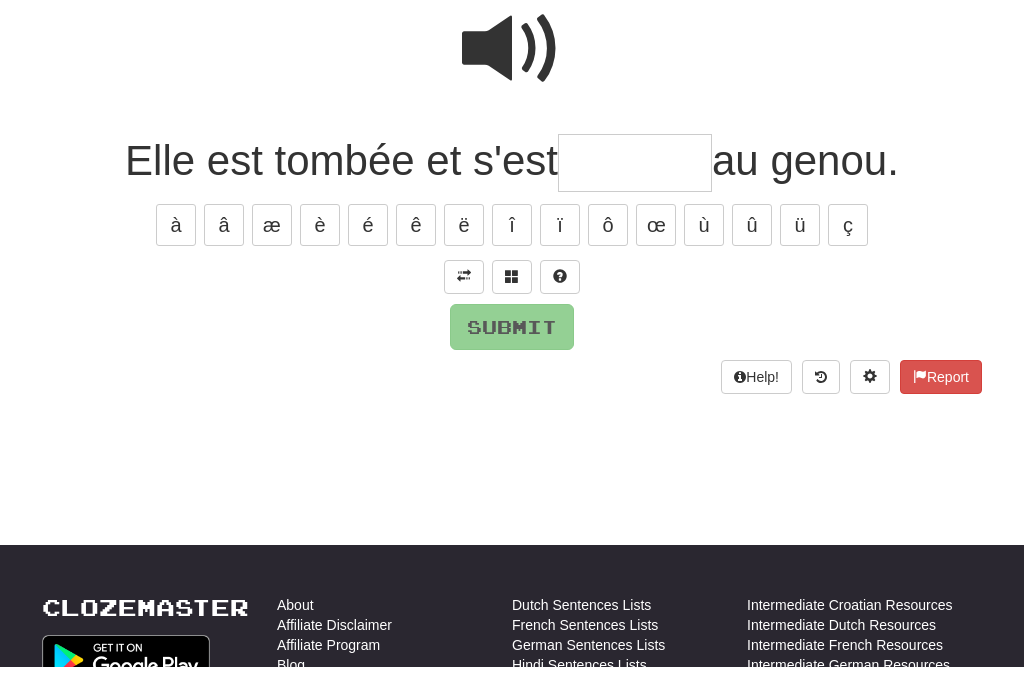 click at bounding box center [464, 293] 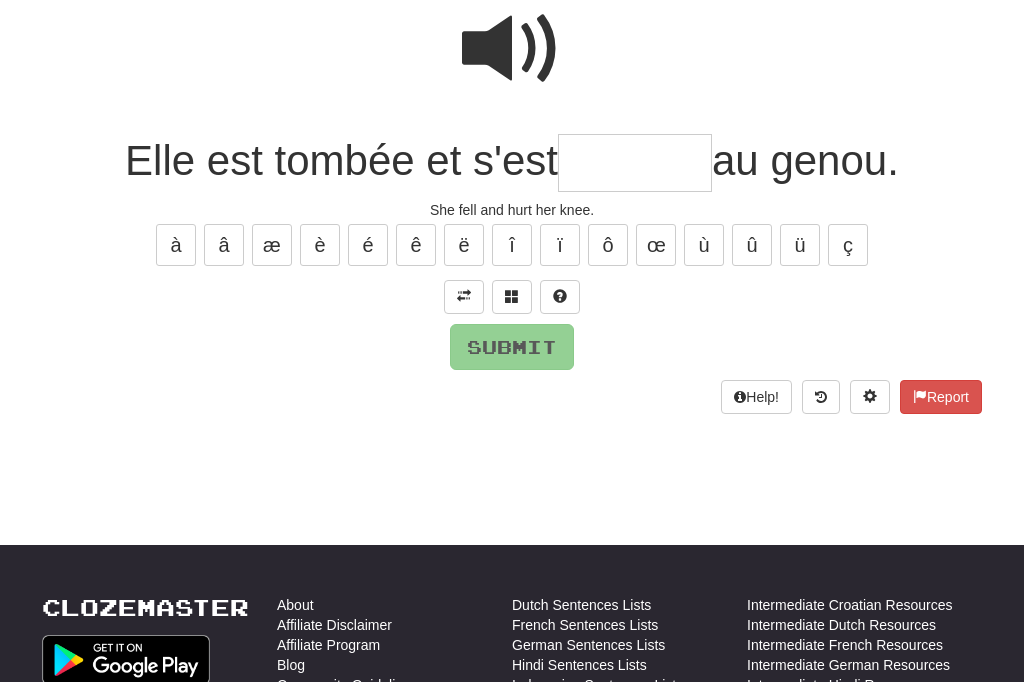 click at bounding box center (635, 163) 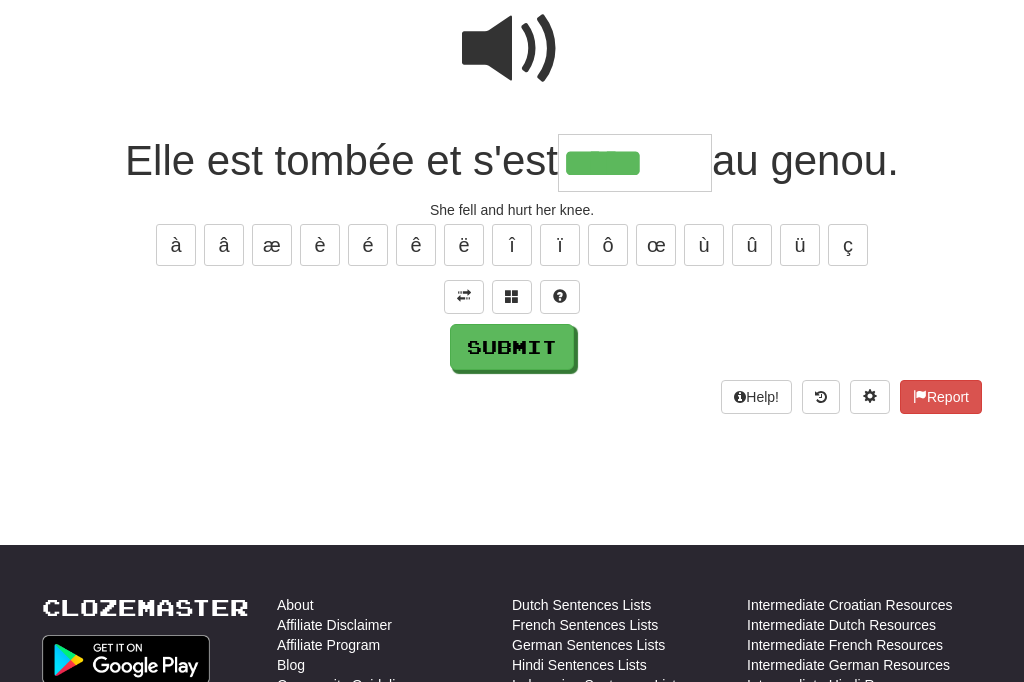 click on "é" at bounding box center (368, 245) 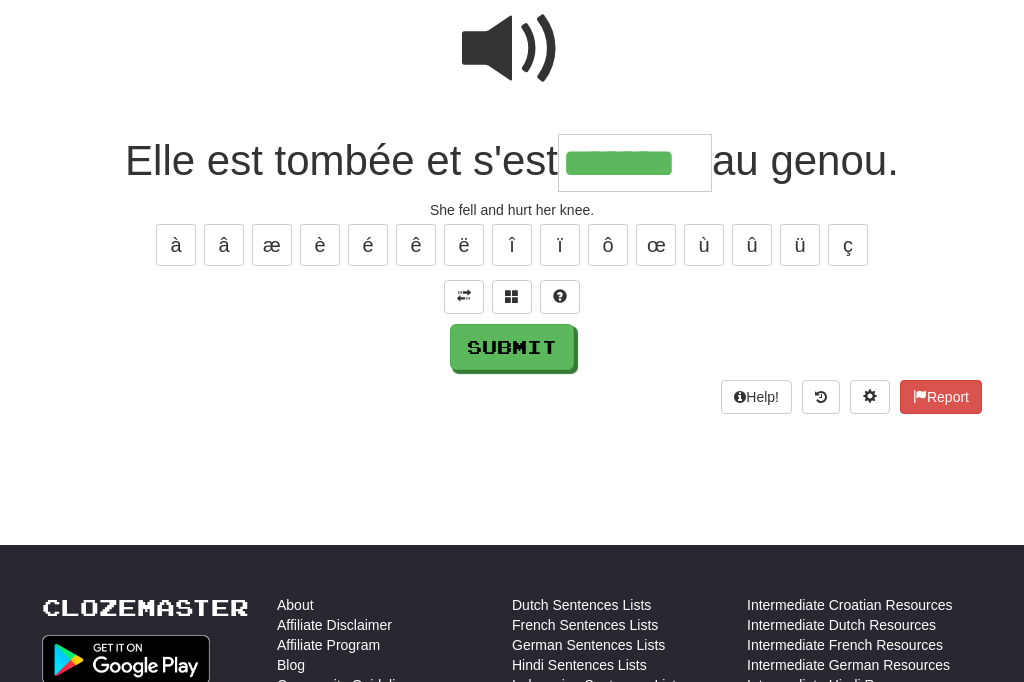 type on "*******" 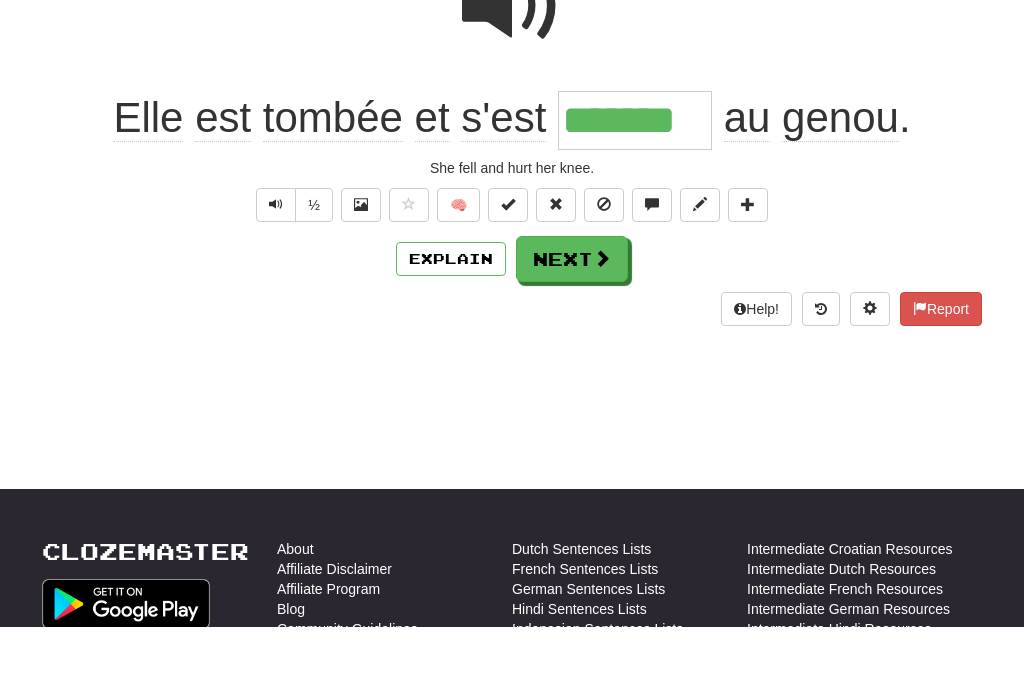 click on "Next" at bounding box center [572, 315] 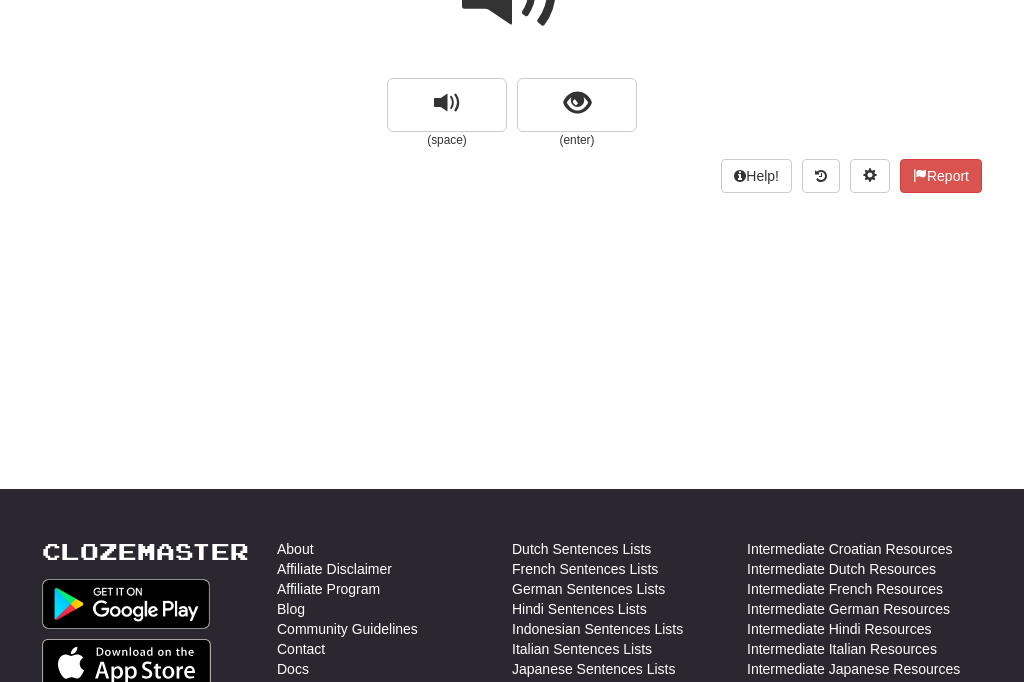 scroll, scrollTop: 243, scrollLeft: 0, axis: vertical 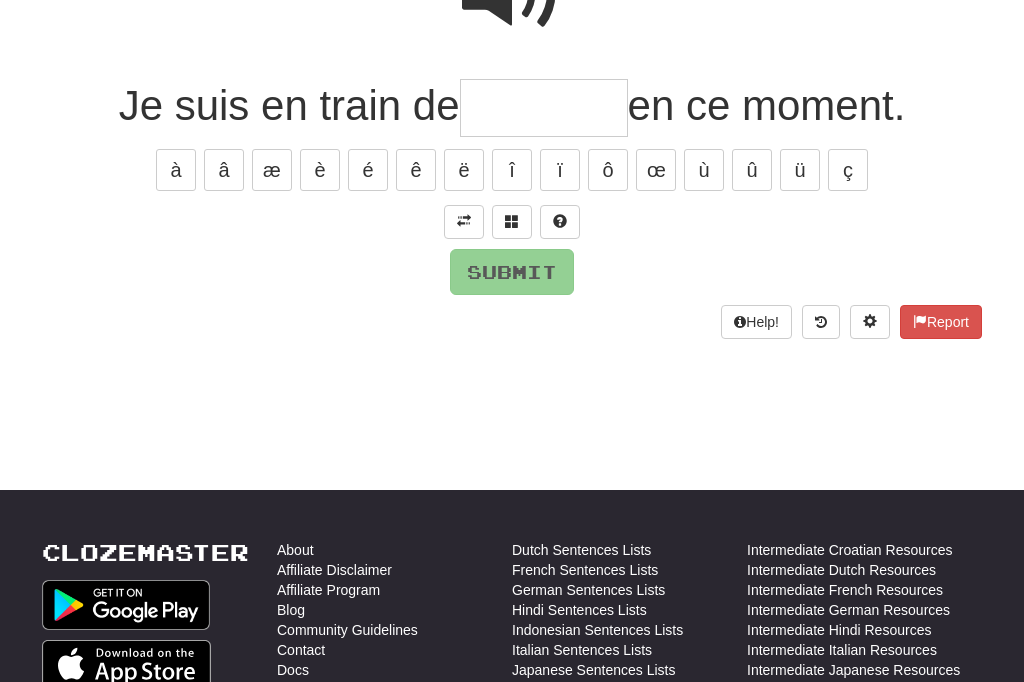 click at bounding box center (512, -6) 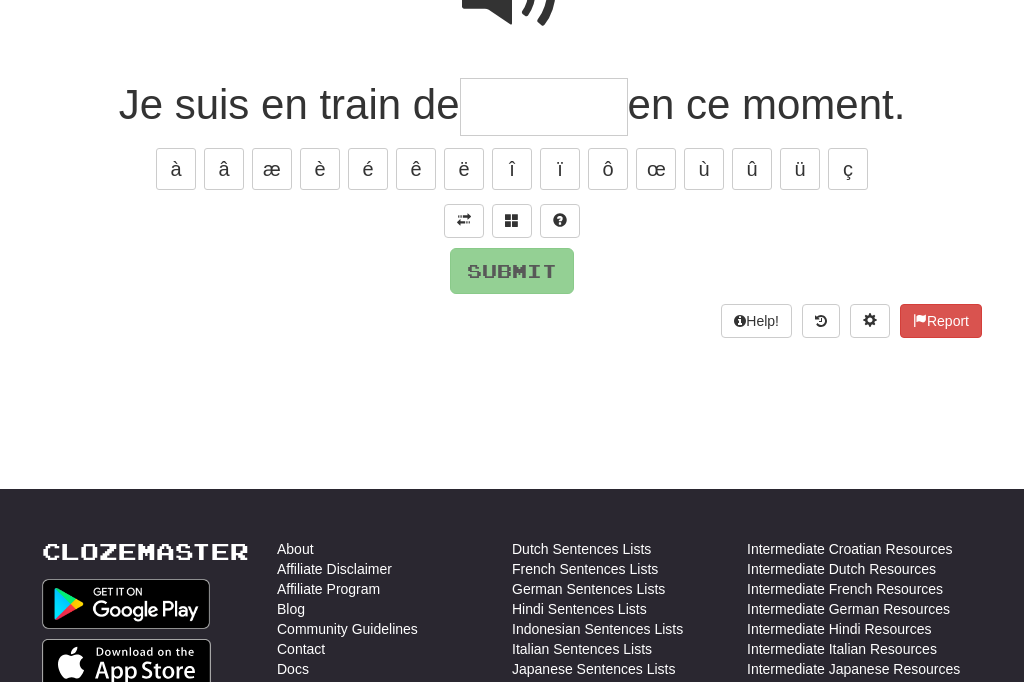 click at bounding box center (544, 107) 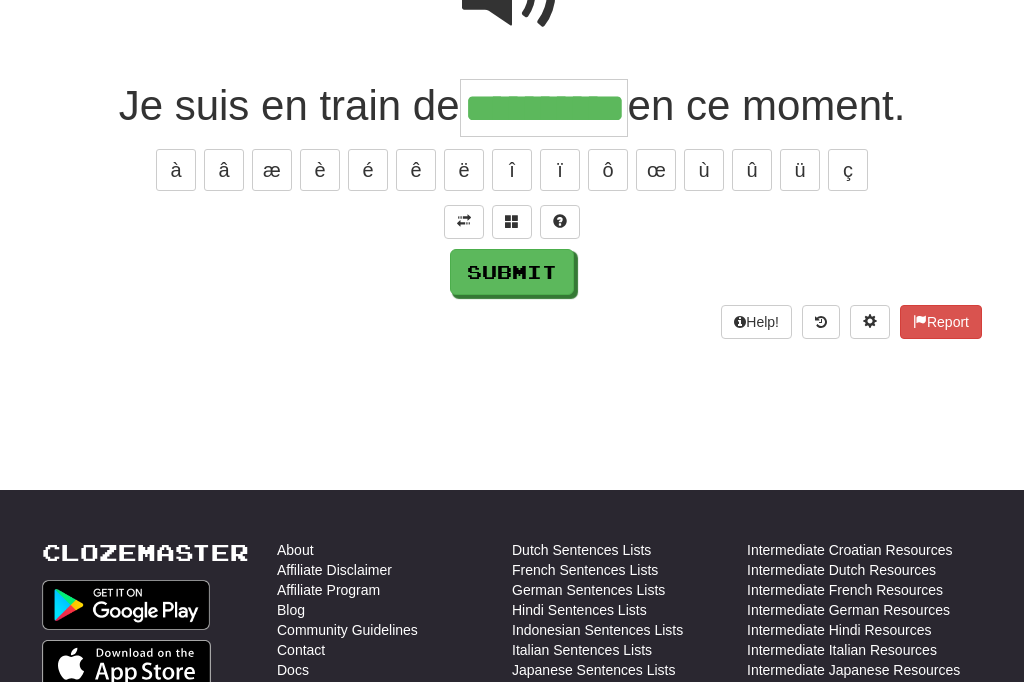 type on "**********" 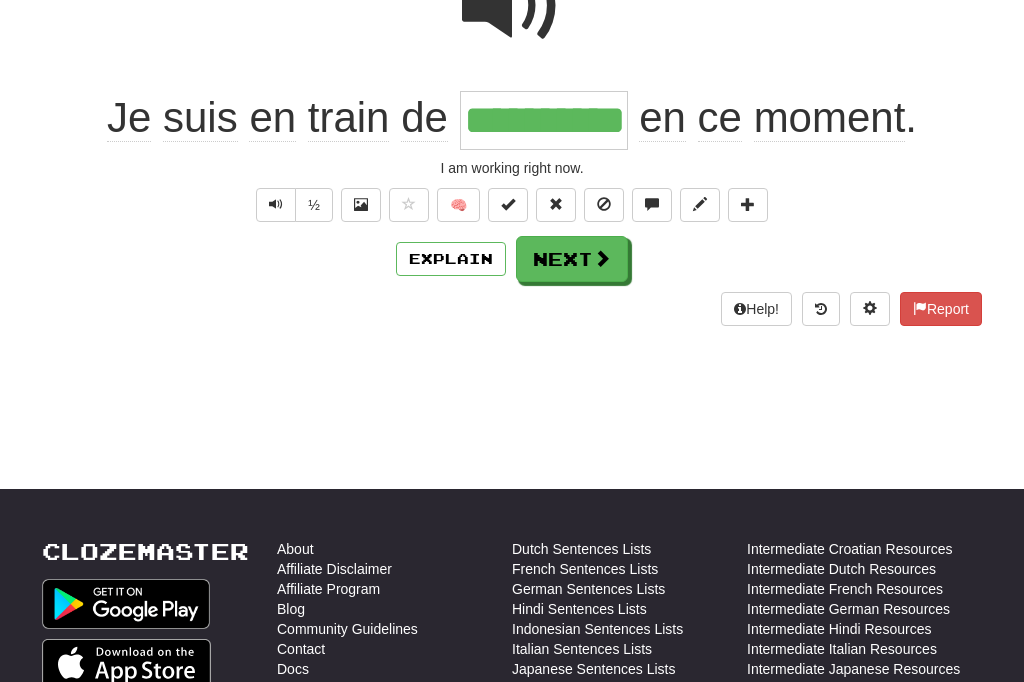 click on "Next" at bounding box center (572, 259) 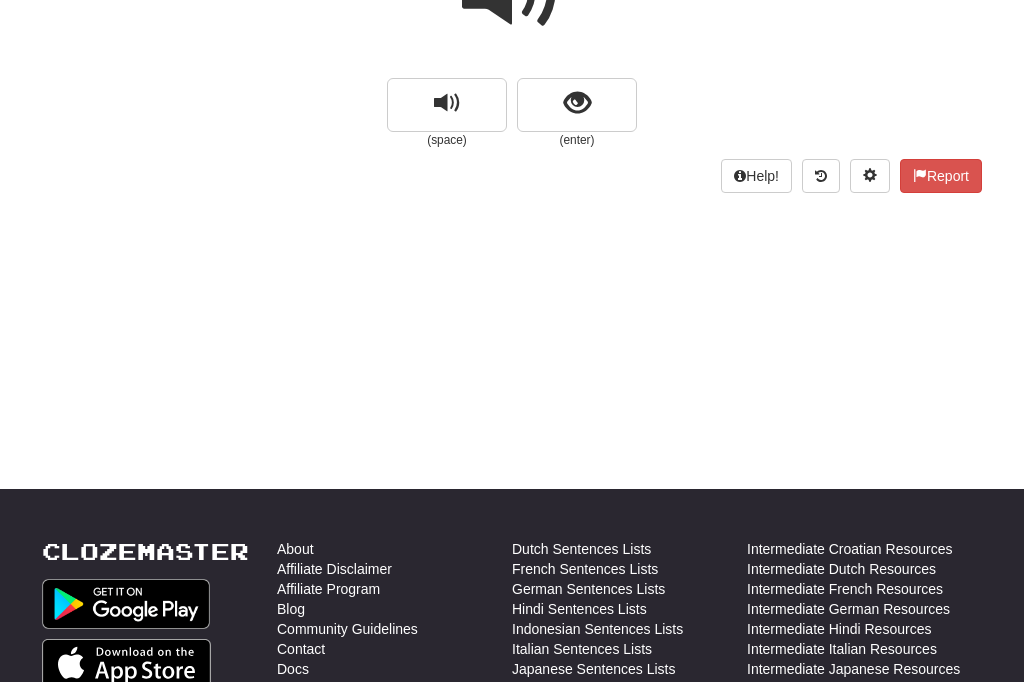 click at bounding box center (447, 103) 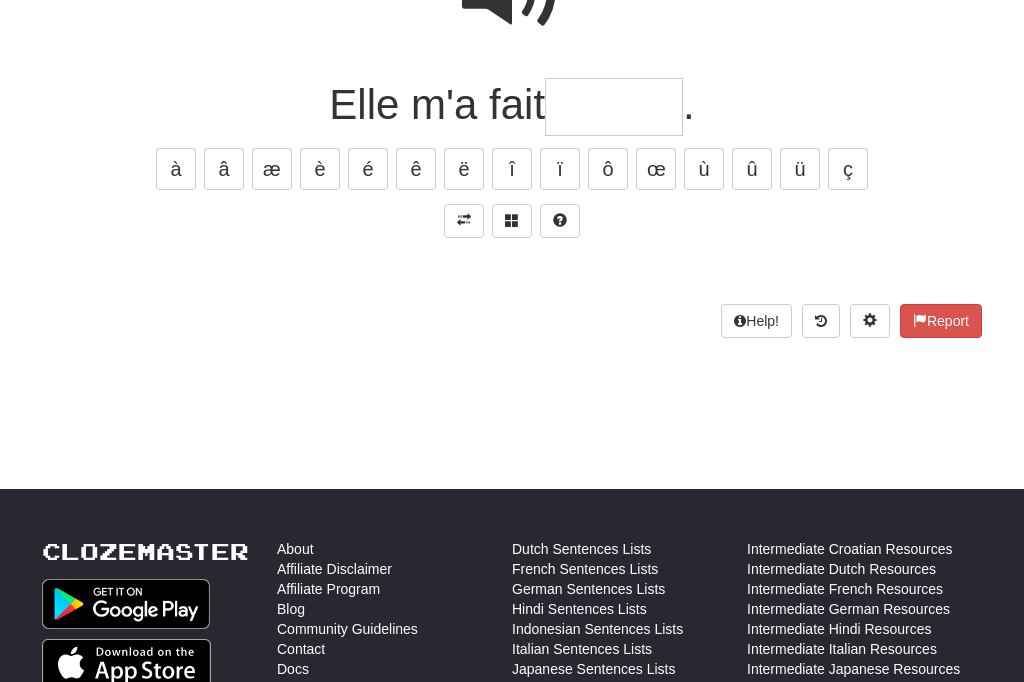 scroll, scrollTop: 242, scrollLeft: 0, axis: vertical 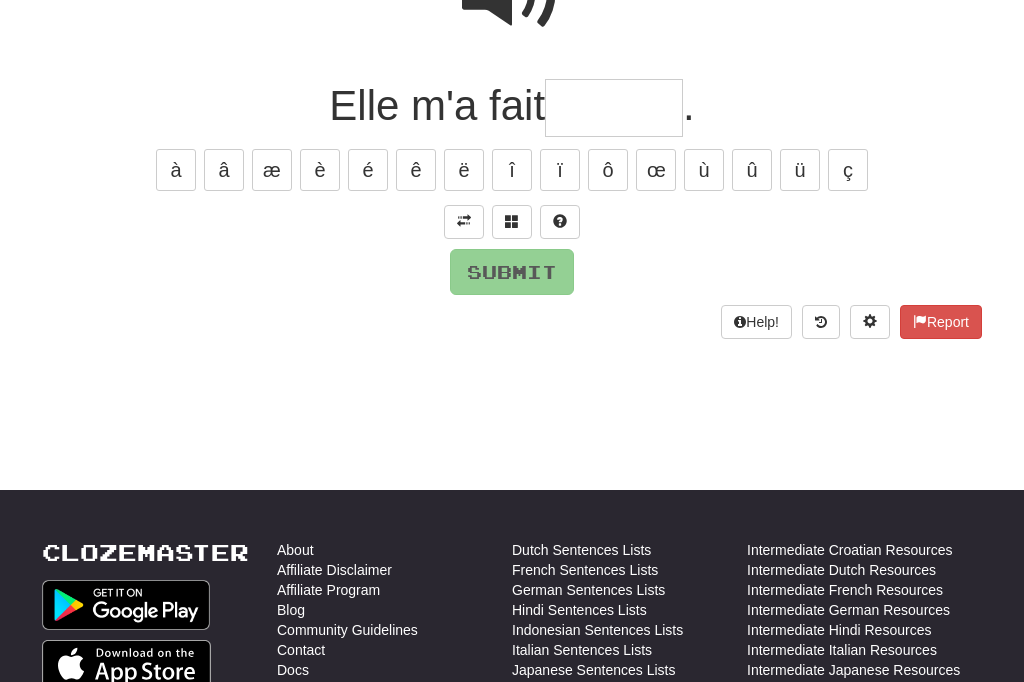 click at bounding box center (464, 221) 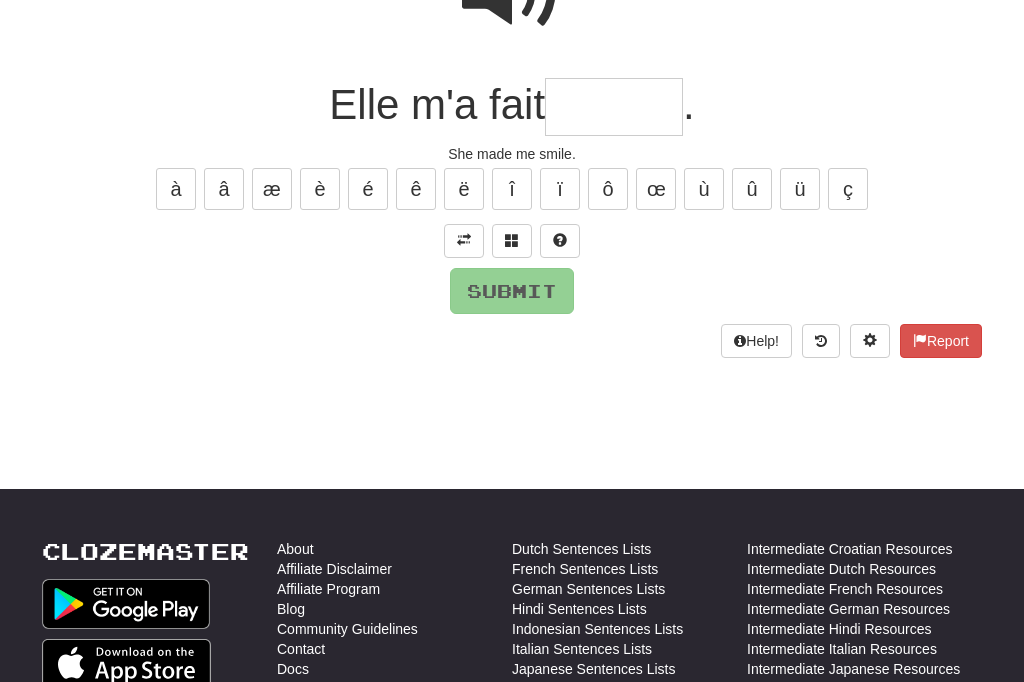 click at bounding box center [614, 108] 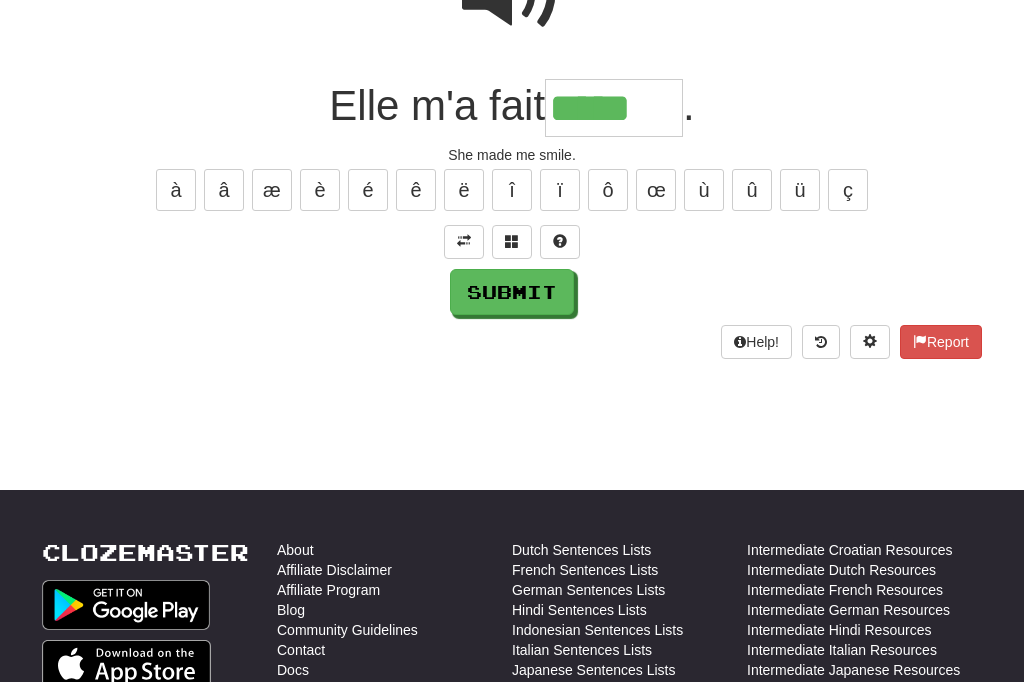click at bounding box center (512, -6) 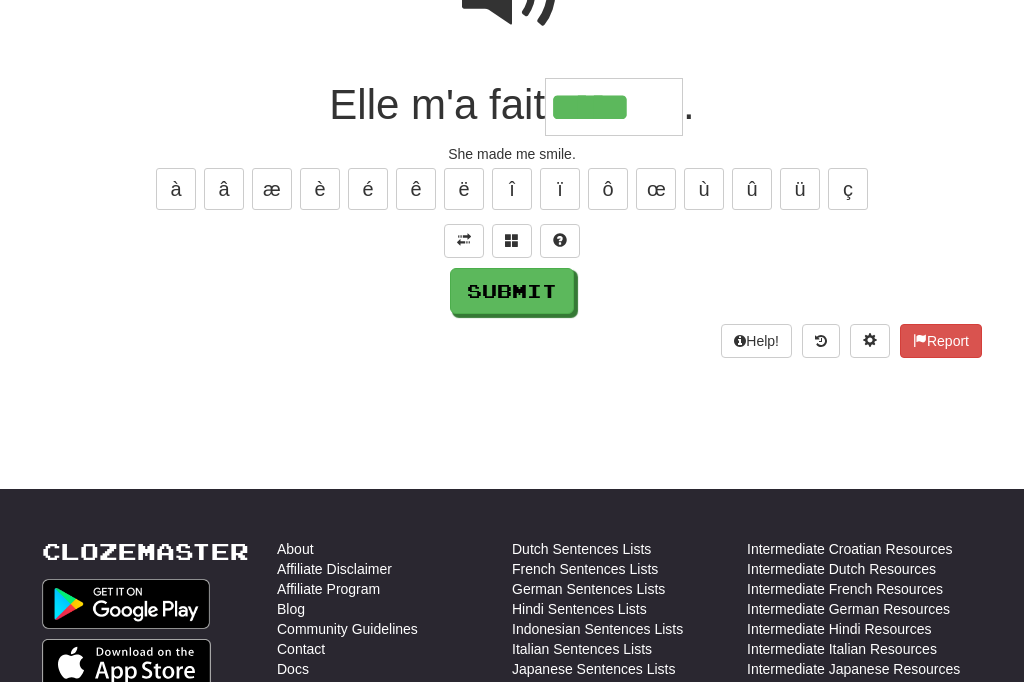 click on "*****" at bounding box center [614, 107] 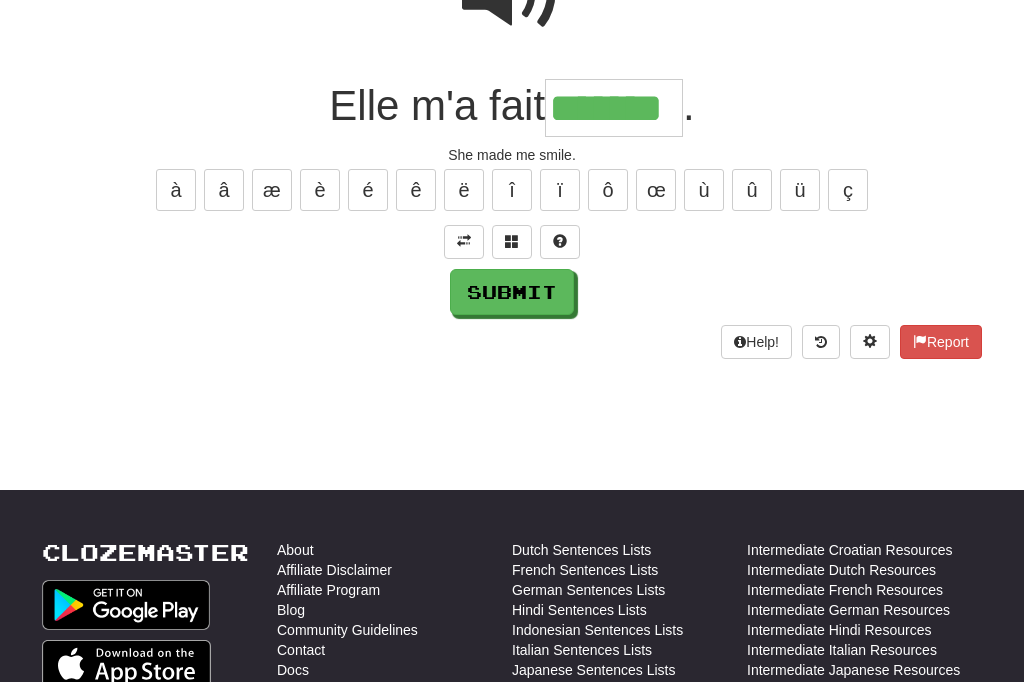 type on "*******" 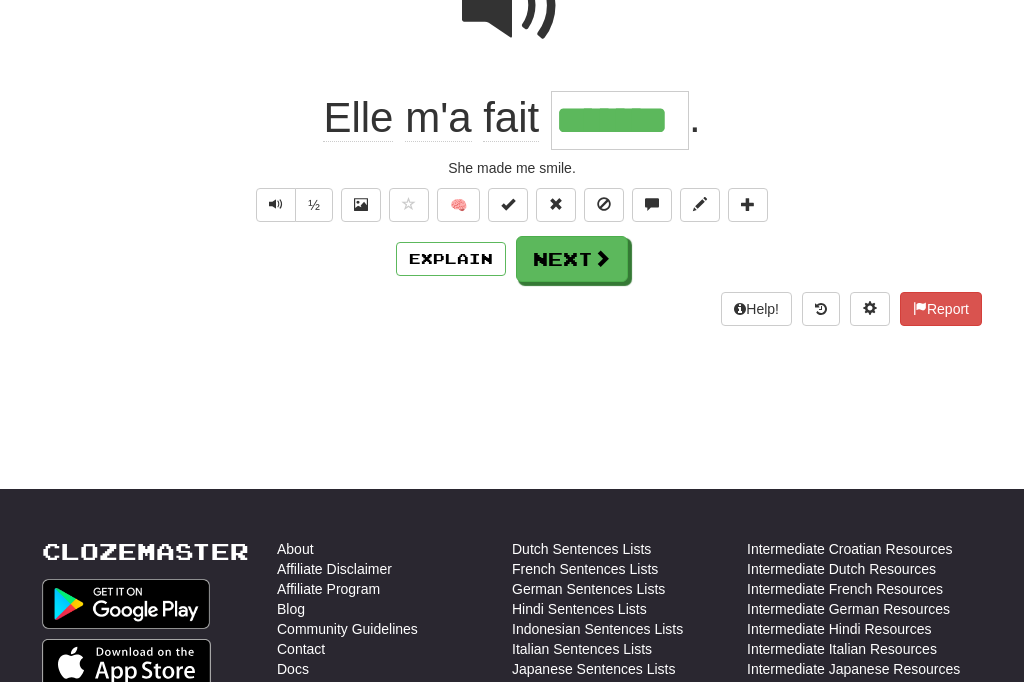 click on "Next" at bounding box center [572, 259] 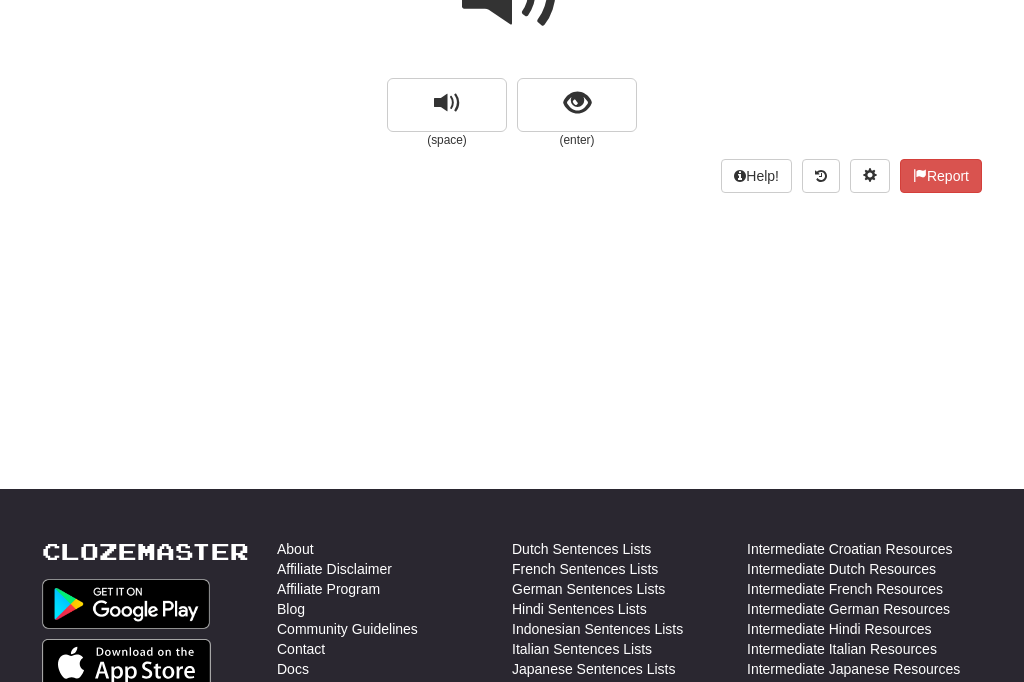 click at bounding box center [447, 103] 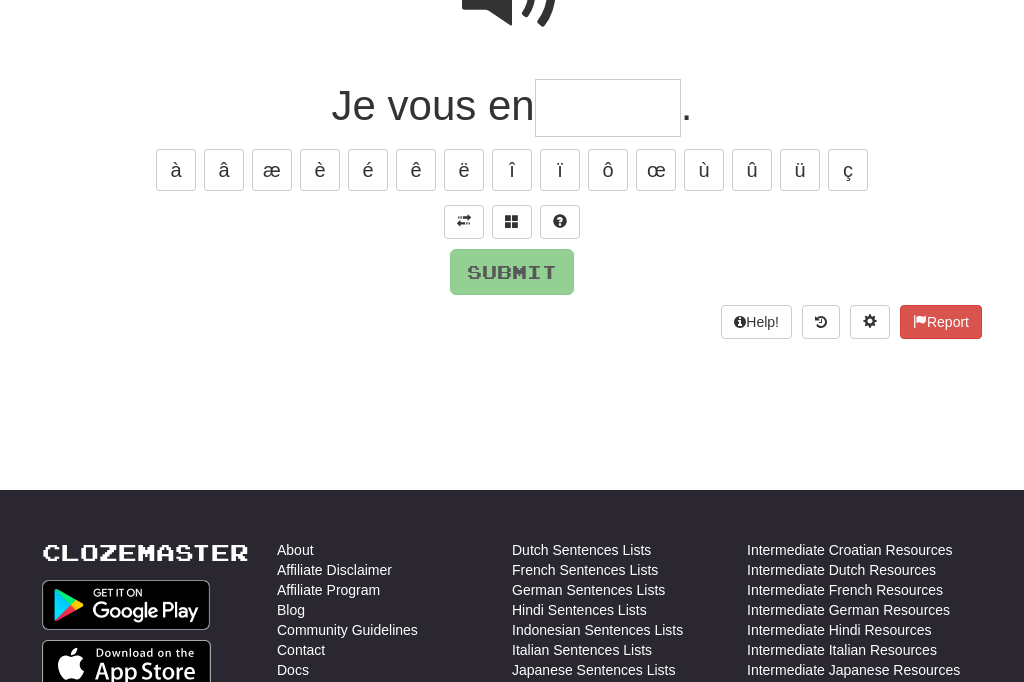 click at bounding box center (464, 222) 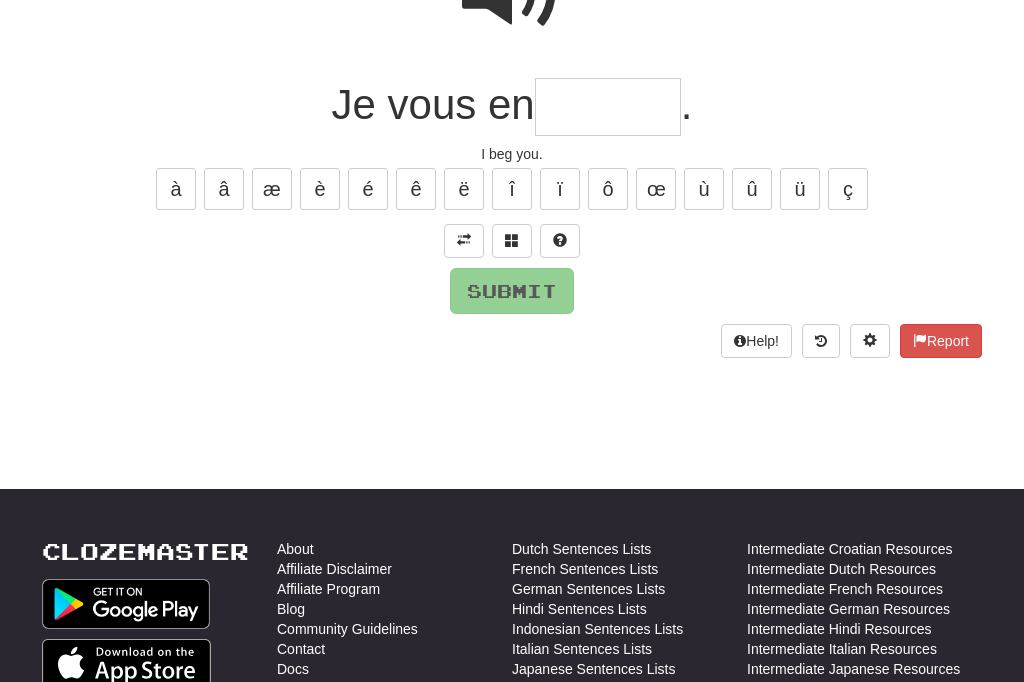 click at bounding box center (608, 108) 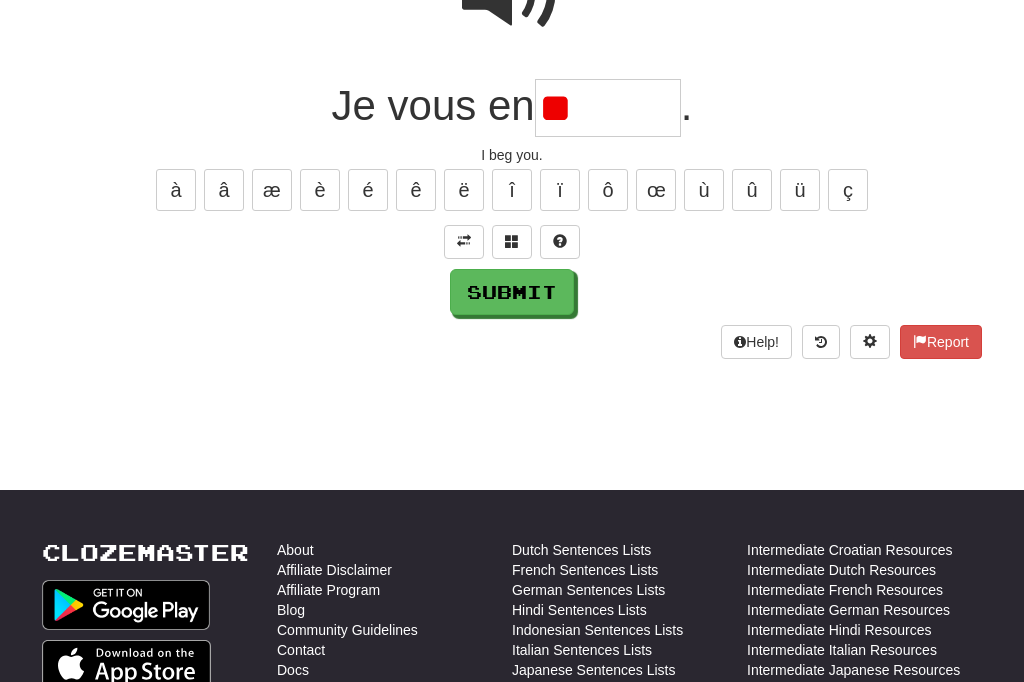 type on "*" 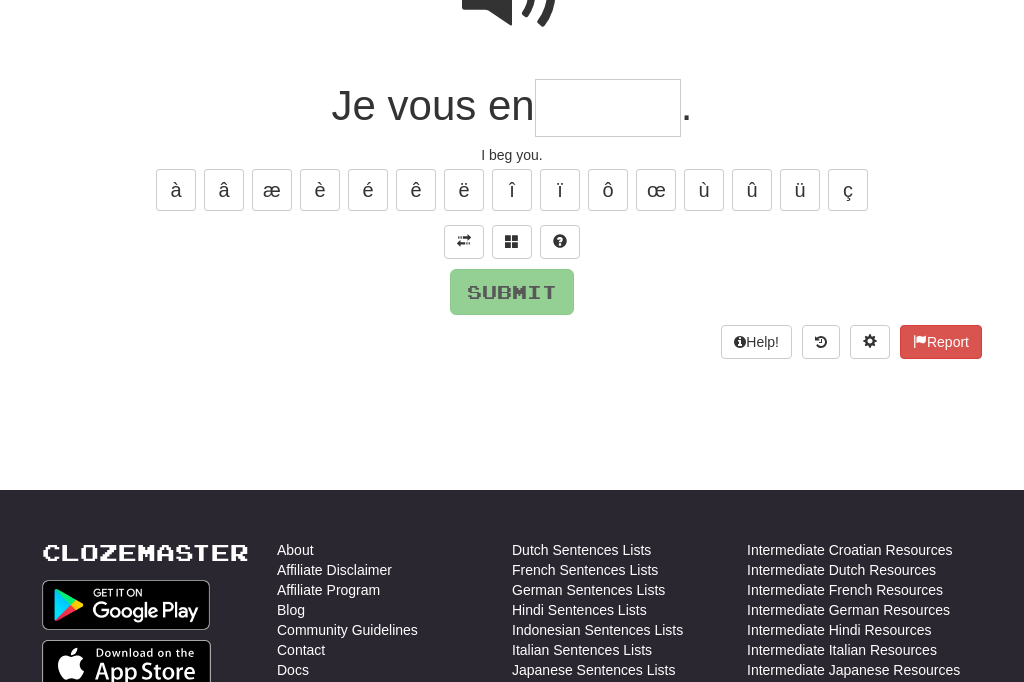 click at bounding box center [512, -6] 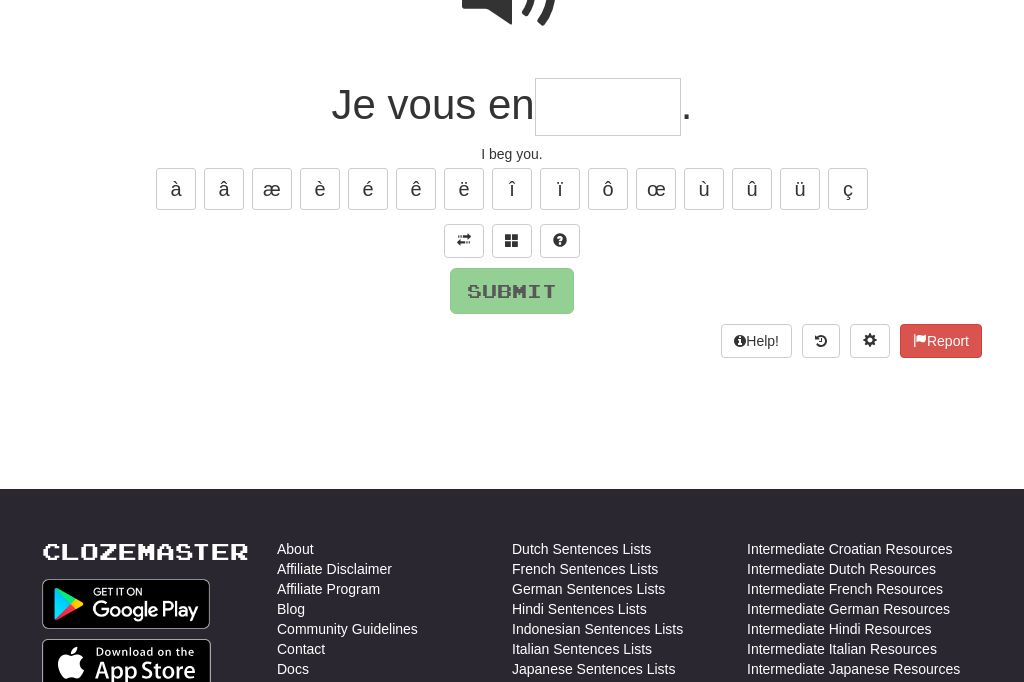 click at bounding box center [608, 107] 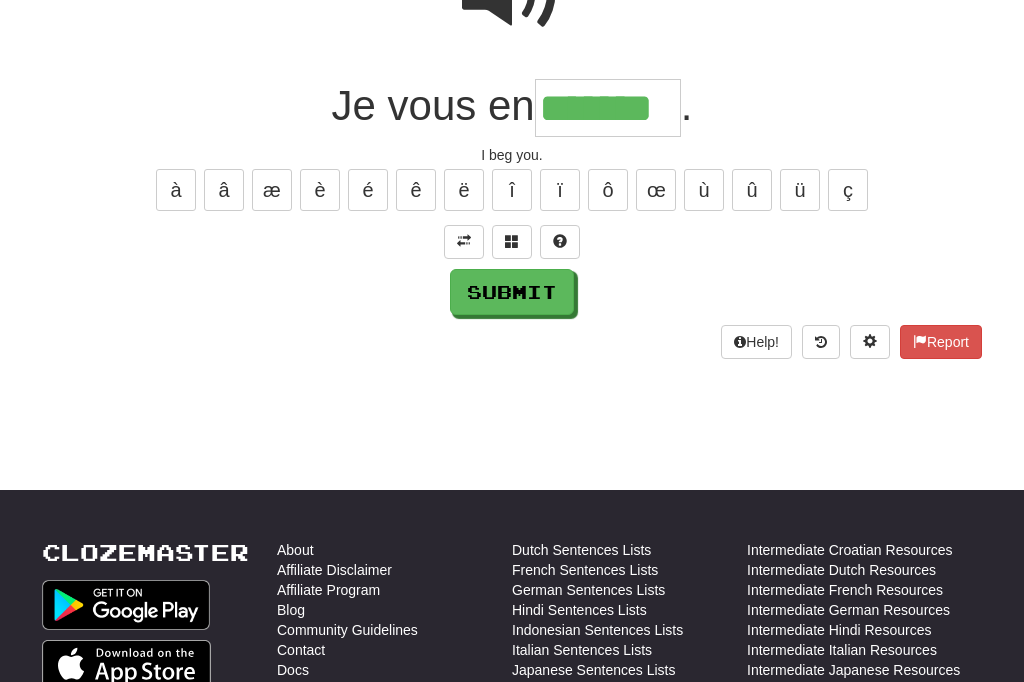 type on "*******" 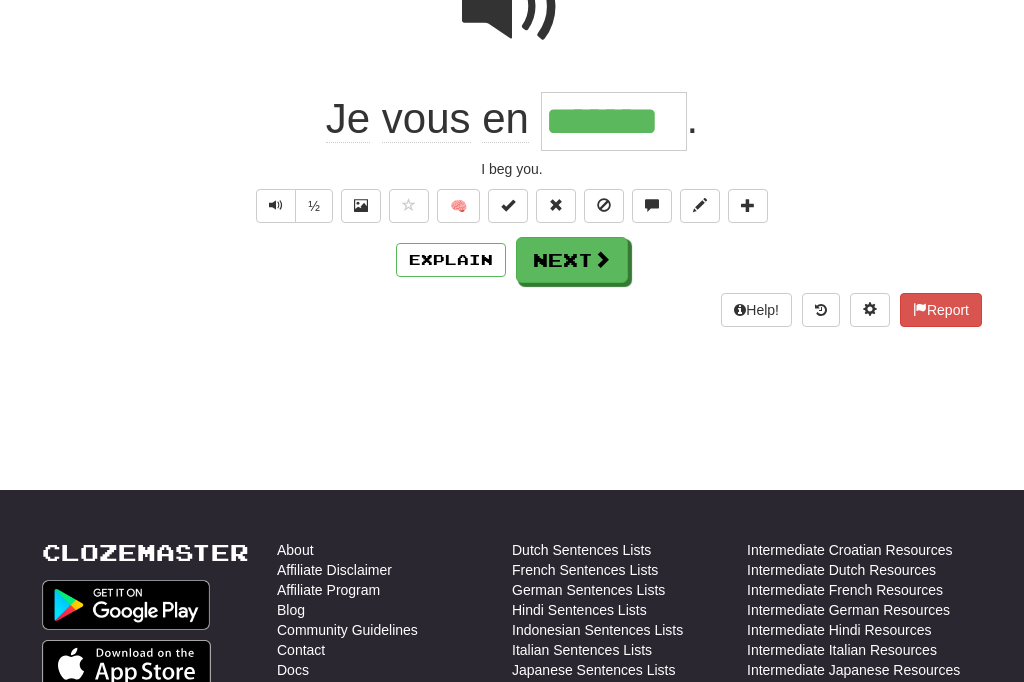 scroll, scrollTop: 243, scrollLeft: 0, axis: vertical 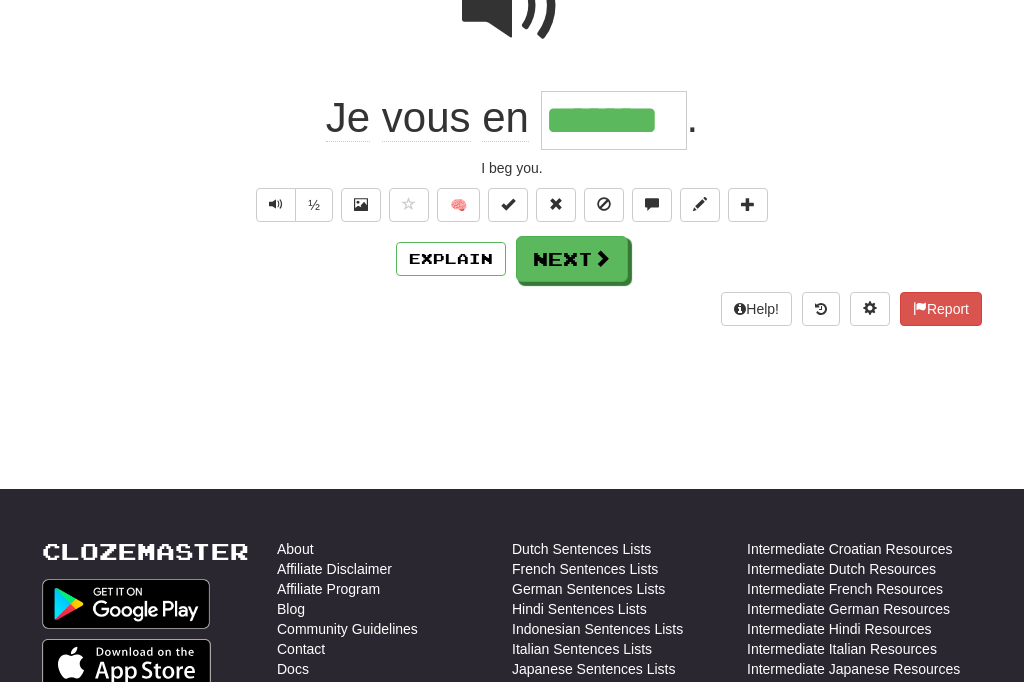 click on "Next" at bounding box center (572, 259) 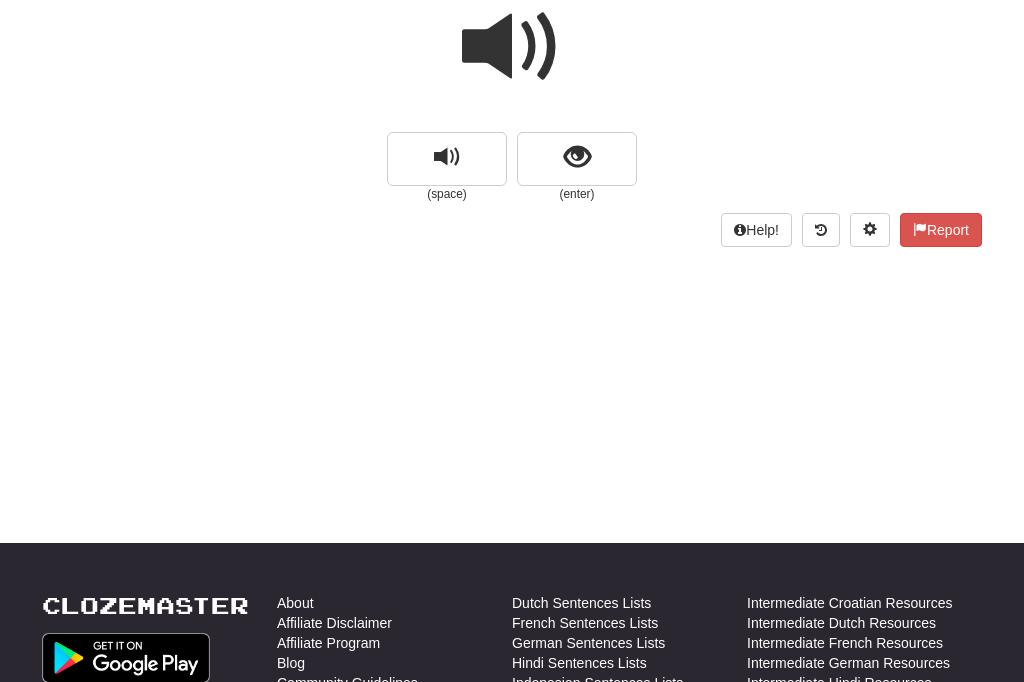 scroll, scrollTop: 189, scrollLeft: 0, axis: vertical 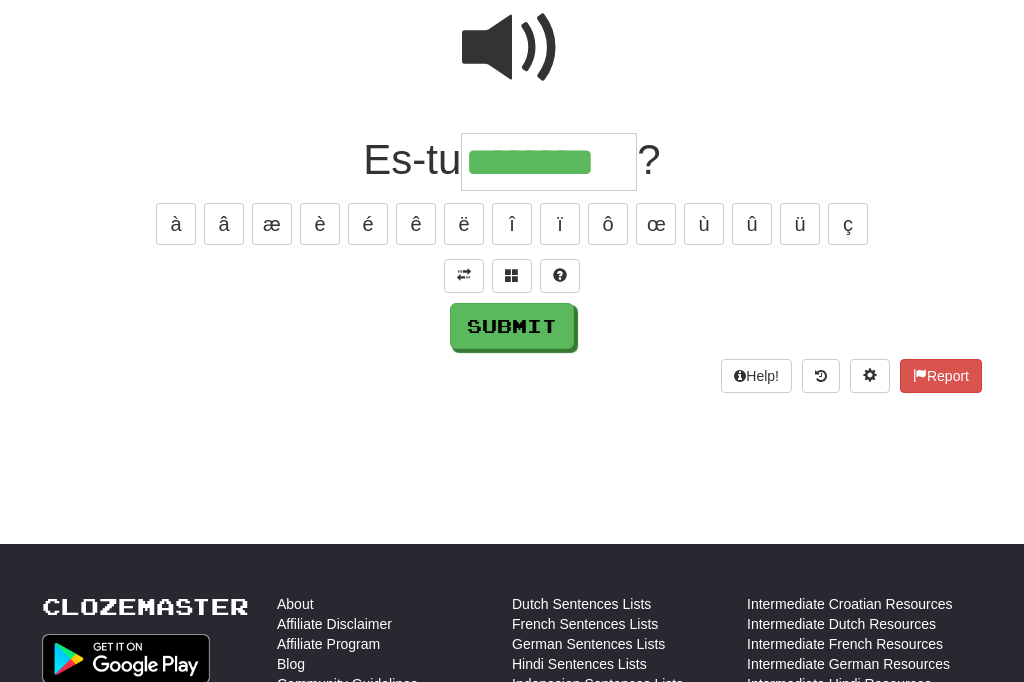 click on "é" at bounding box center (368, 224) 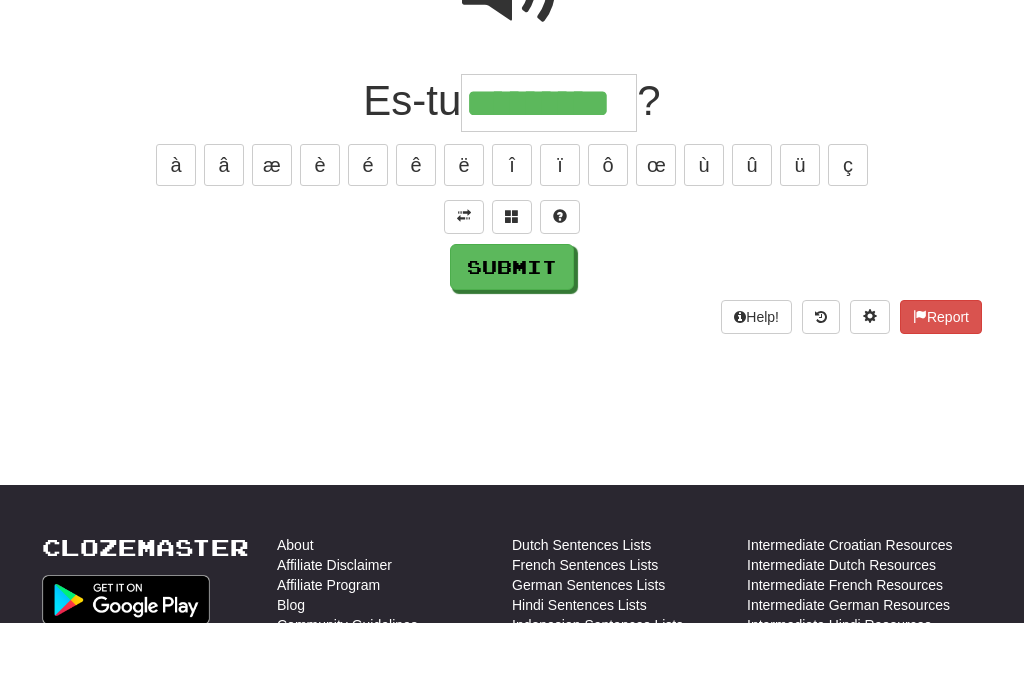 click on "Submit" at bounding box center [512, 326] 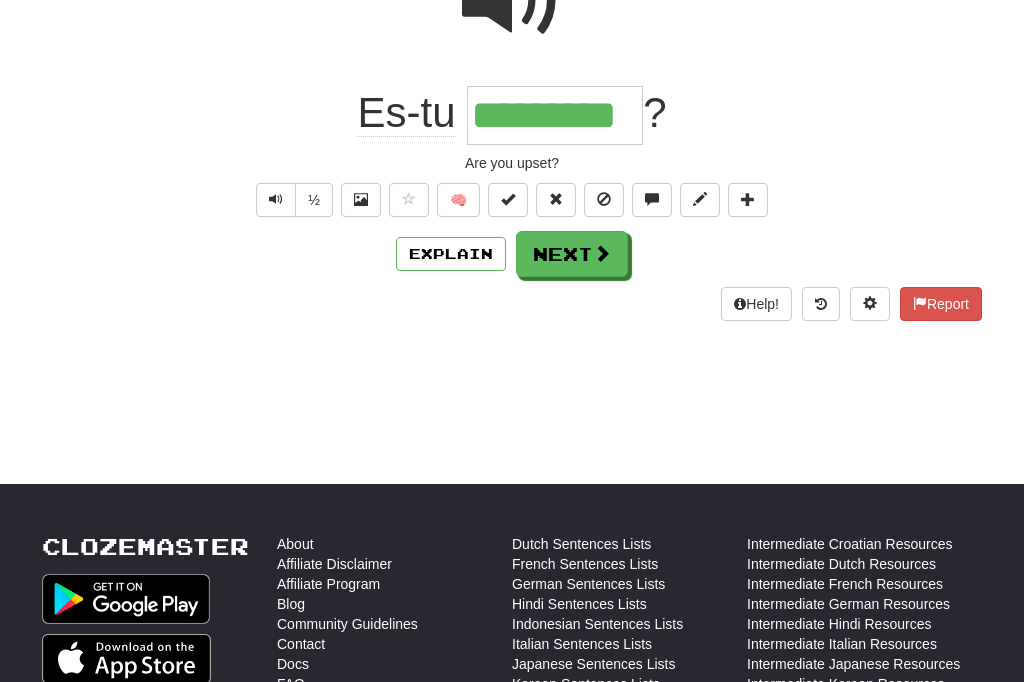 scroll, scrollTop: 248, scrollLeft: 0, axis: vertical 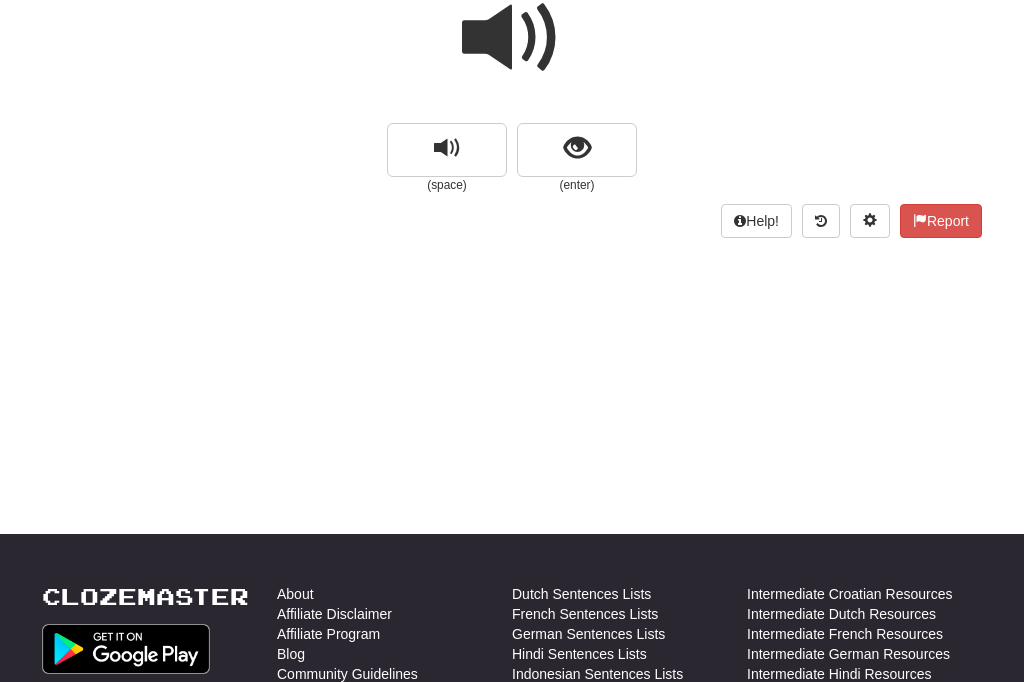 click at bounding box center (447, 148) 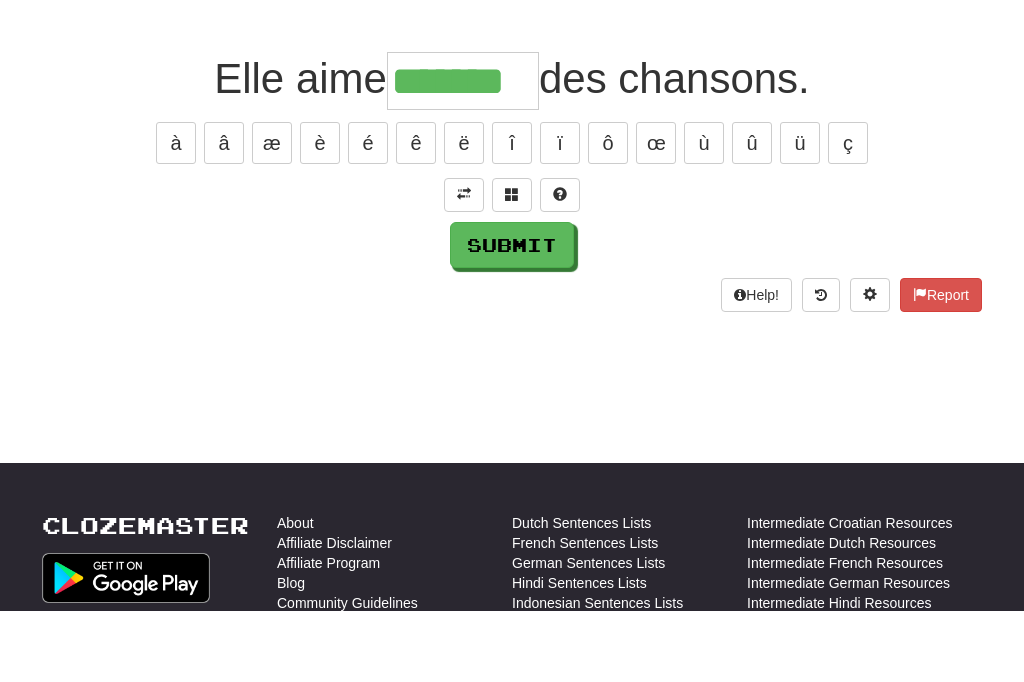 type on "*******" 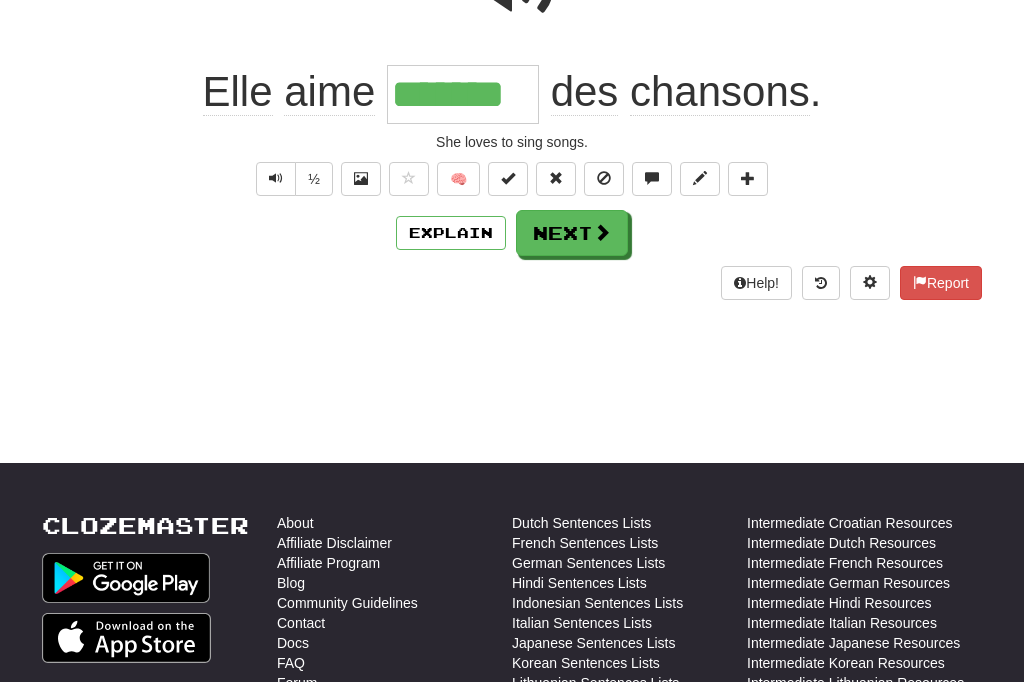 click at bounding box center (512, -20) 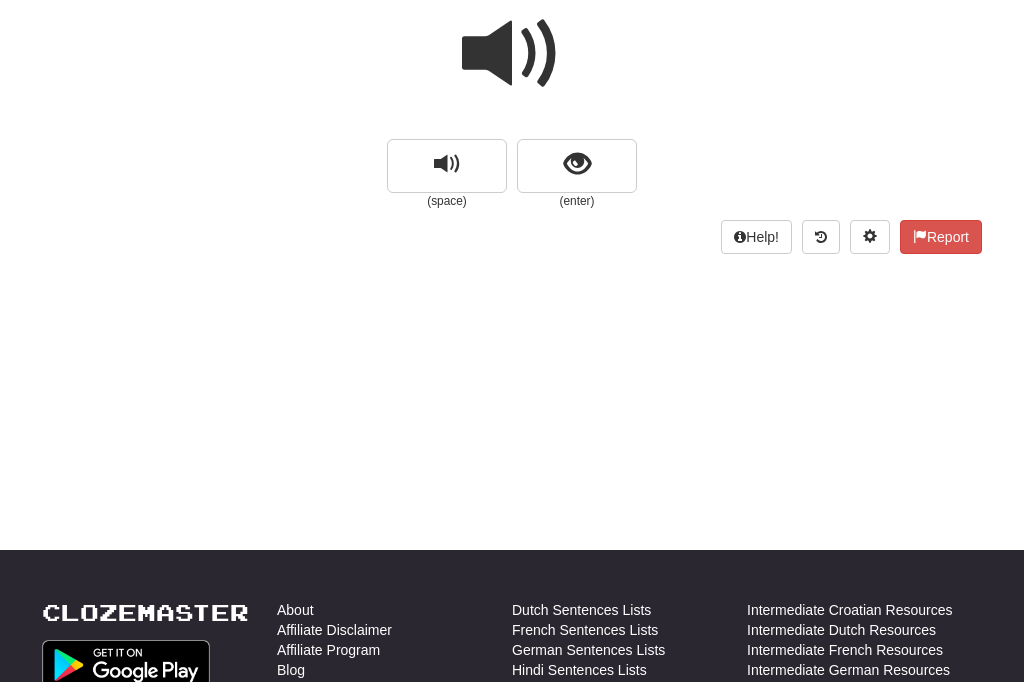 scroll, scrollTop: 182, scrollLeft: 0, axis: vertical 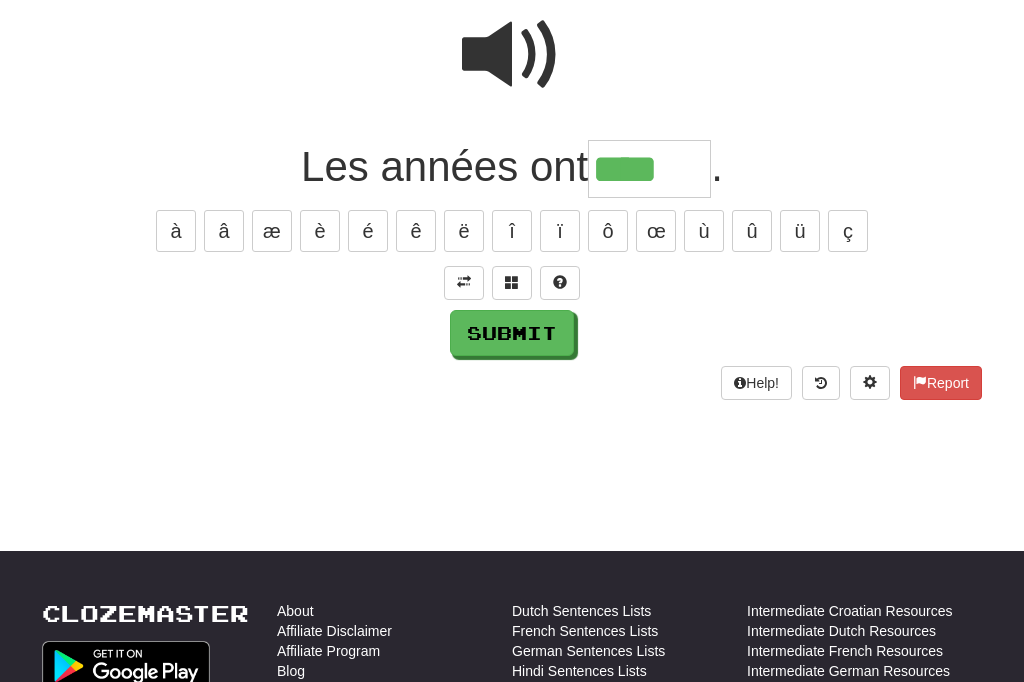 click on "é" at bounding box center (368, 231) 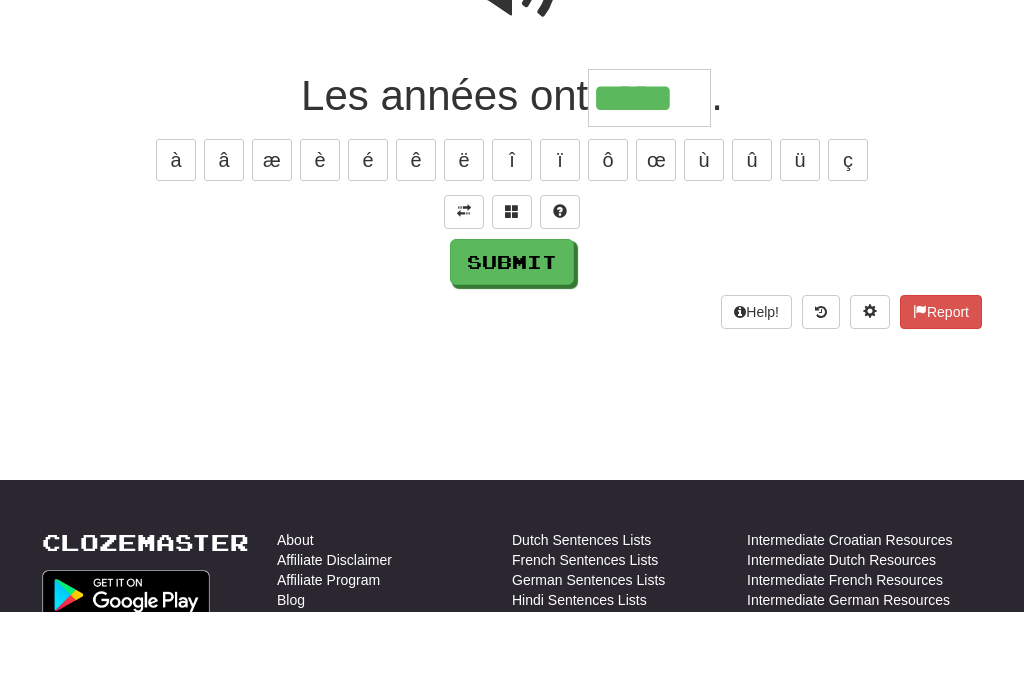click on "Submit" at bounding box center [512, 333] 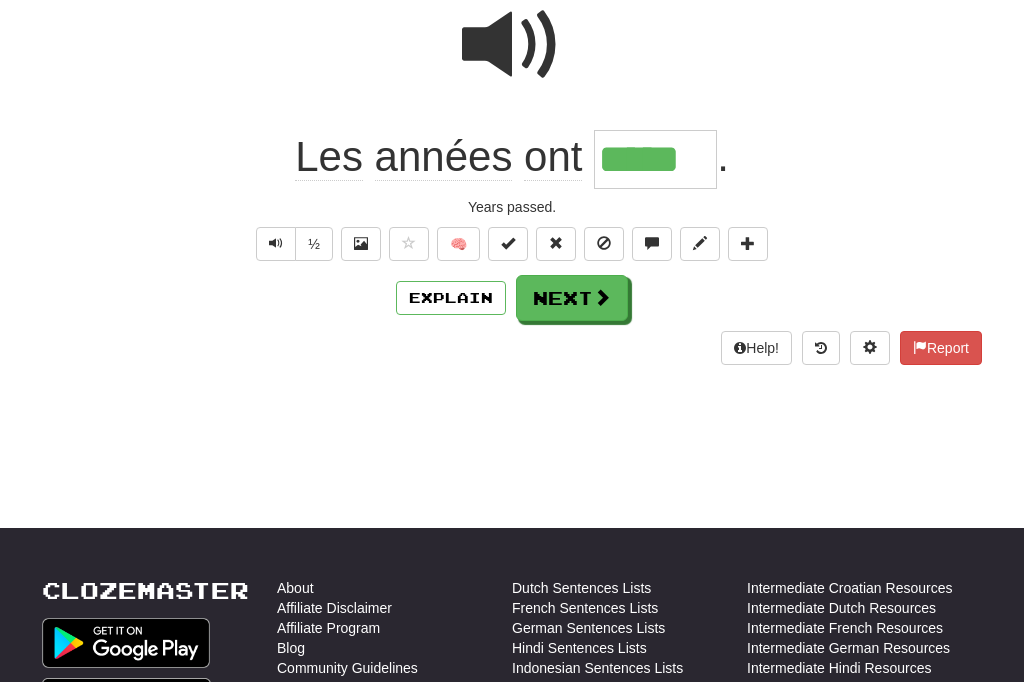 scroll, scrollTop: 204, scrollLeft: 0, axis: vertical 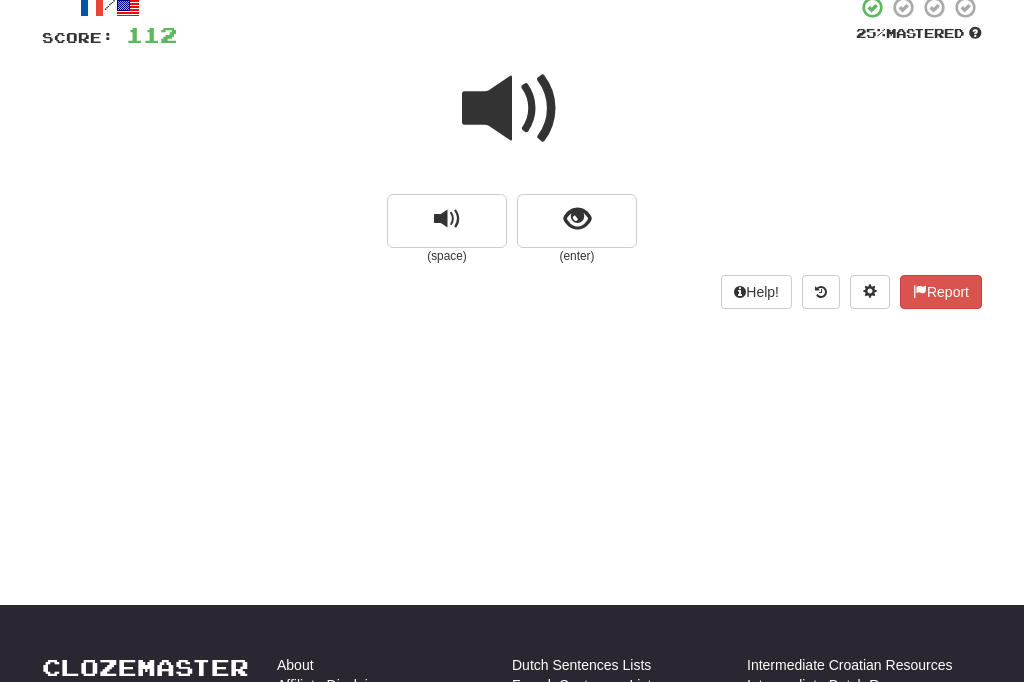 click at bounding box center [512, 109] 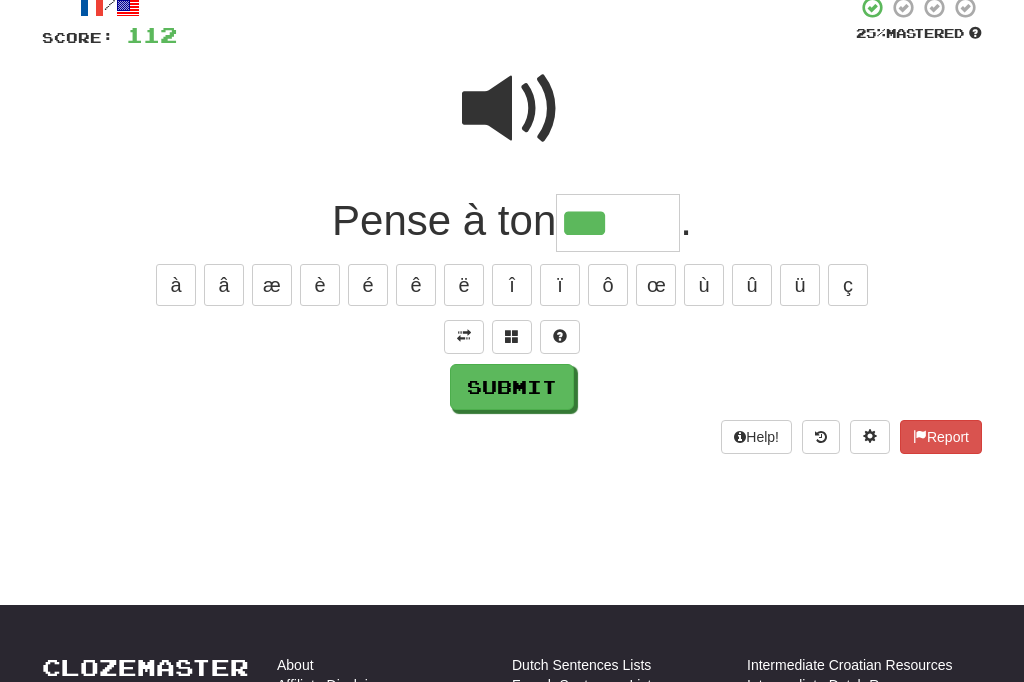 click at bounding box center [512, 109] 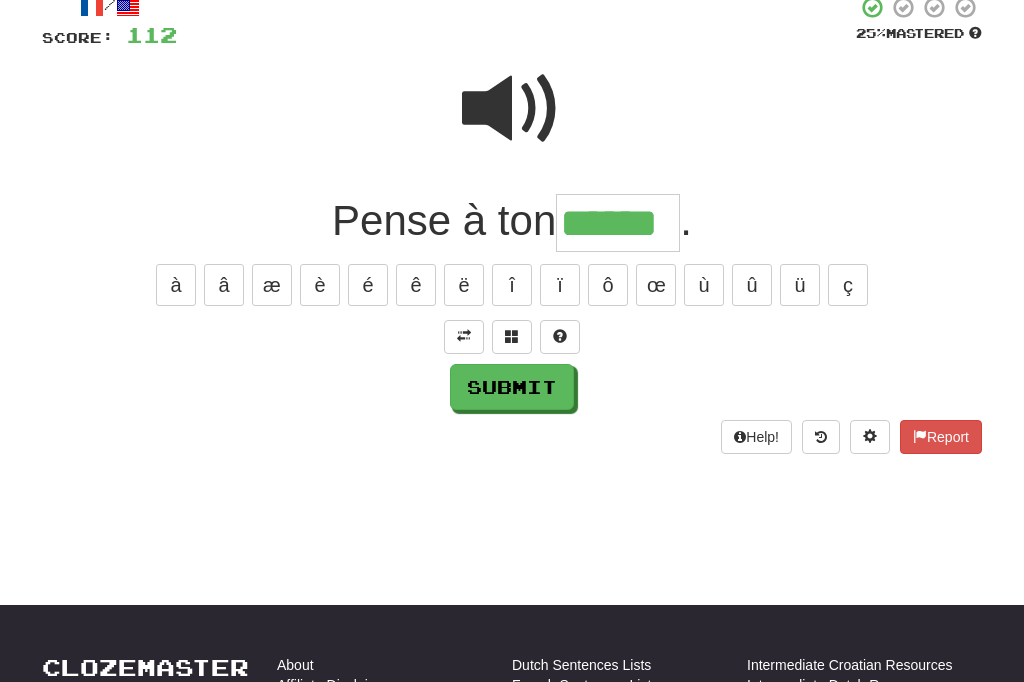 type on "******" 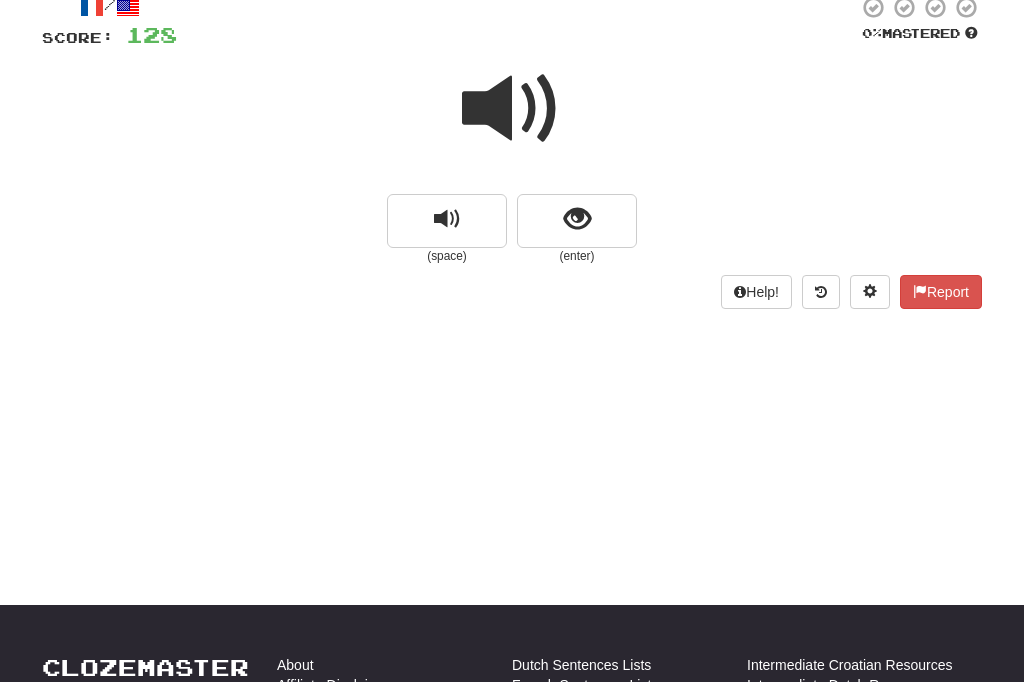 click at bounding box center (577, 219) 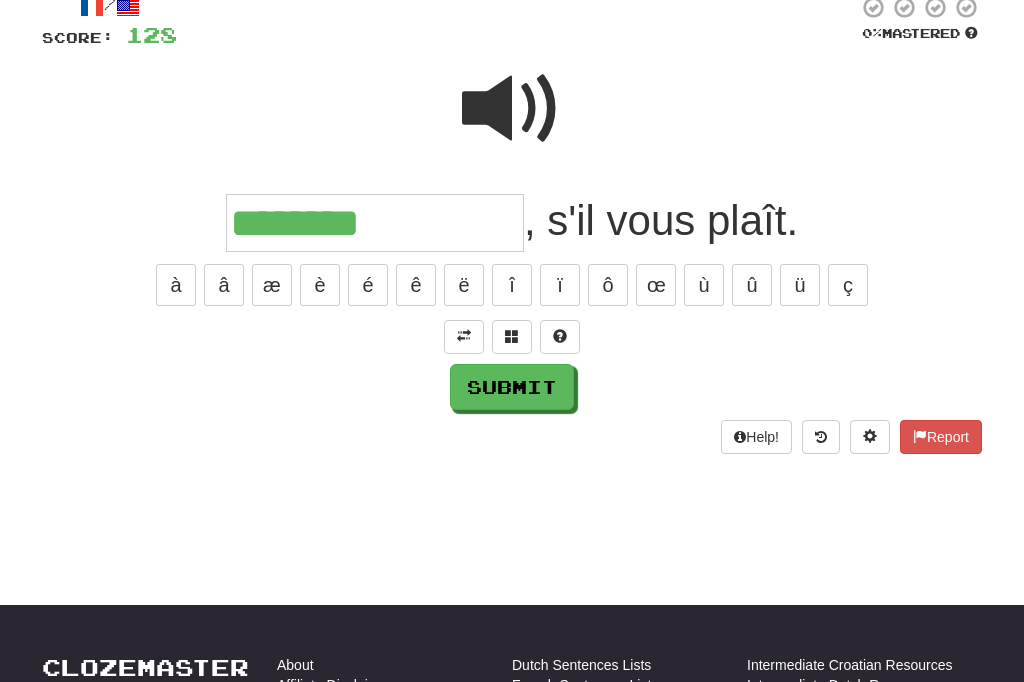 click at bounding box center (512, 109) 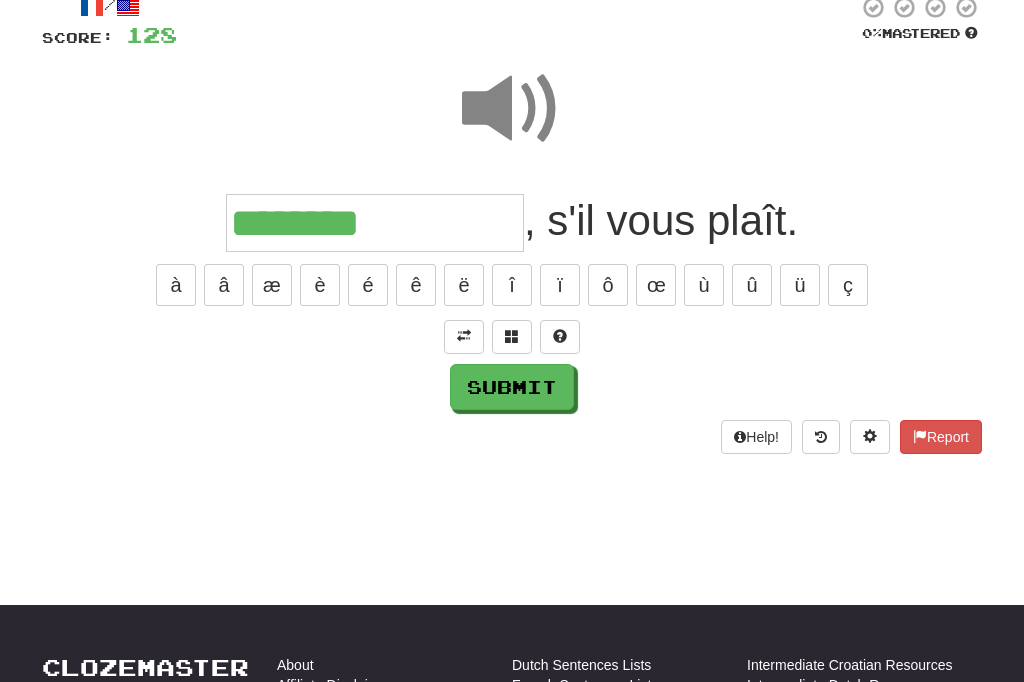 click on "********" at bounding box center [375, 223] 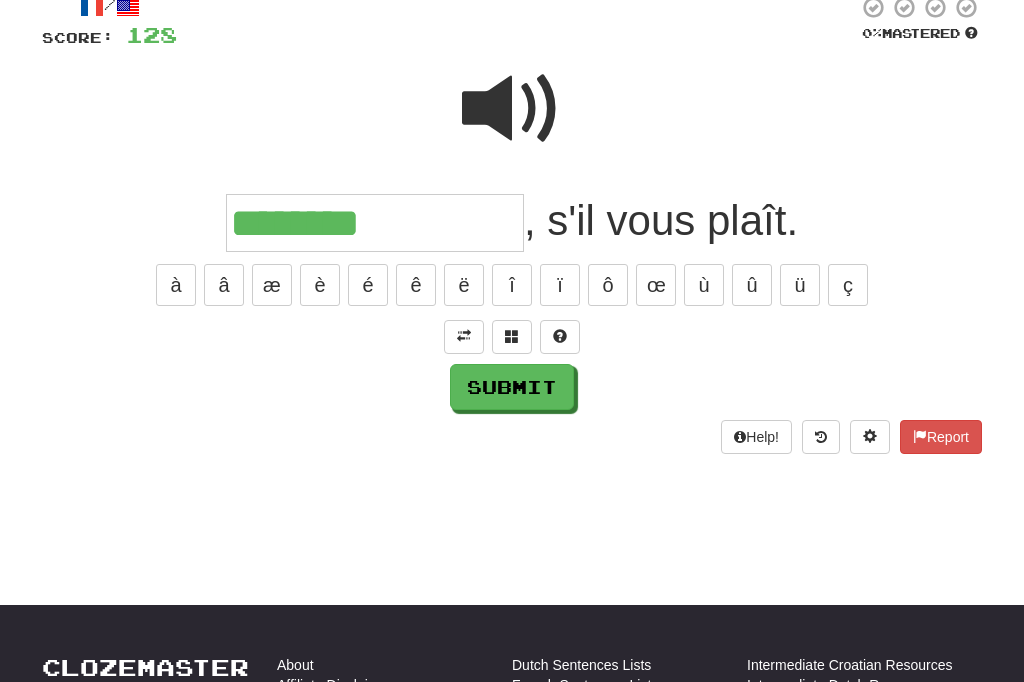 click on "è" at bounding box center [320, 285] 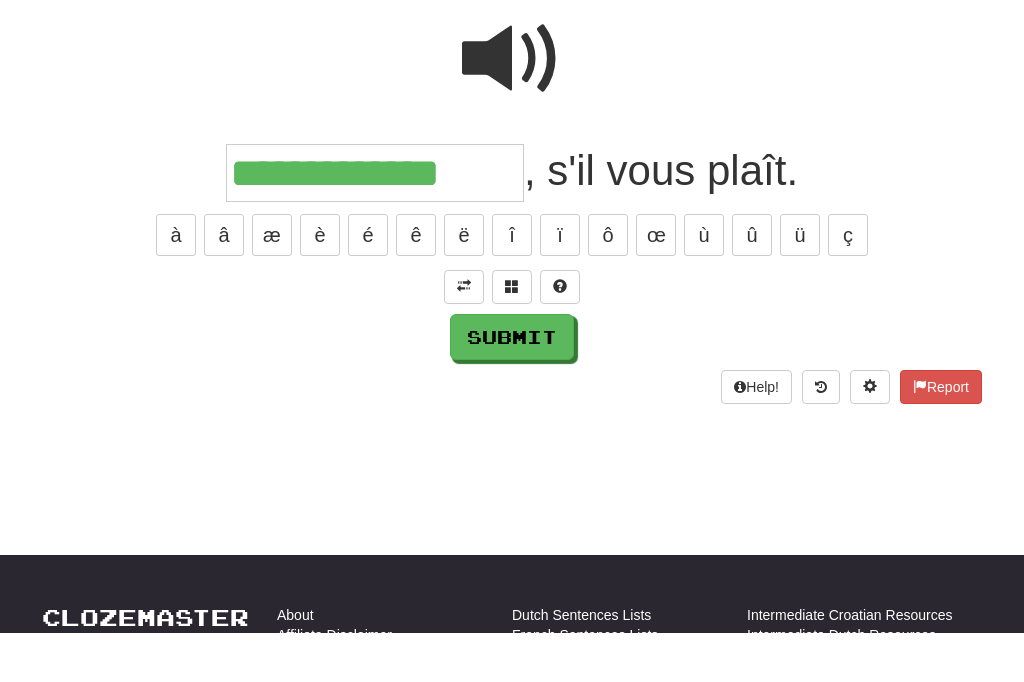 type on "**********" 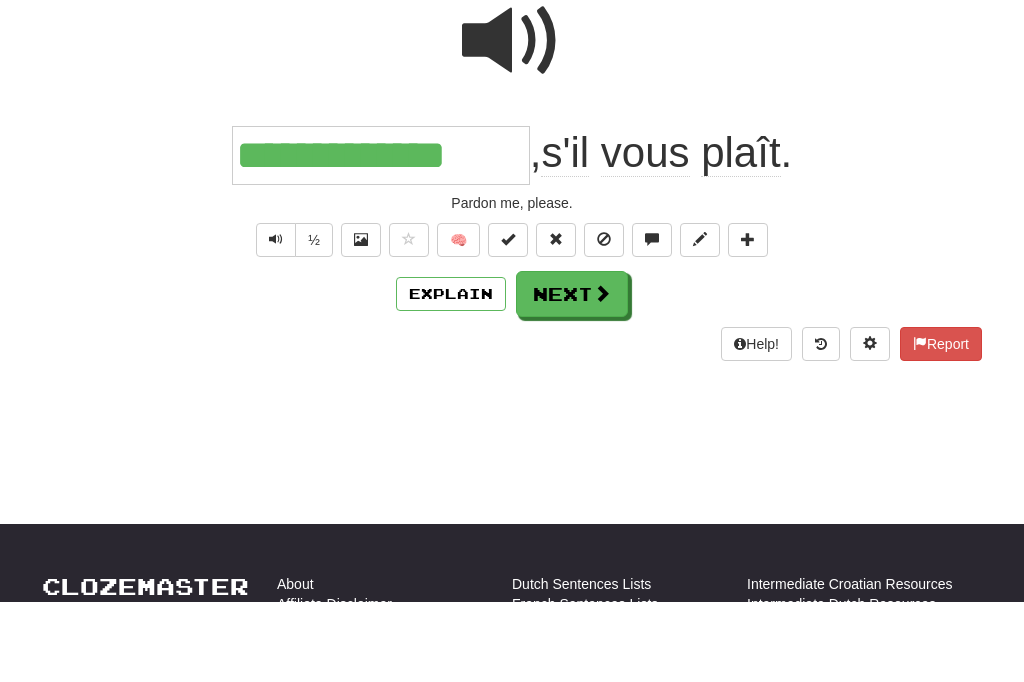 click on "Next" at bounding box center [572, 375] 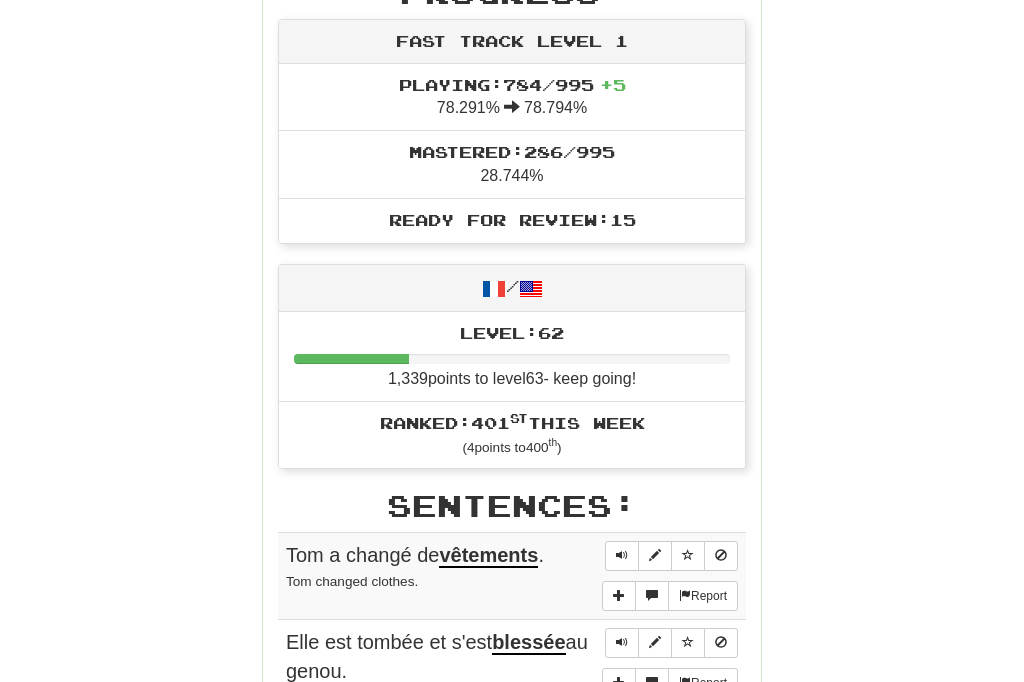 scroll, scrollTop: 684, scrollLeft: 0, axis: vertical 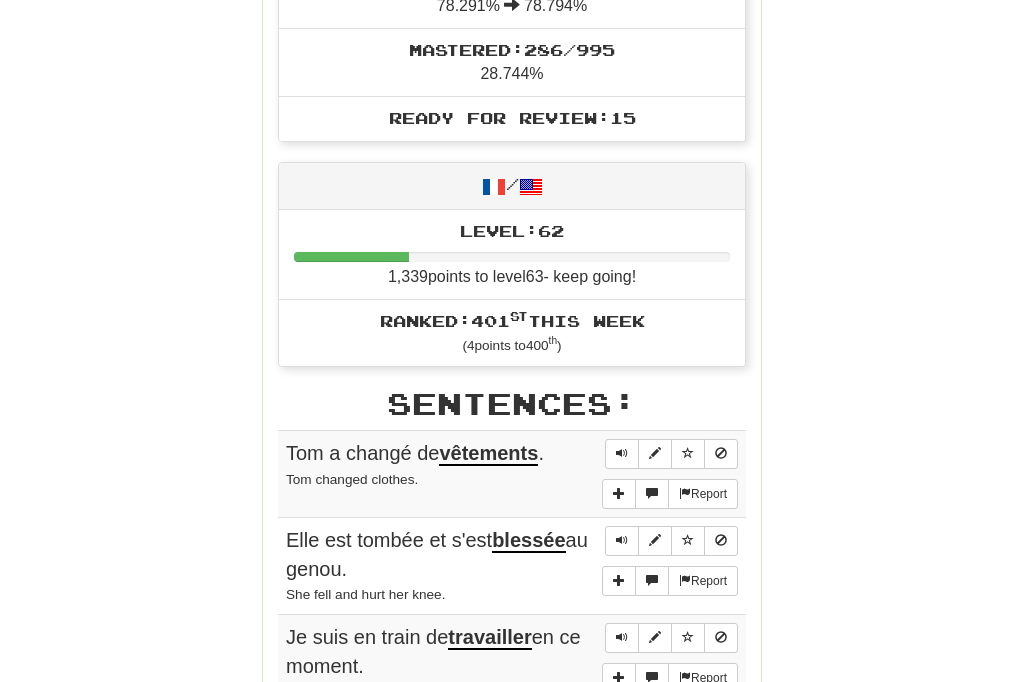 click at bounding box center (622, 540) 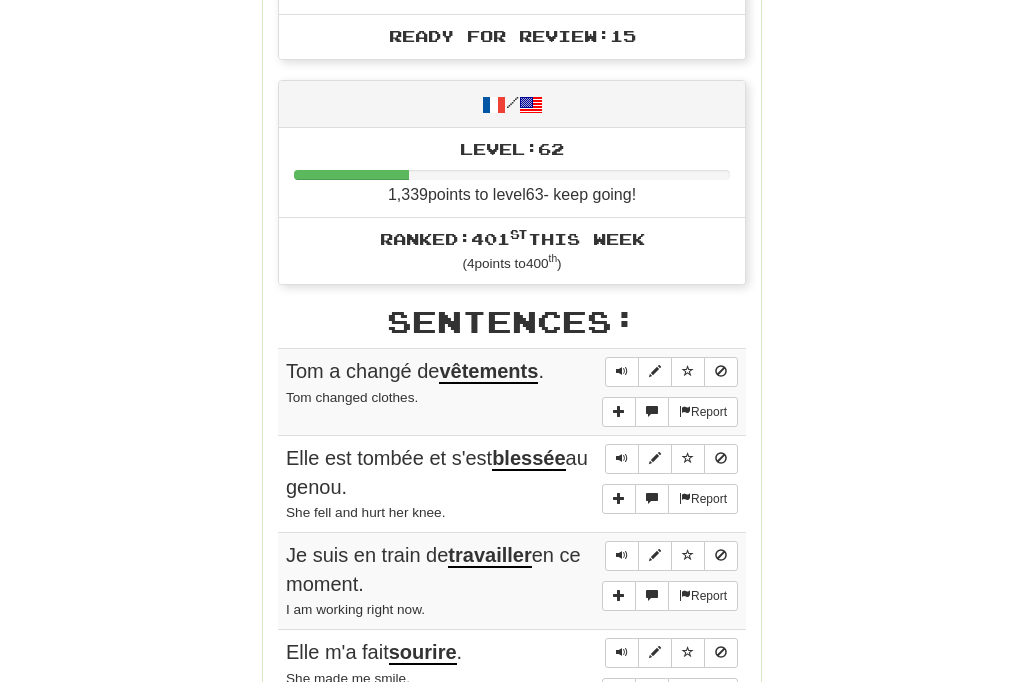 scroll, scrollTop: 875, scrollLeft: 0, axis: vertical 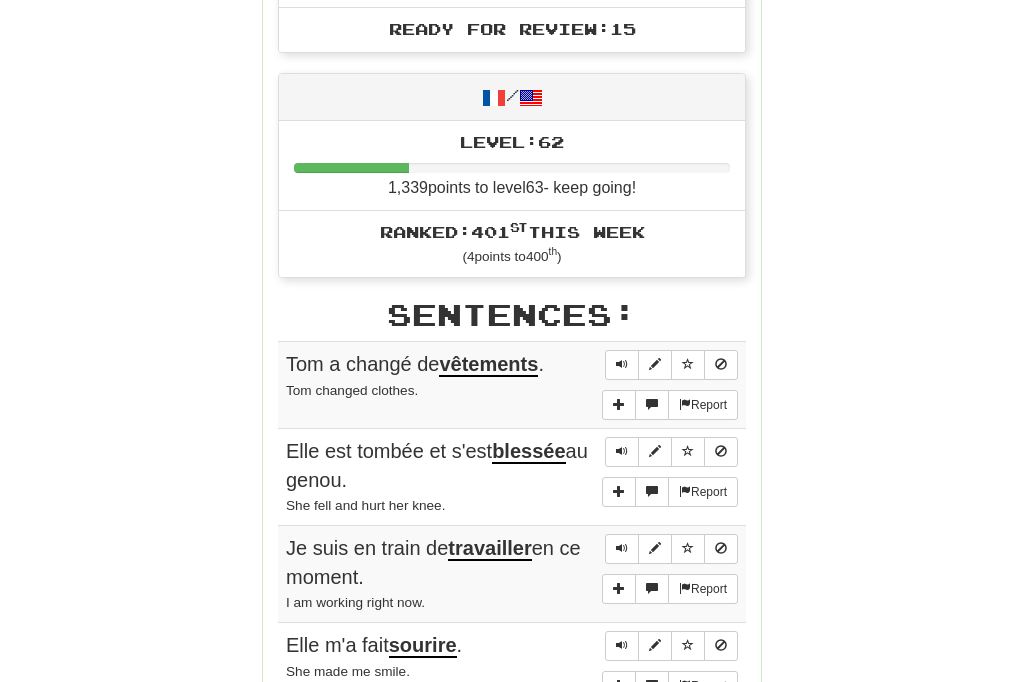 click at bounding box center [622, 451] 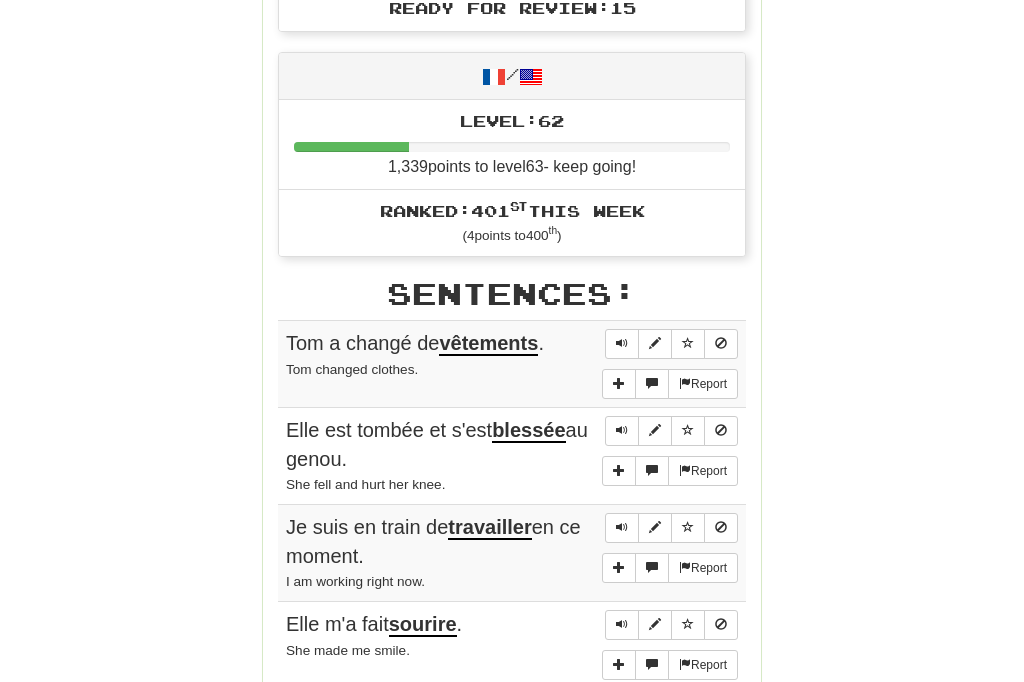 scroll, scrollTop: 896, scrollLeft: 0, axis: vertical 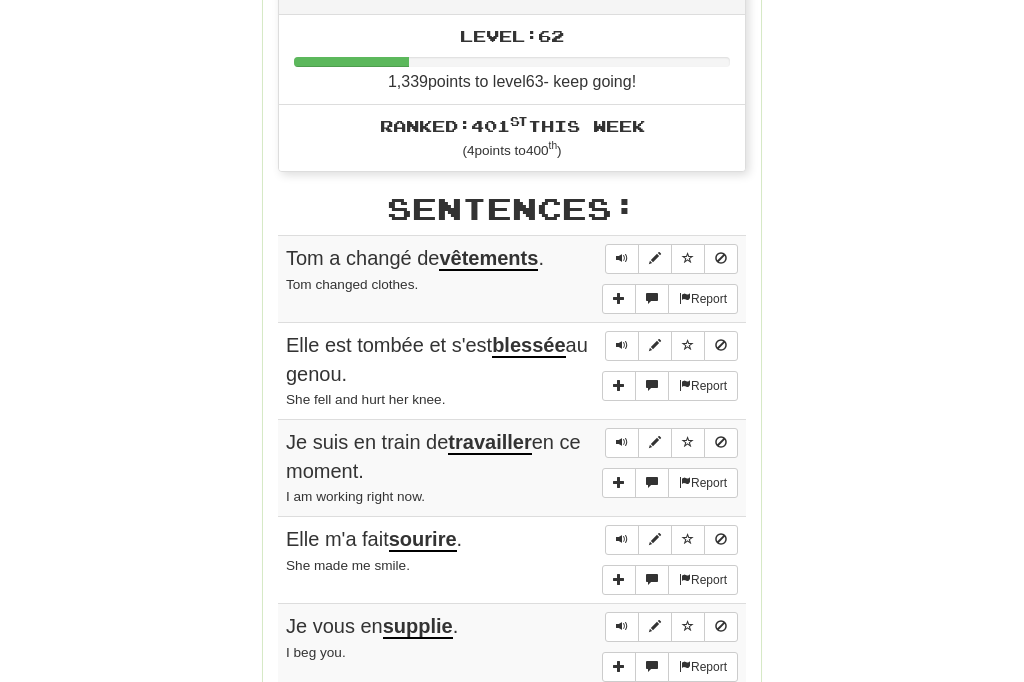 click at bounding box center (622, 539) 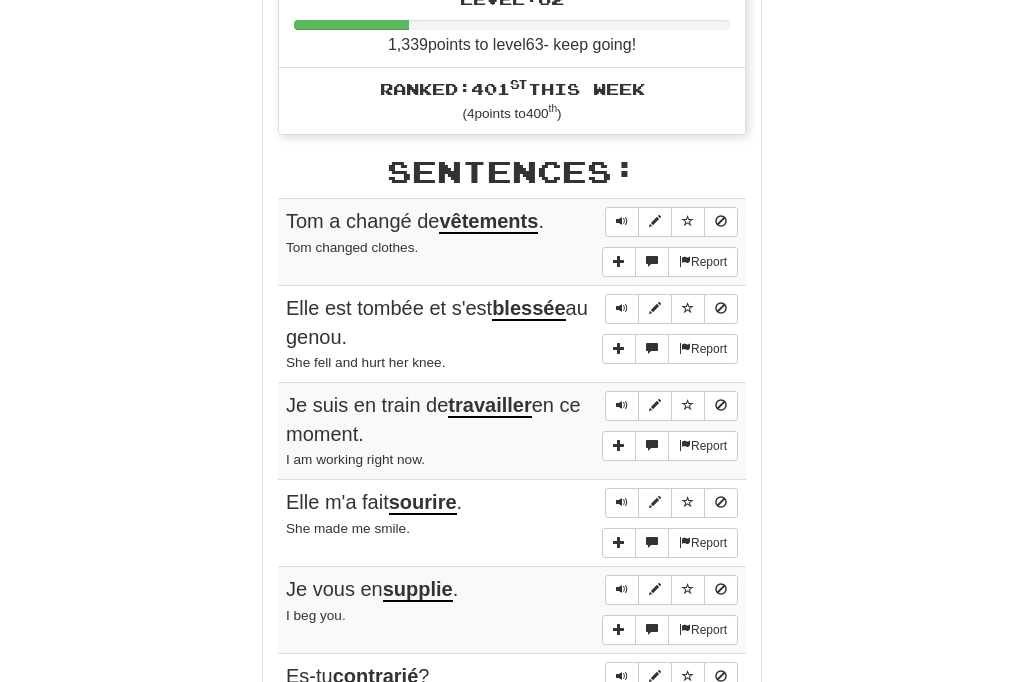 click at bounding box center [622, 590] 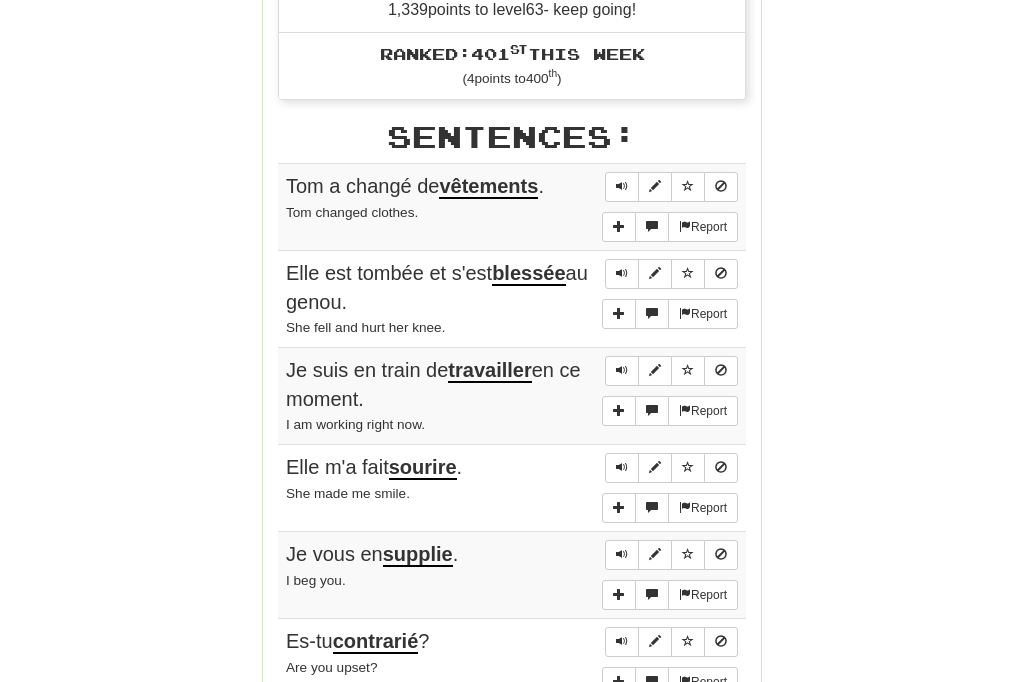 scroll, scrollTop: 1056, scrollLeft: 0, axis: vertical 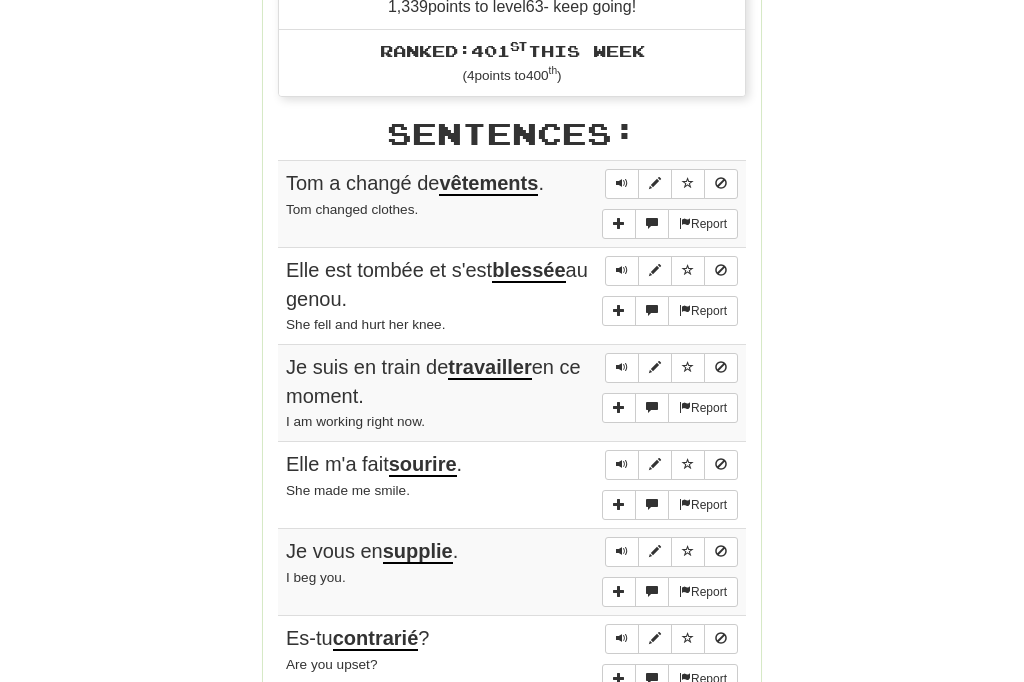 click at bounding box center [622, 638] 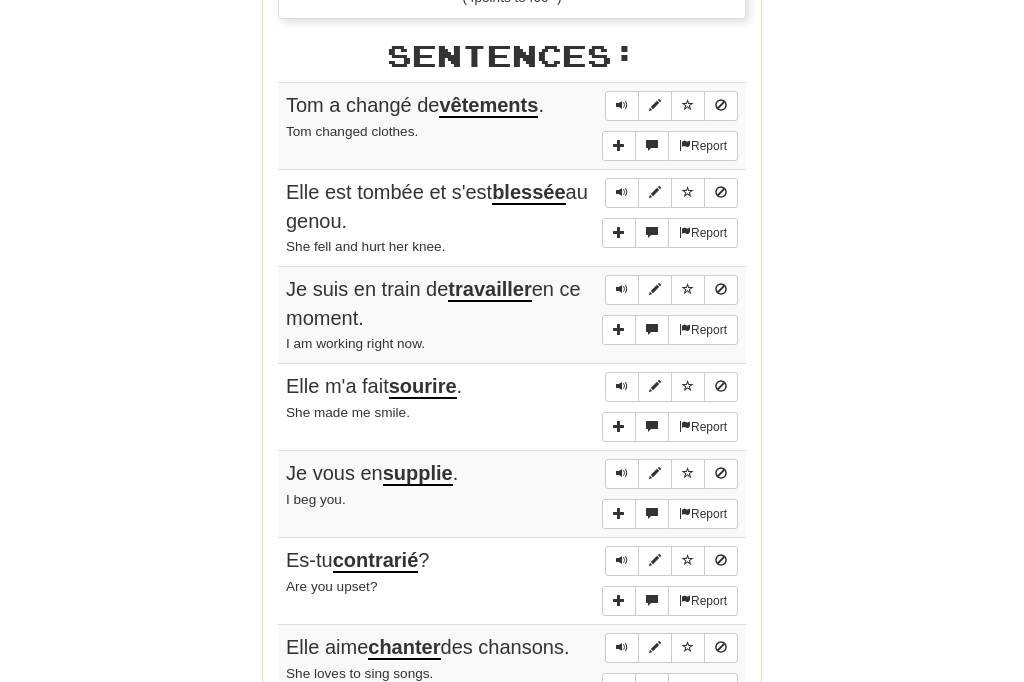 scroll, scrollTop: 1149, scrollLeft: 0, axis: vertical 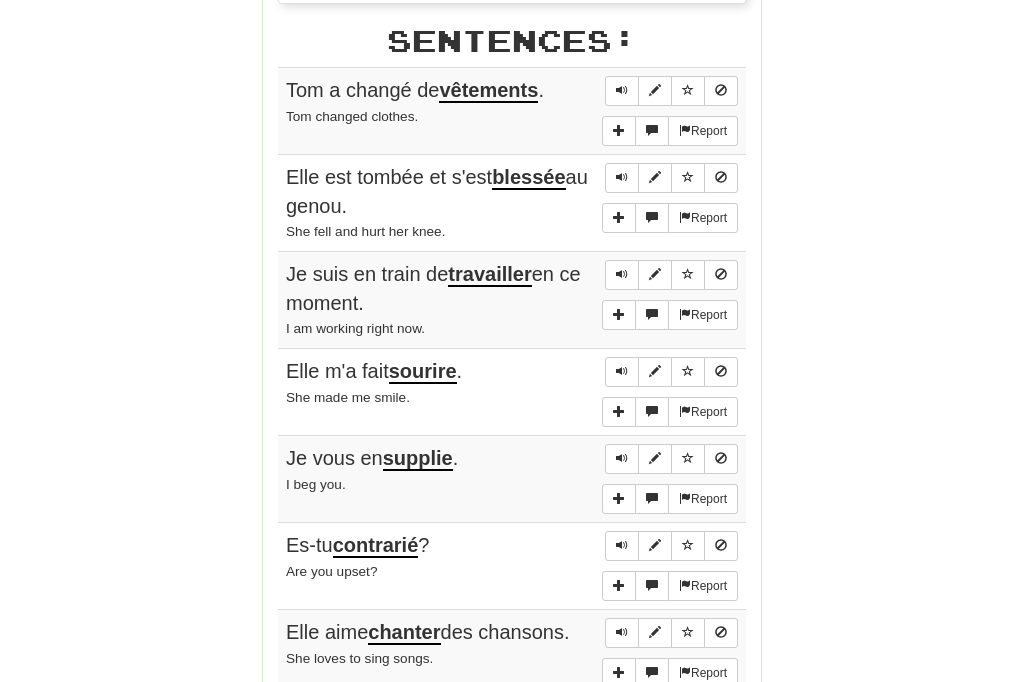click at bounding box center [622, 545] 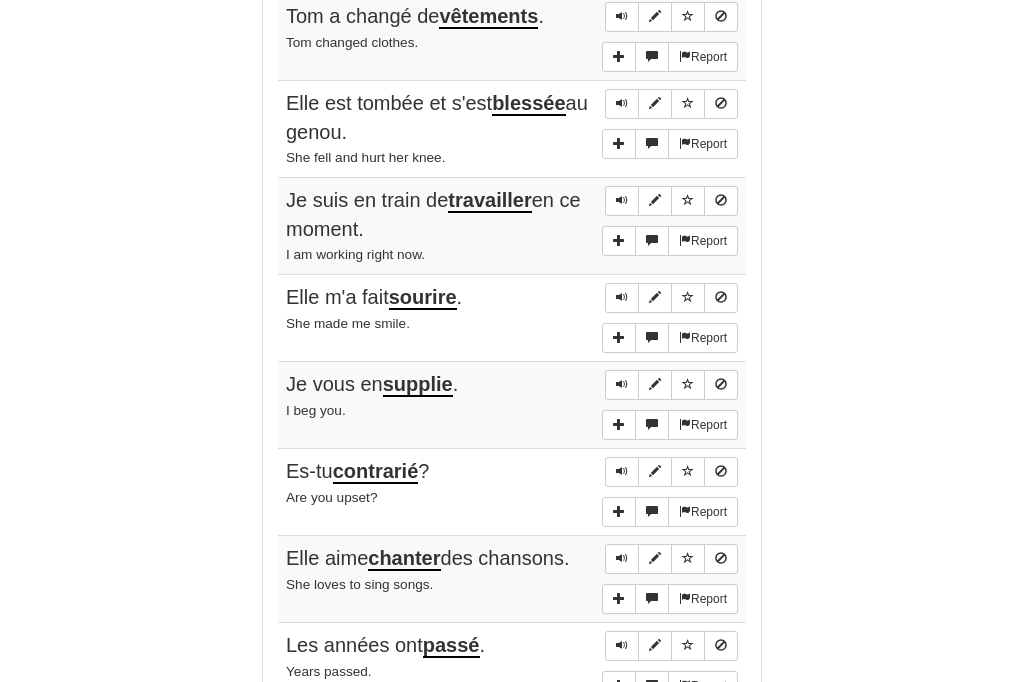 scroll, scrollTop: 1223, scrollLeft: 0, axis: vertical 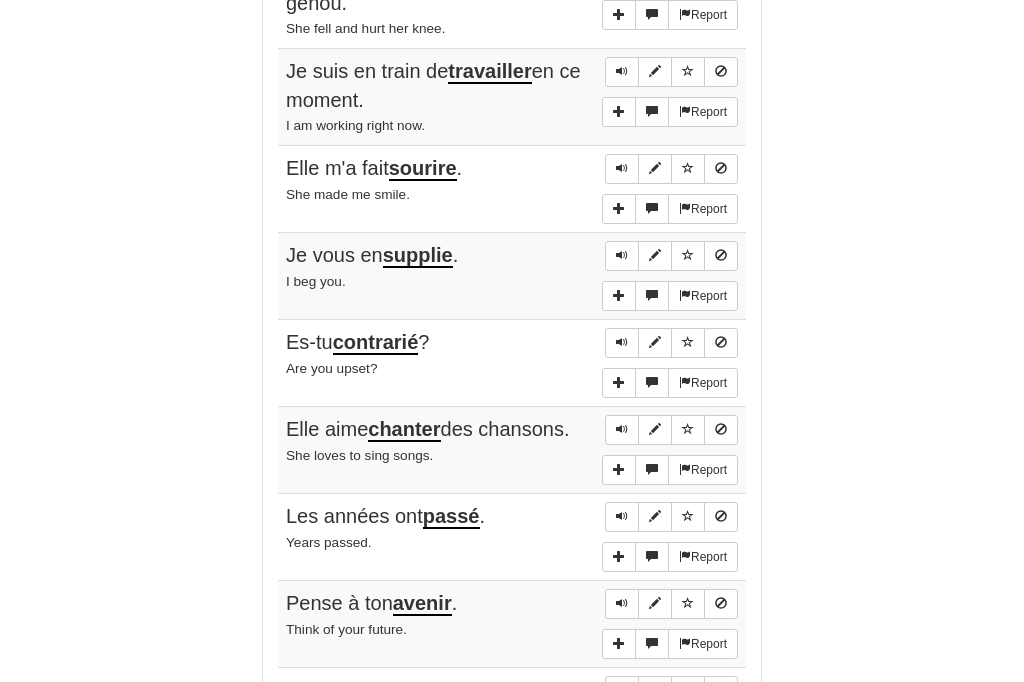 click at bounding box center [622, 604] 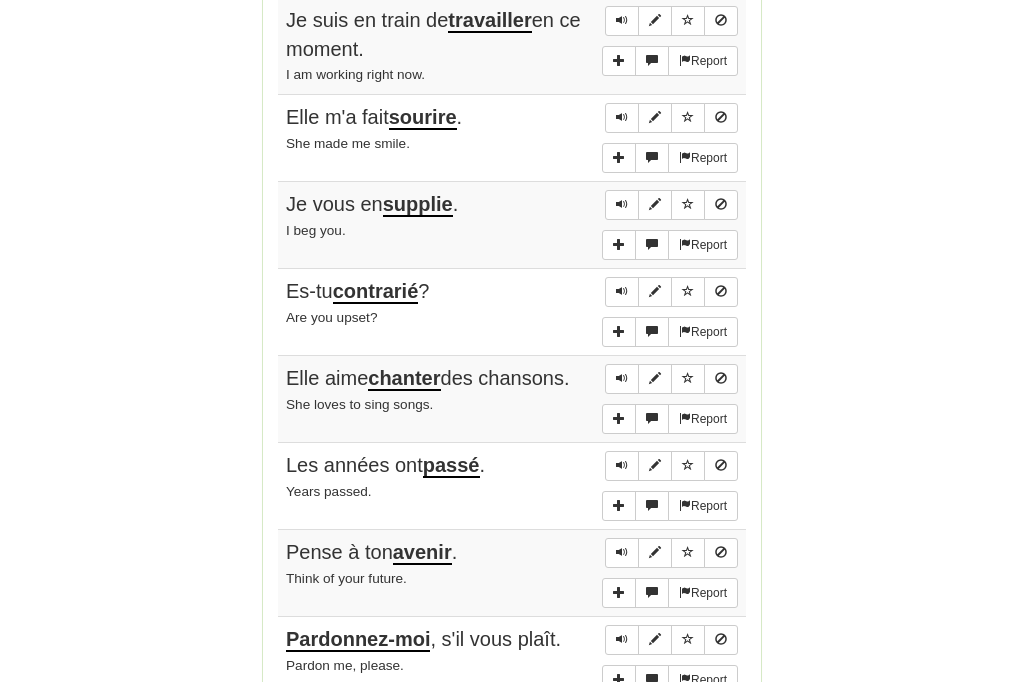 scroll, scrollTop: 1403, scrollLeft: 0, axis: vertical 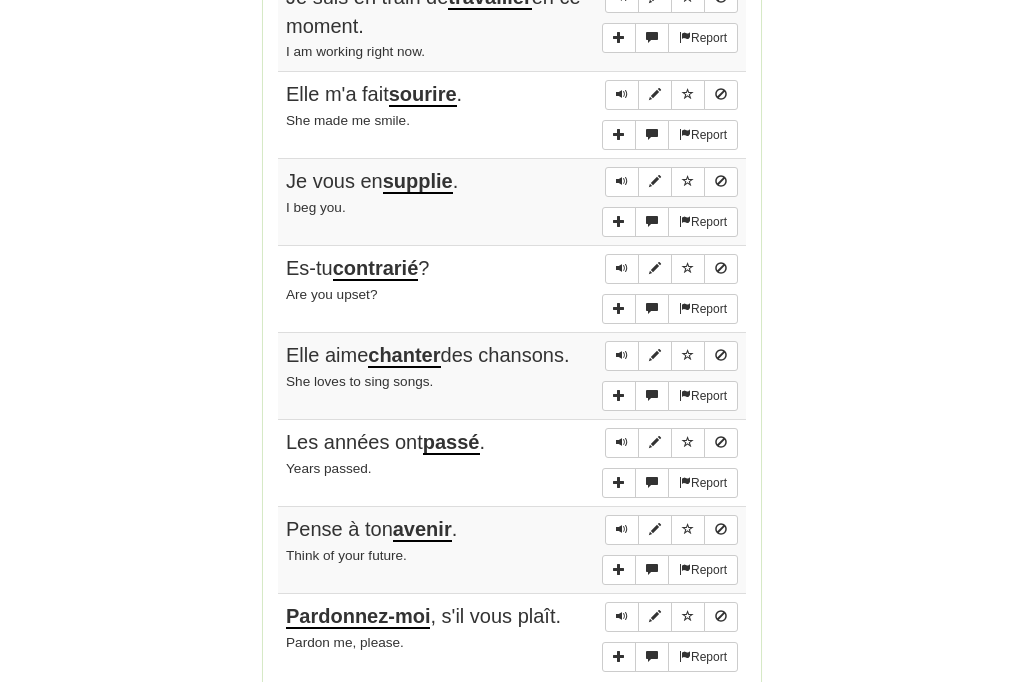 click at bounding box center (622, 617) 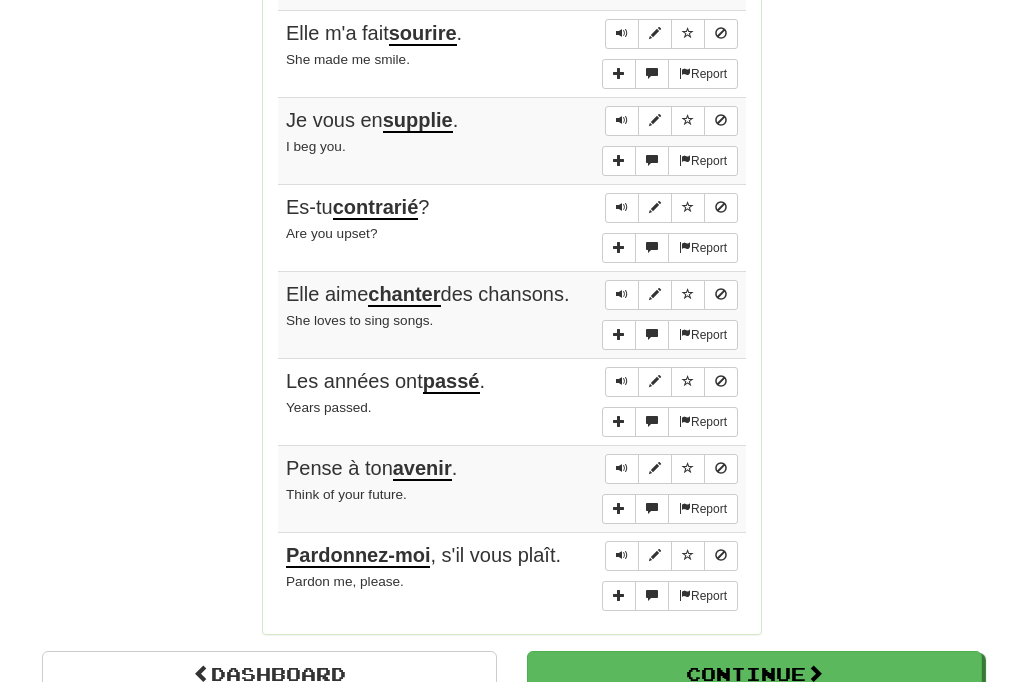scroll, scrollTop: 1482, scrollLeft: 0, axis: vertical 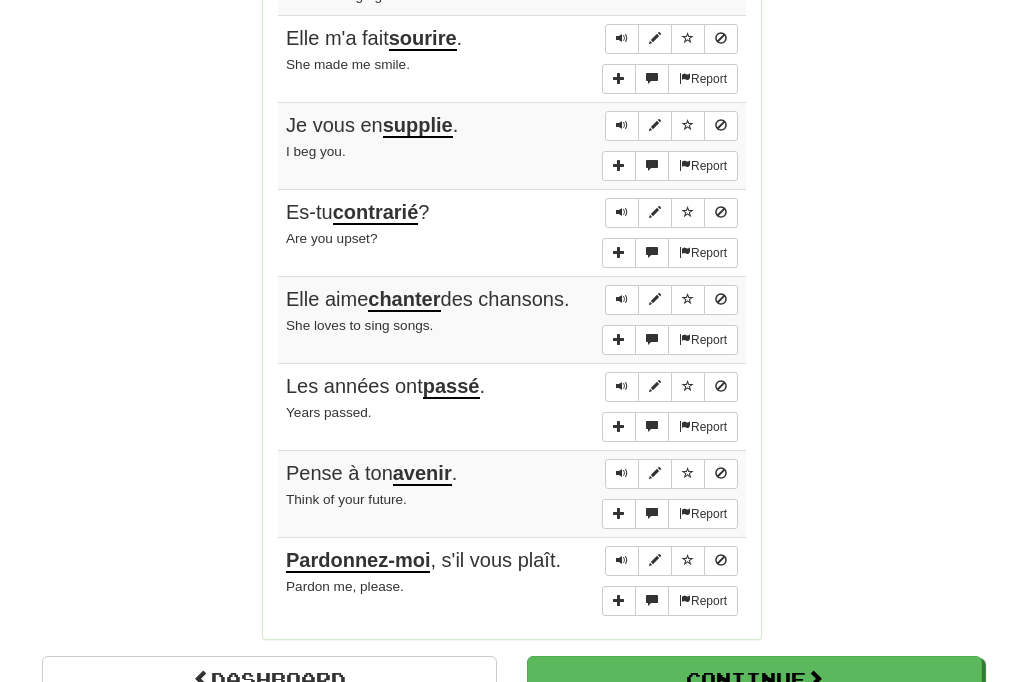 click on "Dashboard" at bounding box center [269, 679] 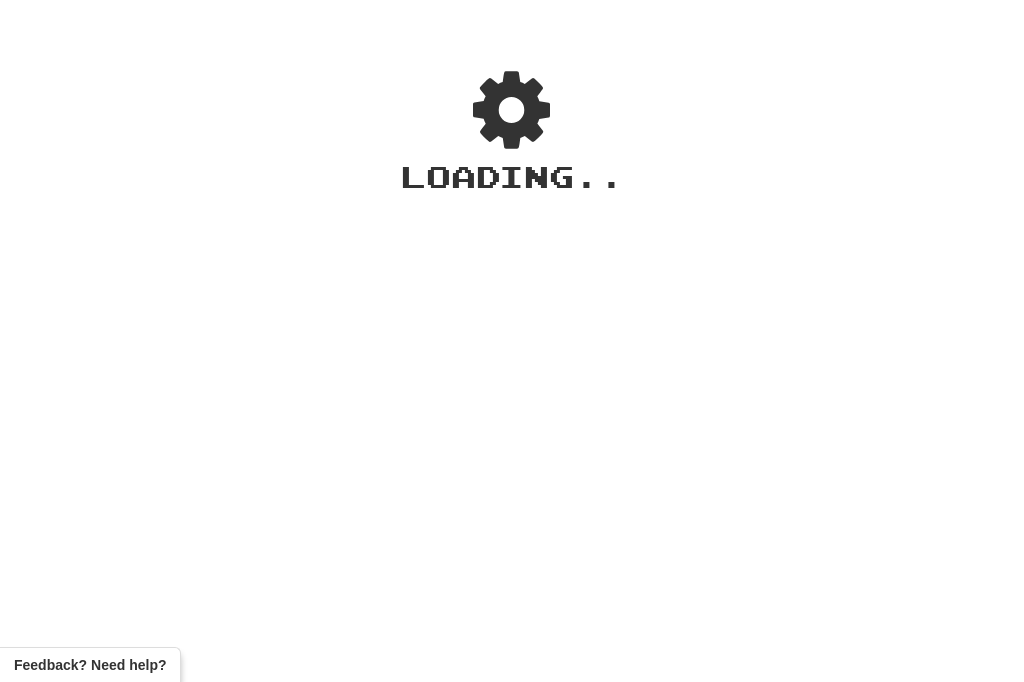 scroll, scrollTop: 0, scrollLeft: 0, axis: both 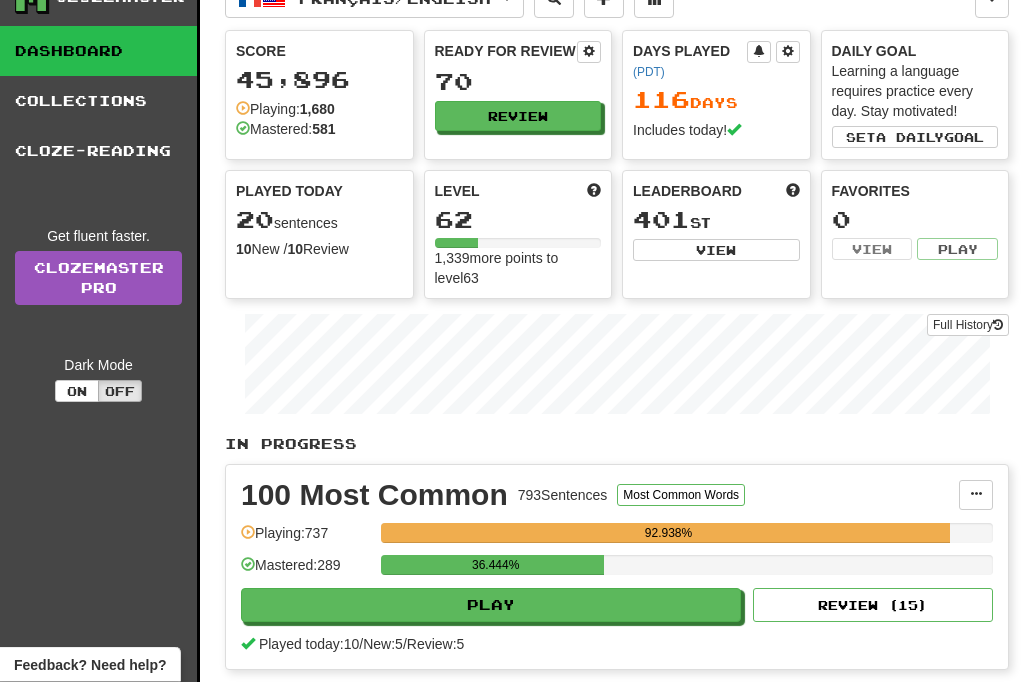 click on "Play" at bounding box center (491, 606) 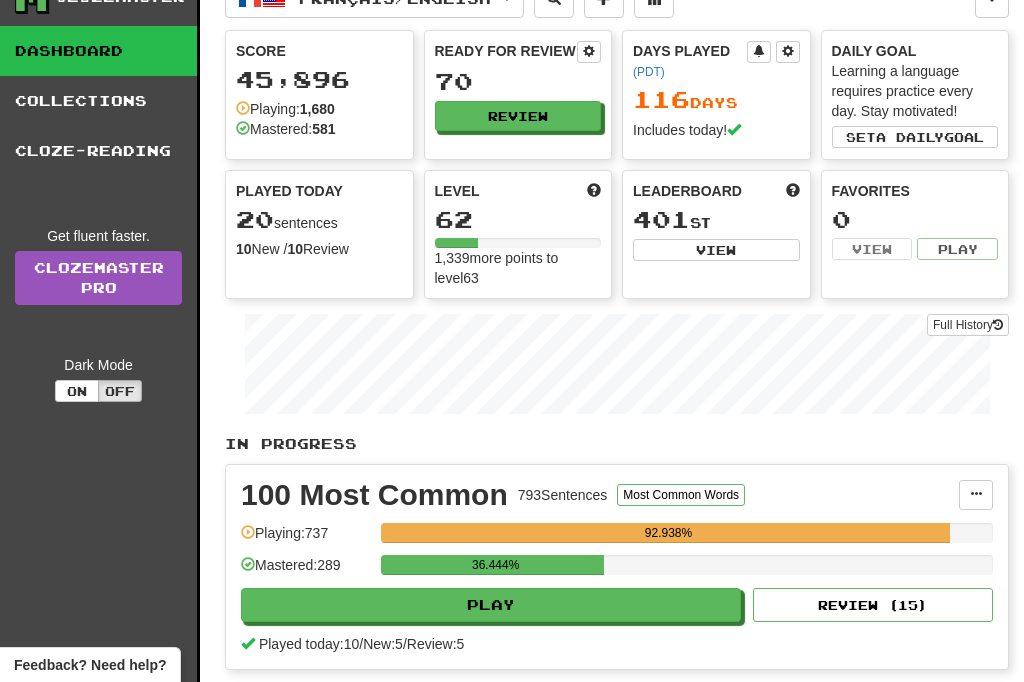 select on "**" 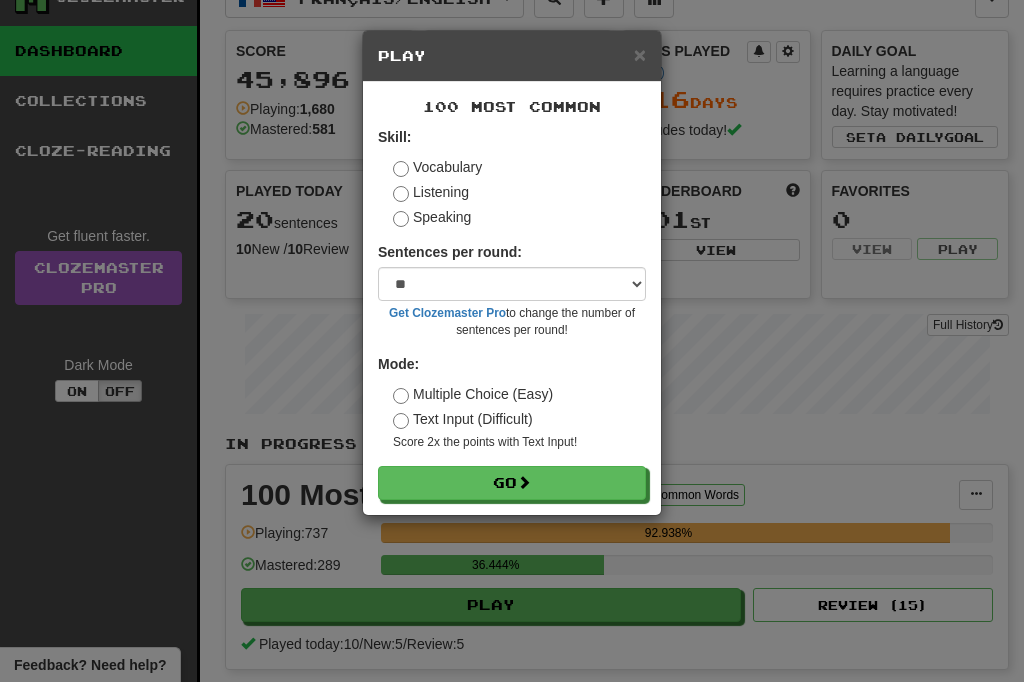 click on "Go" at bounding box center (512, 483) 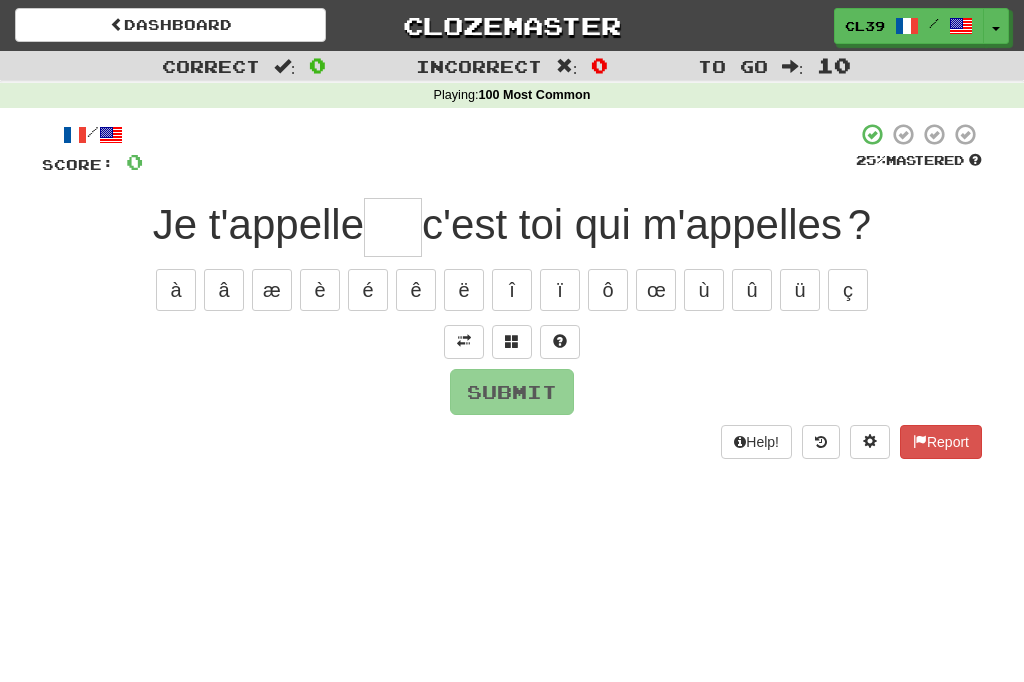scroll, scrollTop: 0, scrollLeft: 0, axis: both 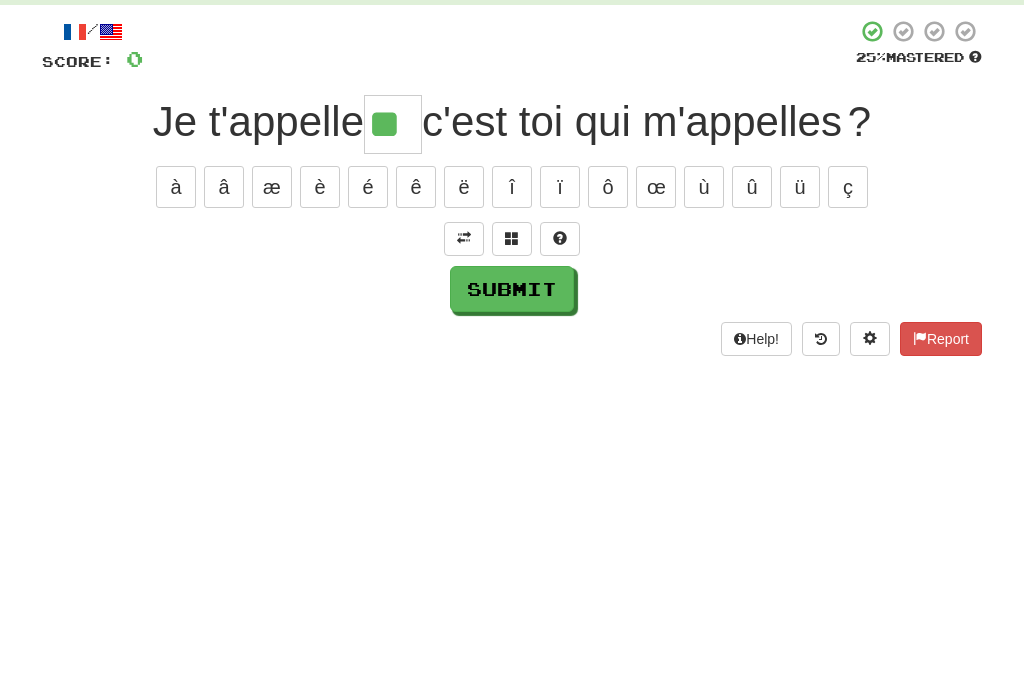 type on "**" 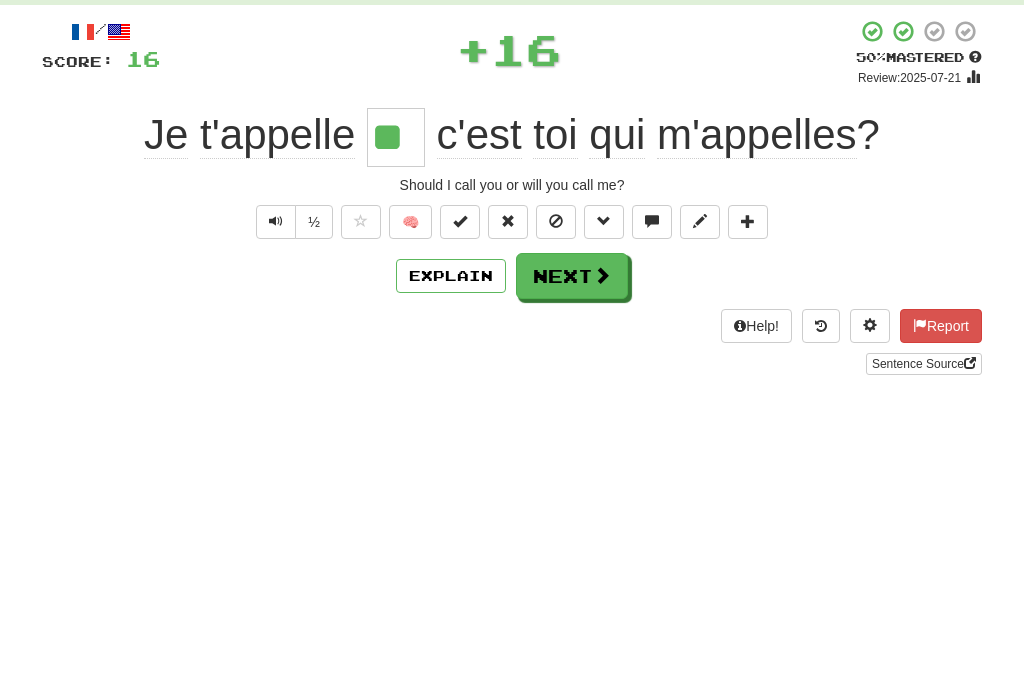 scroll, scrollTop: 103, scrollLeft: 0, axis: vertical 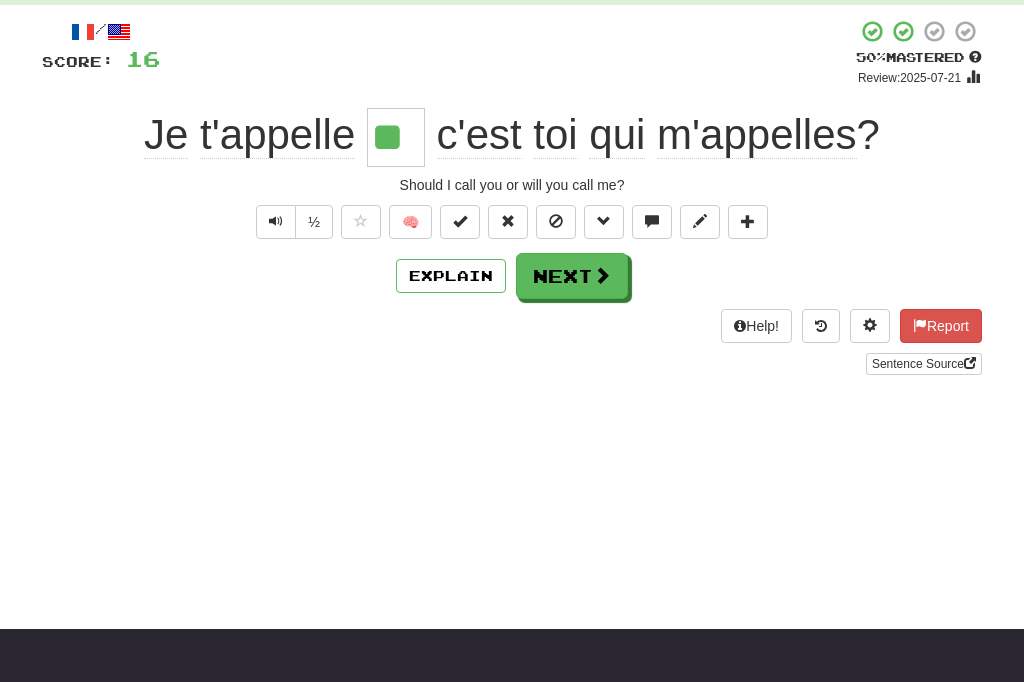 click at bounding box center (276, 221) 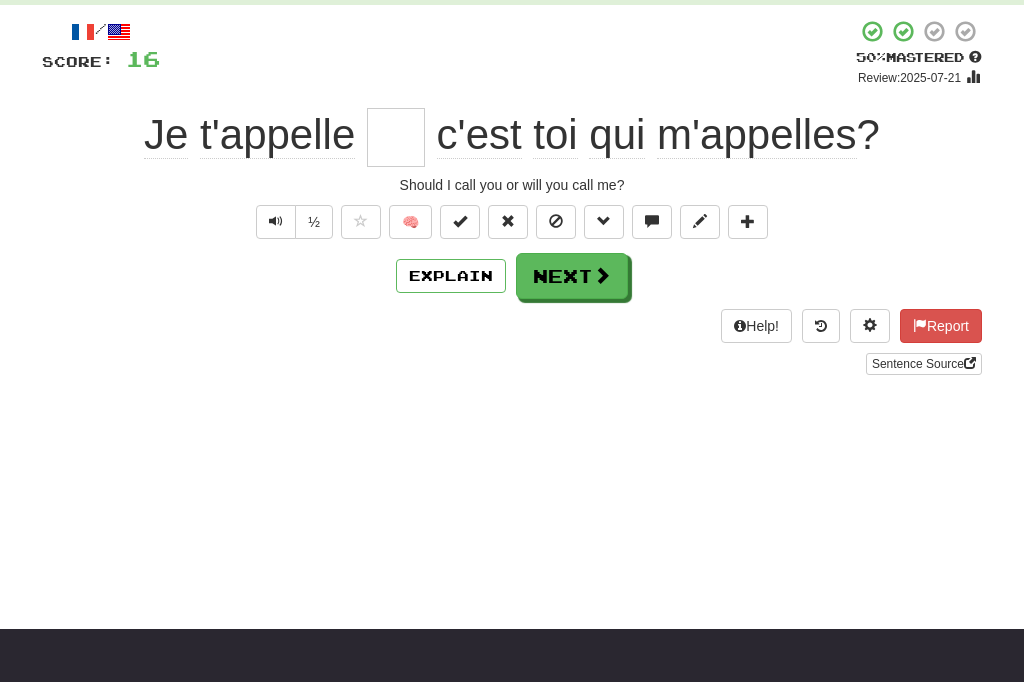 scroll, scrollTop: 102, scrollLeft: 0, axis: vertical 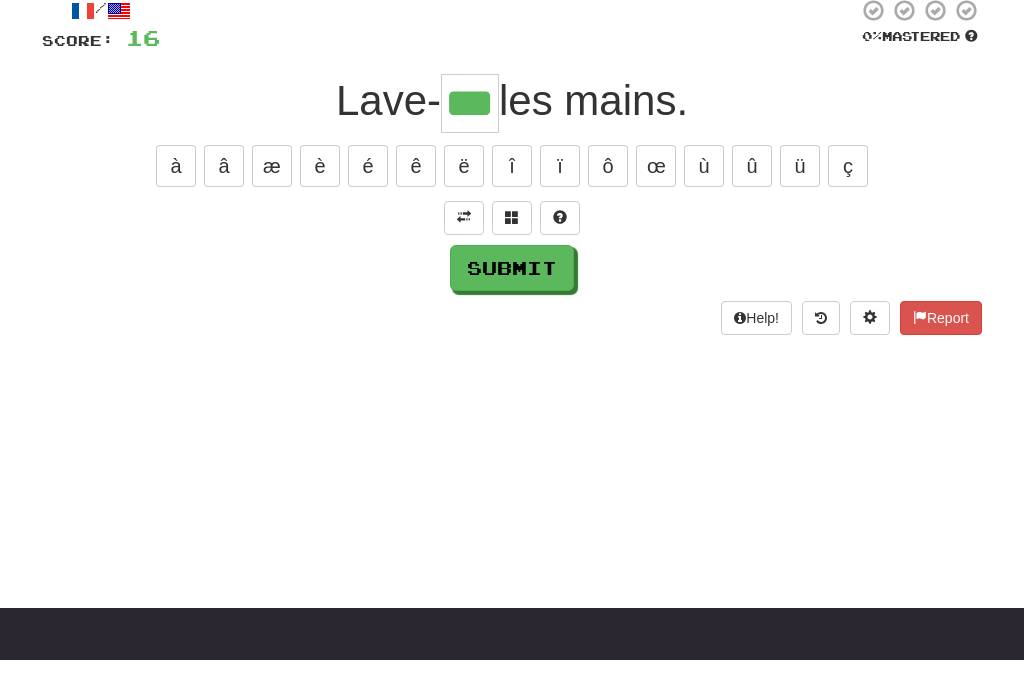 type on "***" 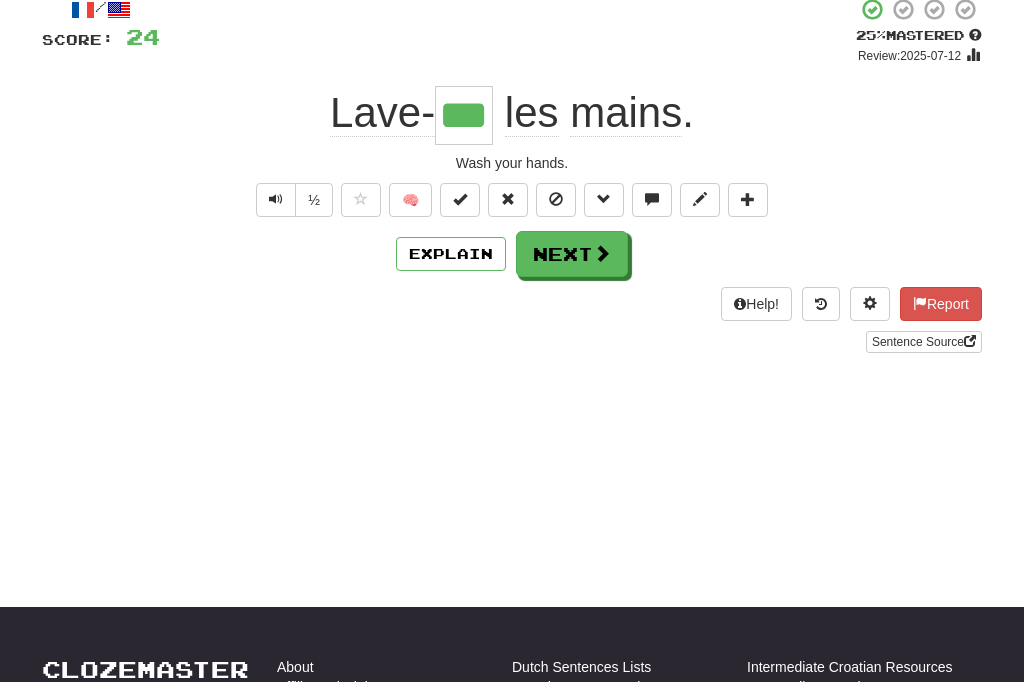 click at bounding box center (276, 199) 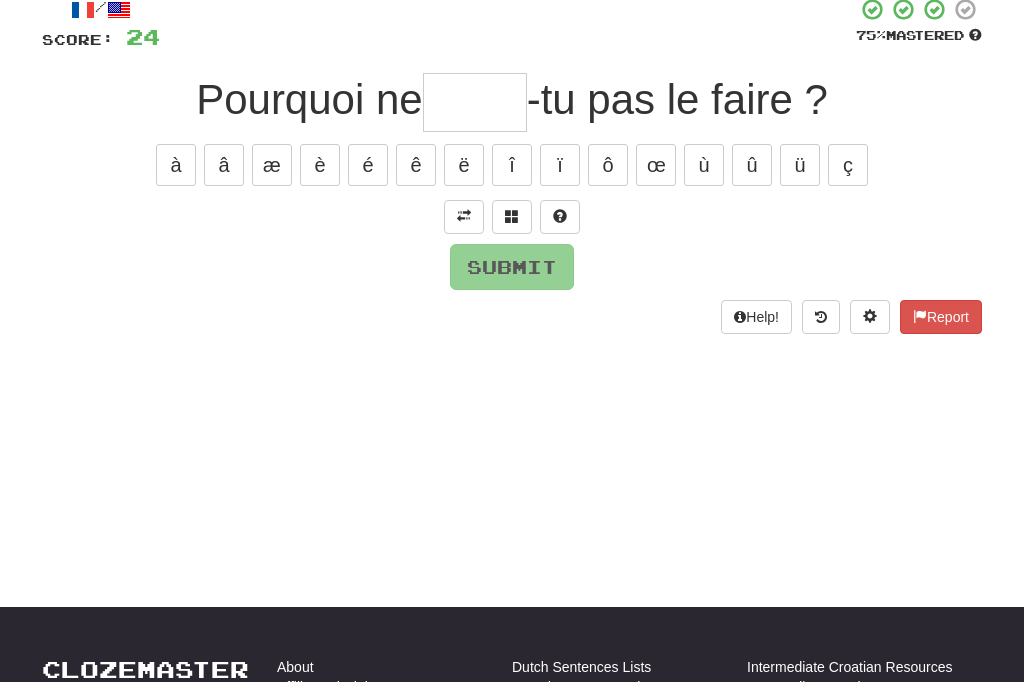 scroll, scrollTop: 124, scrollLeft: 0, axis: vertical 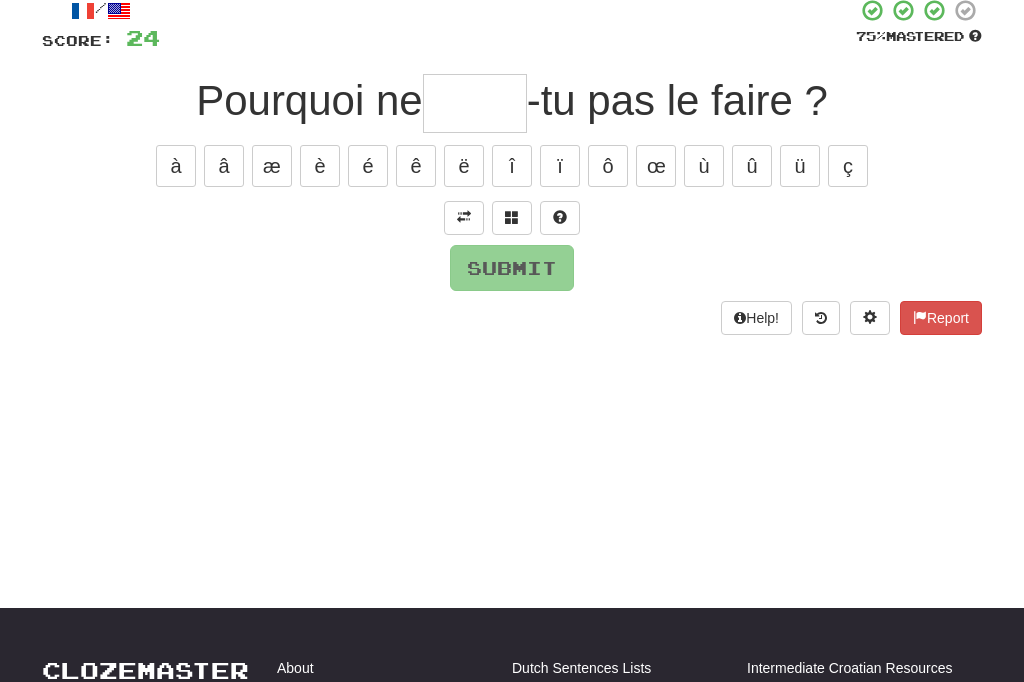 type on "*" 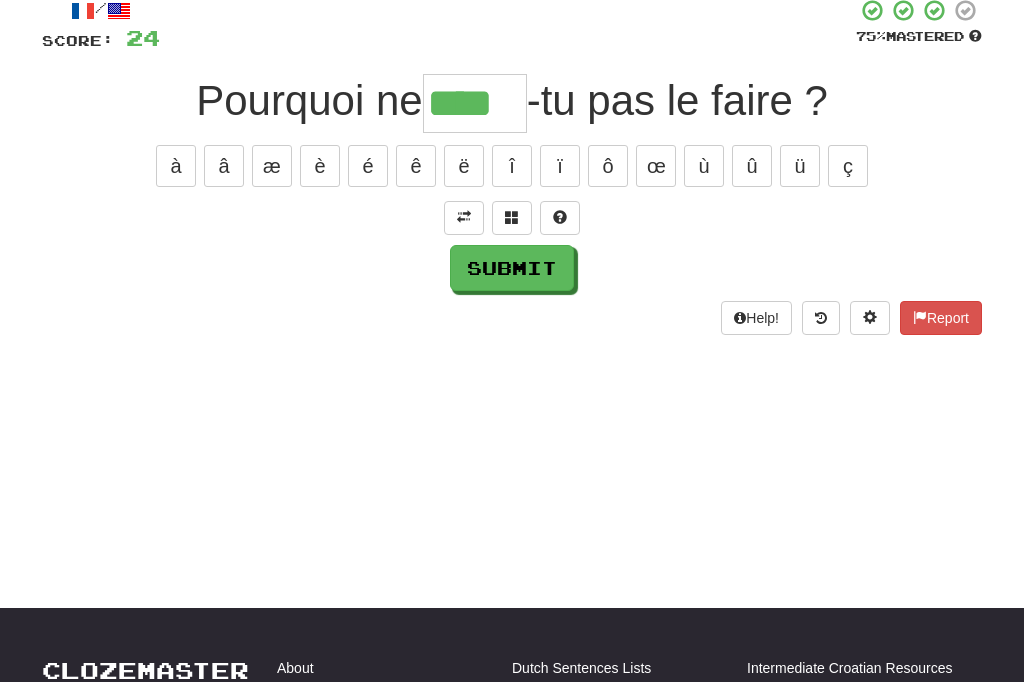 type on "****" 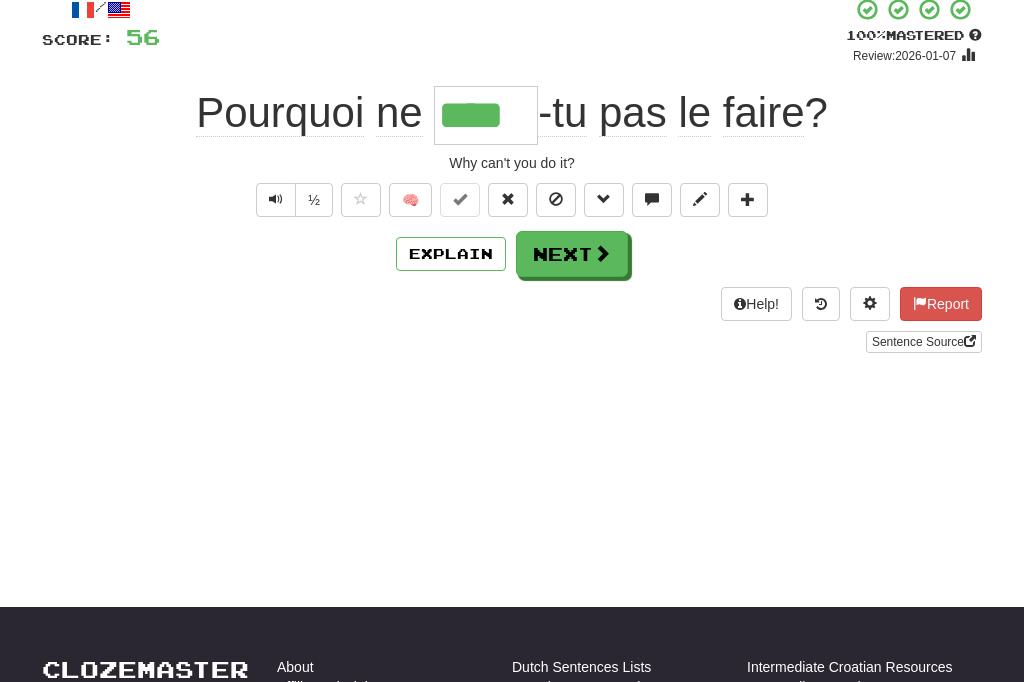 click on "Next" at bounding box center [572, 254] 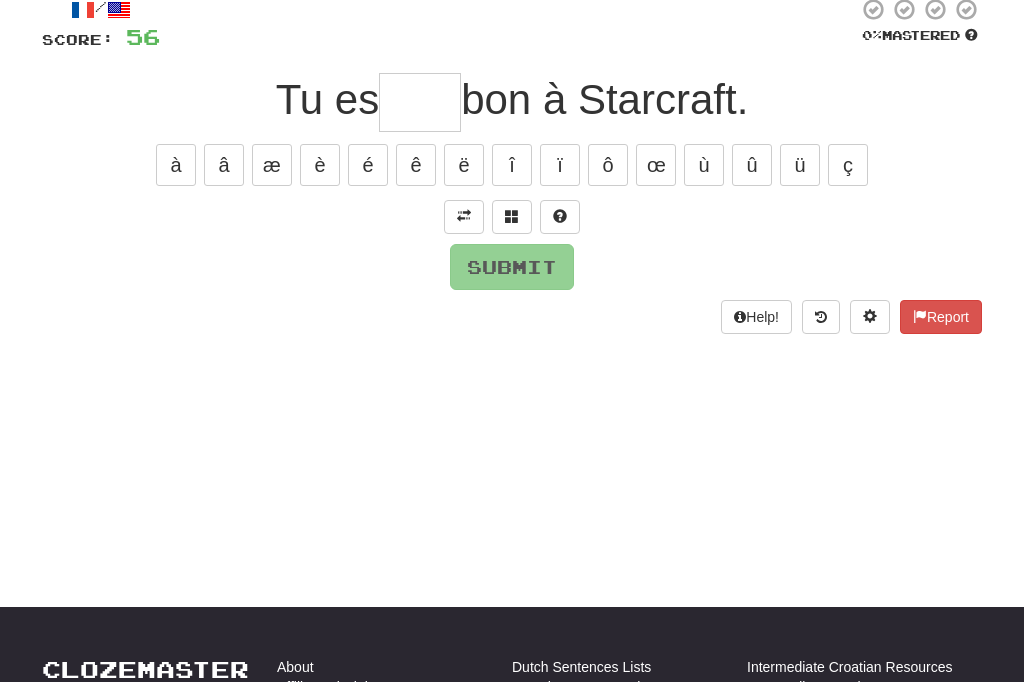 scroll, scrollTop: 124, scrollLeft: 0, axis: vertical 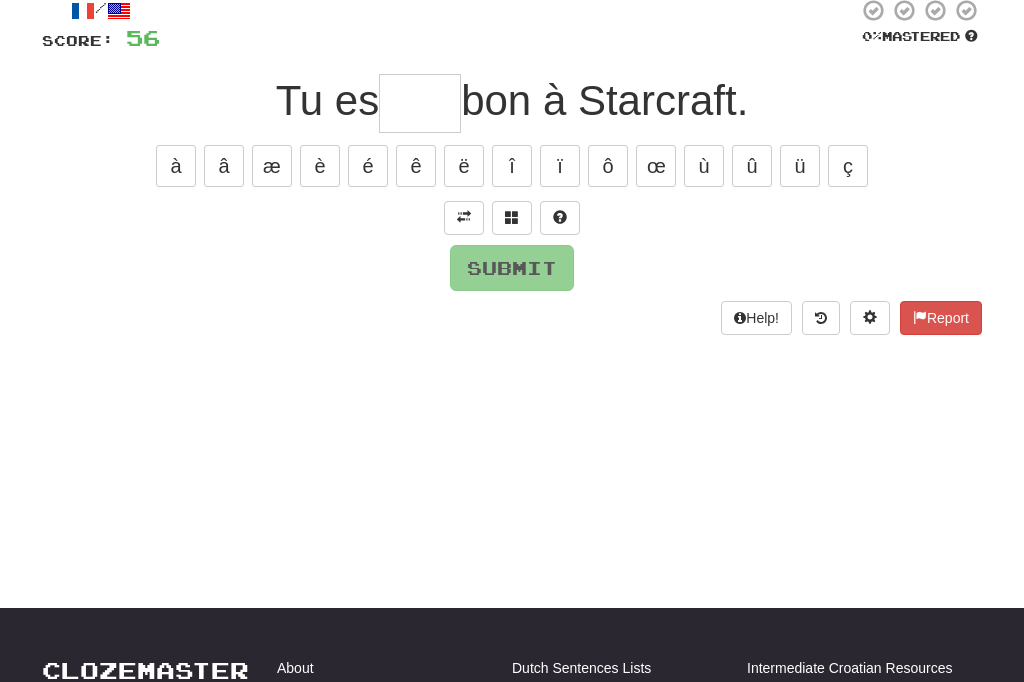 click at bounding box center (464, 218) 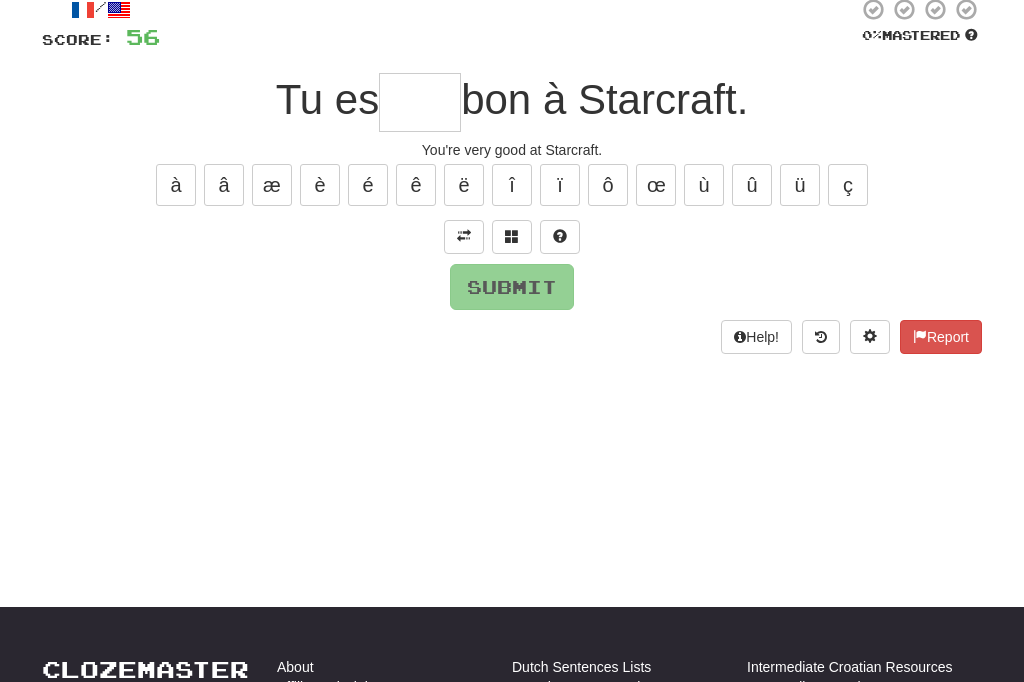 click at bounding box center (420, 103) 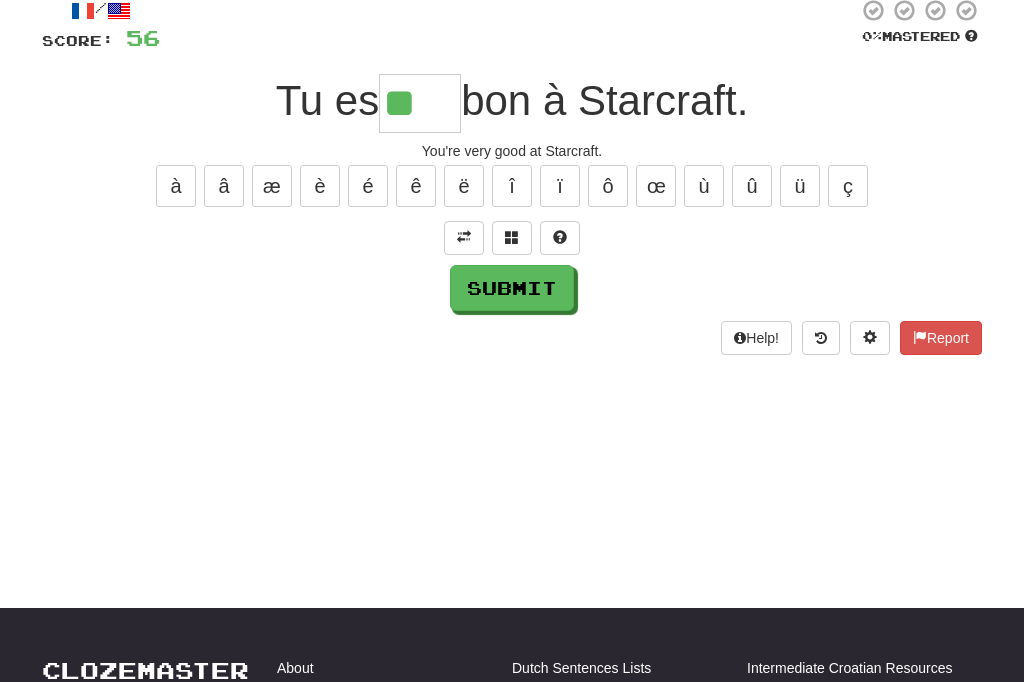 click on "è" at bounding box center (320, 186) 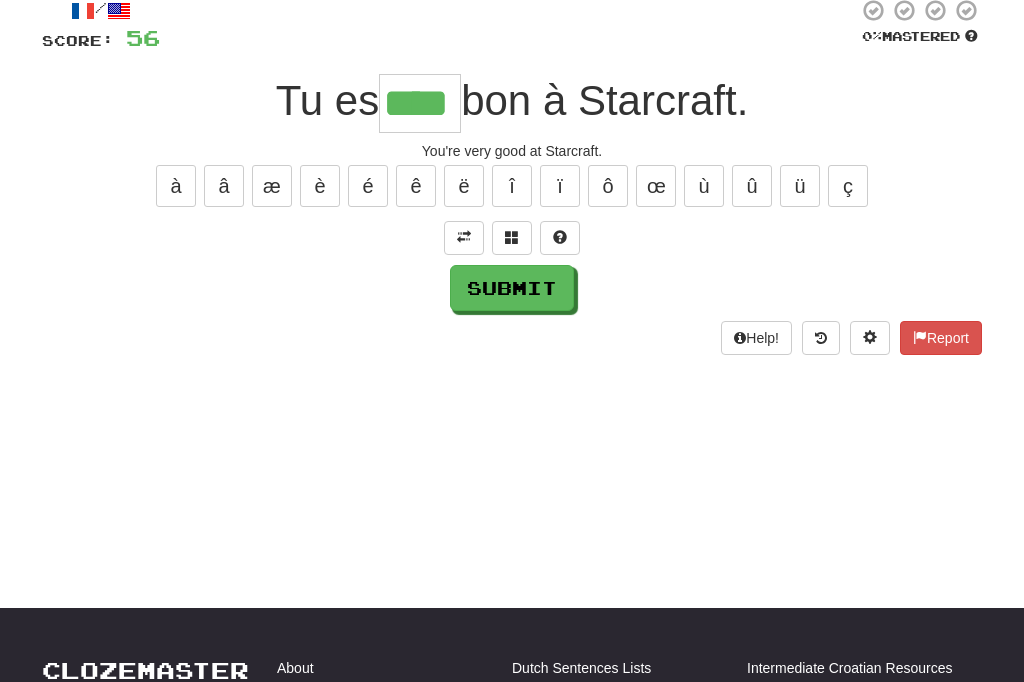type on "****" 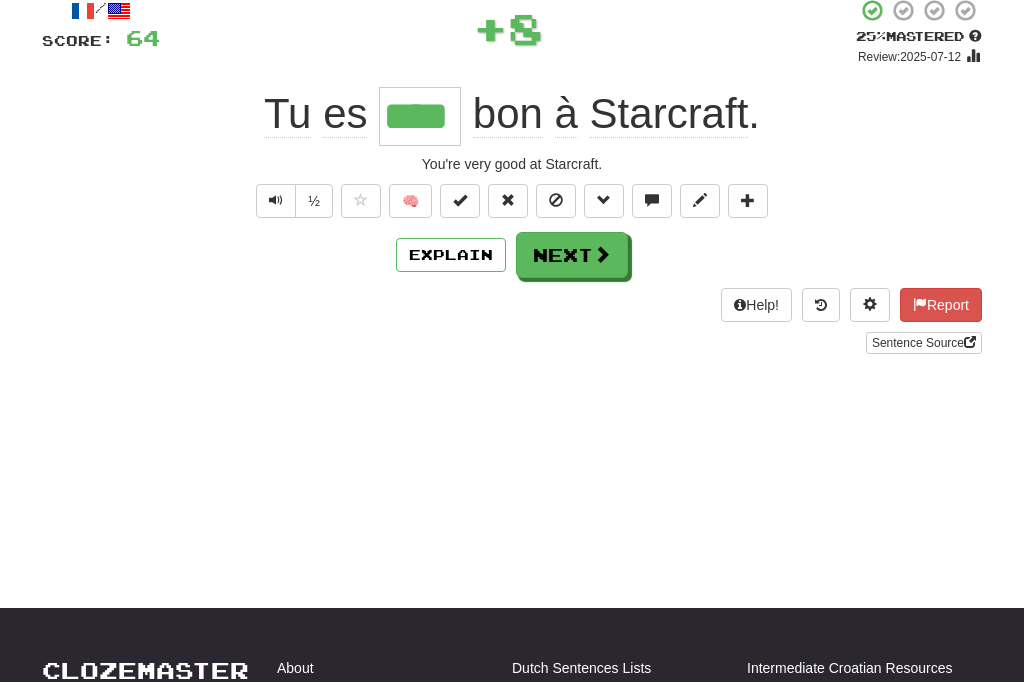 scroll, scrollTop: 125, scrollLeft: 0, axis: vertical 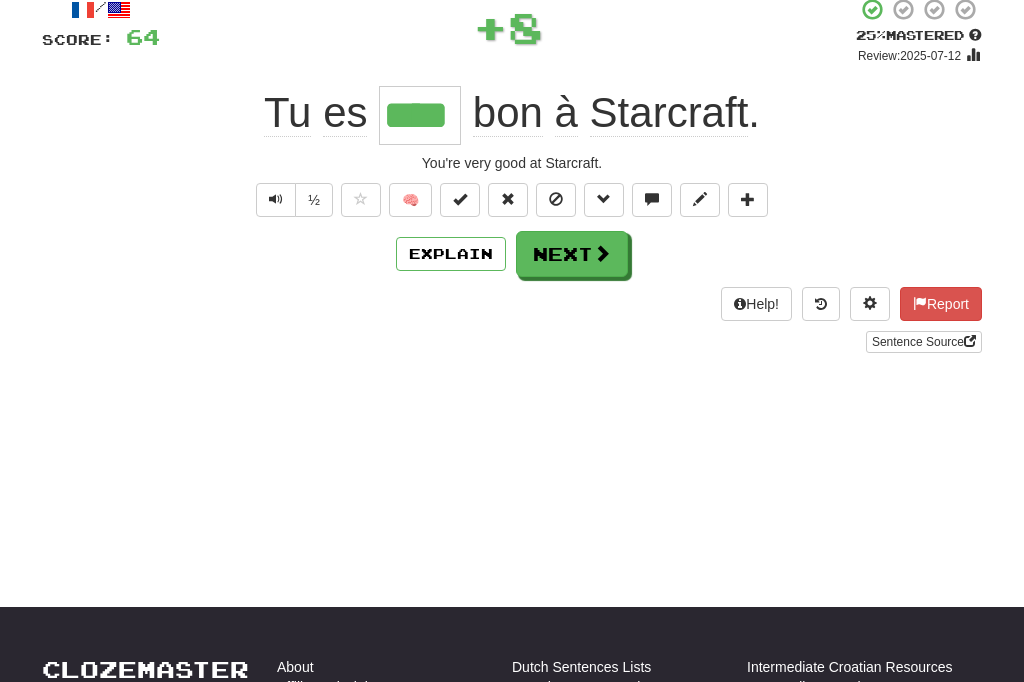 click at bounding box center [460, 200] 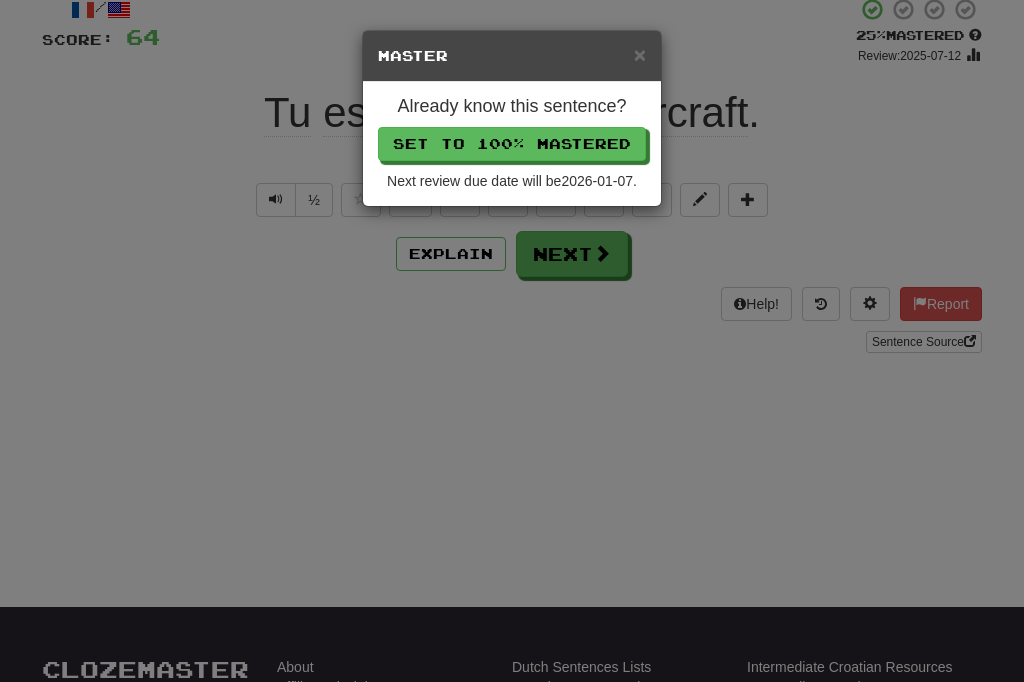click on "Set to 100% Mastered" at bounding box center [512, 144] 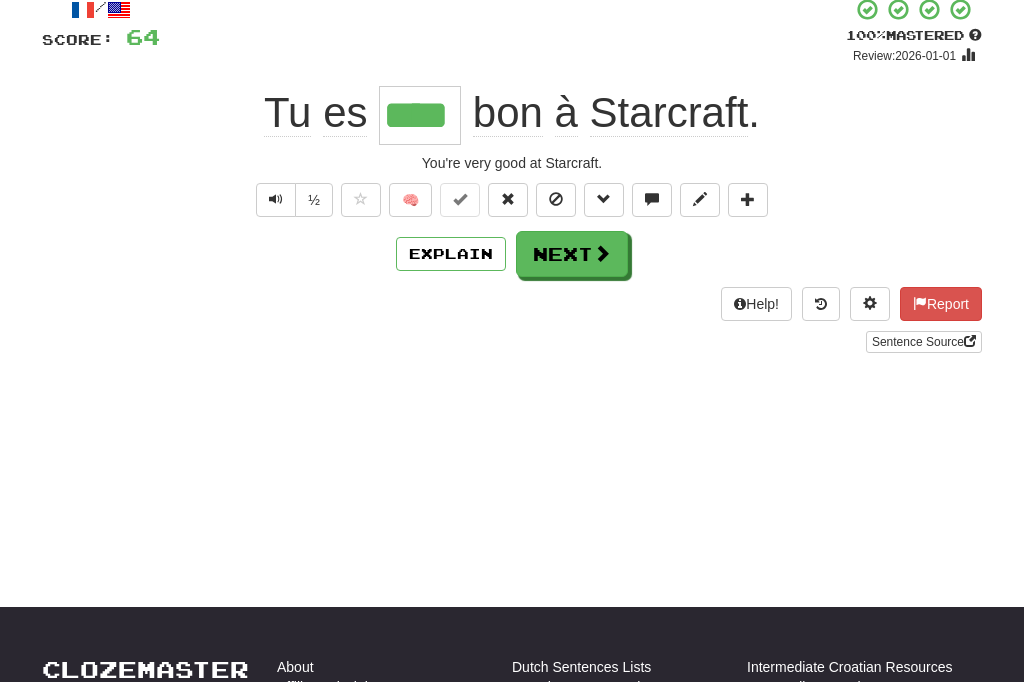 click on "Next" at bounding box center [572, 254] 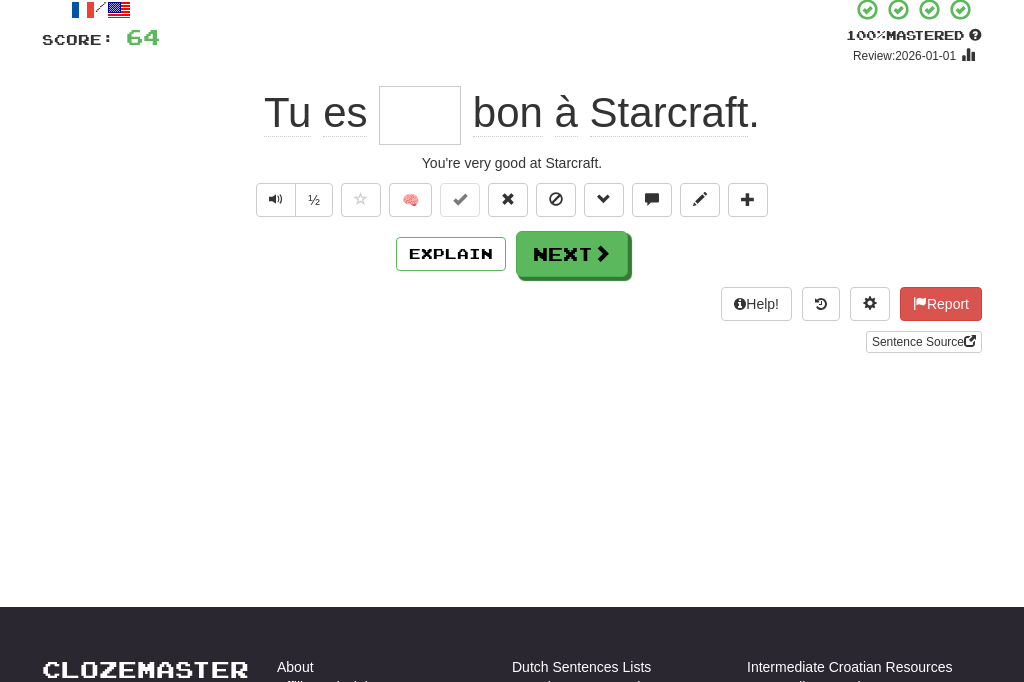 scroll, scrollTop: 124, scrollLeft: 0, axis: vertical 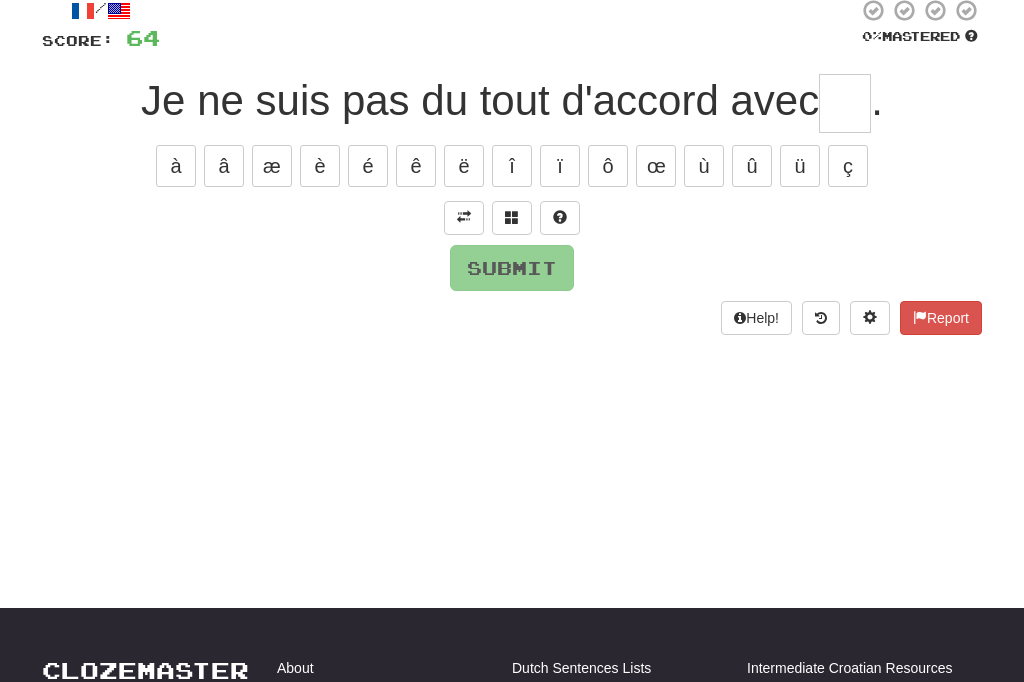 type on "*" 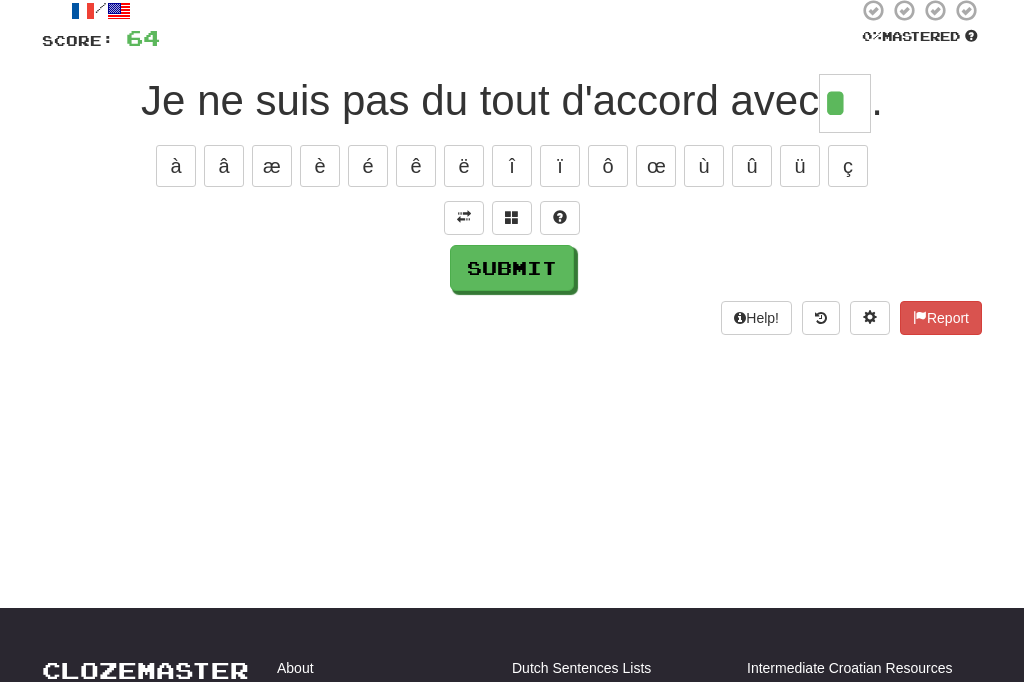 click on "à" at bounding box center (176, 166) 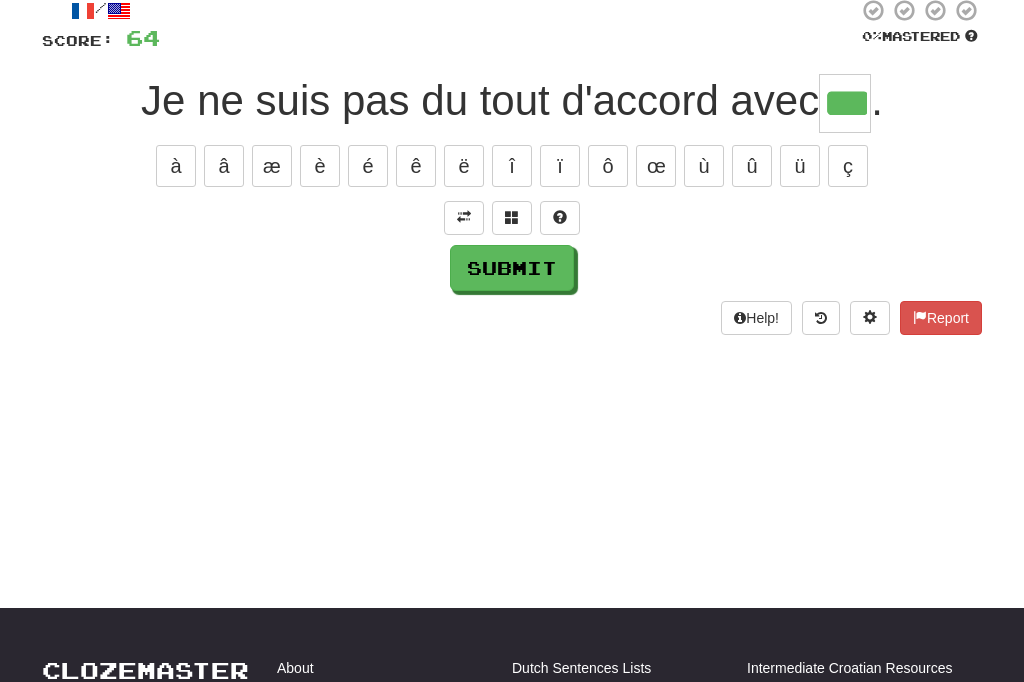 type on "***" 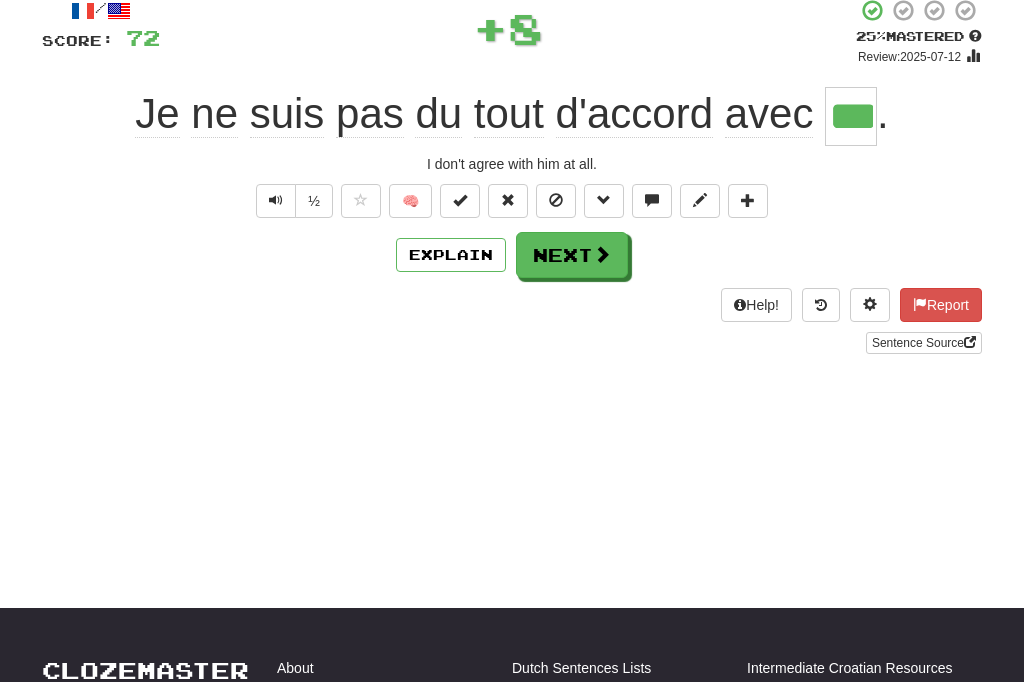 scroll, scrollTop: 125, scrollLeft: 0, axis: vertical 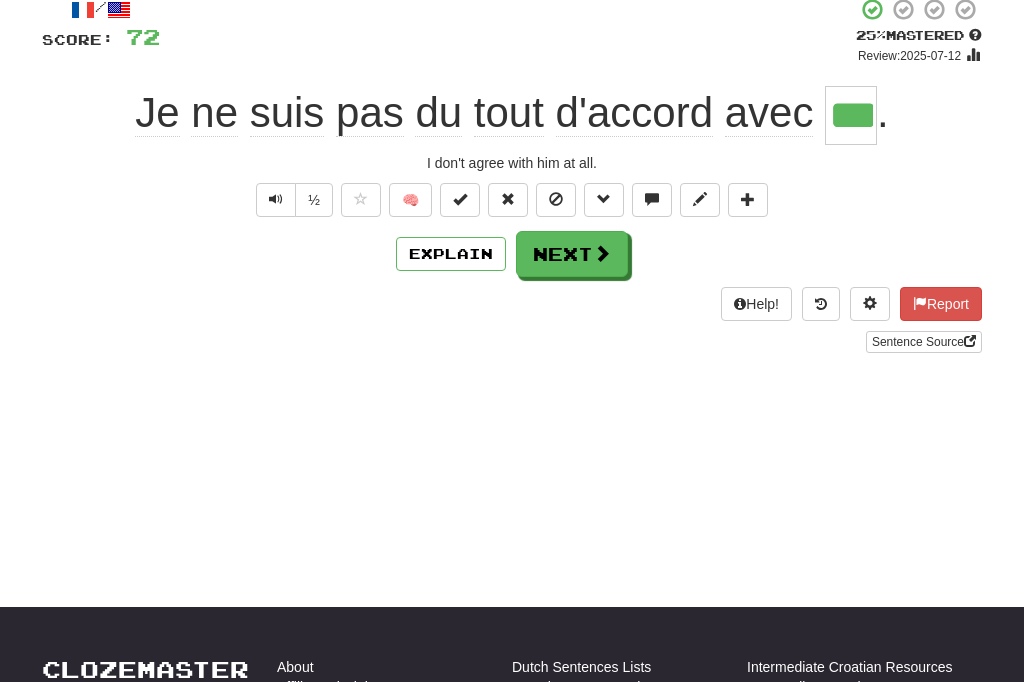 click on "Next" at bounding box center [572, 254] 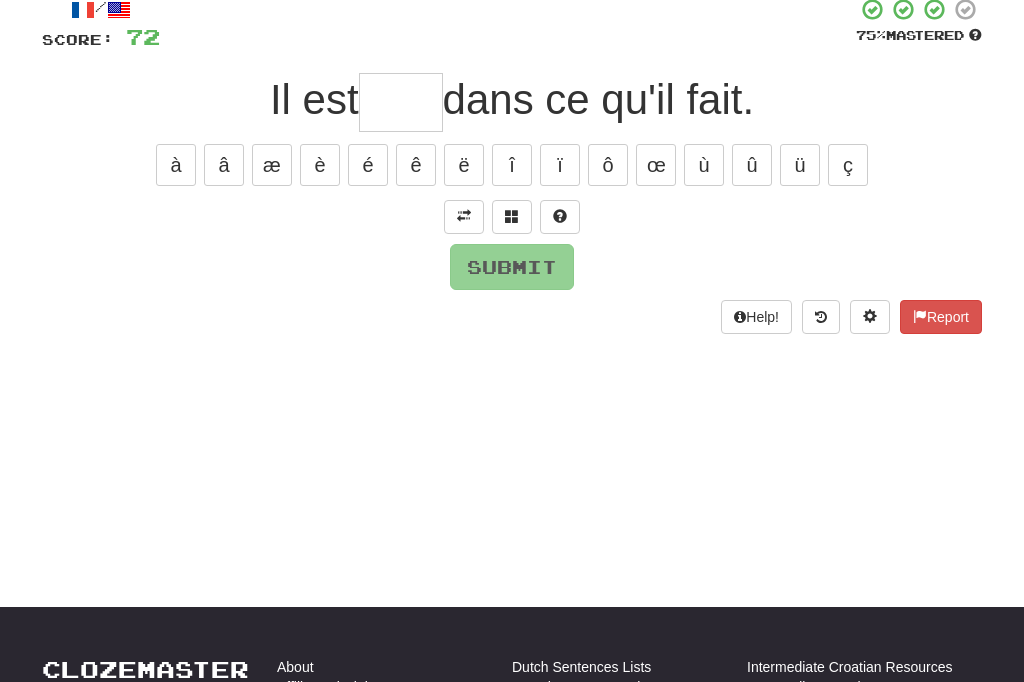 scroll, scrollTop: 124, scrollLeft: 0, axis: vertical 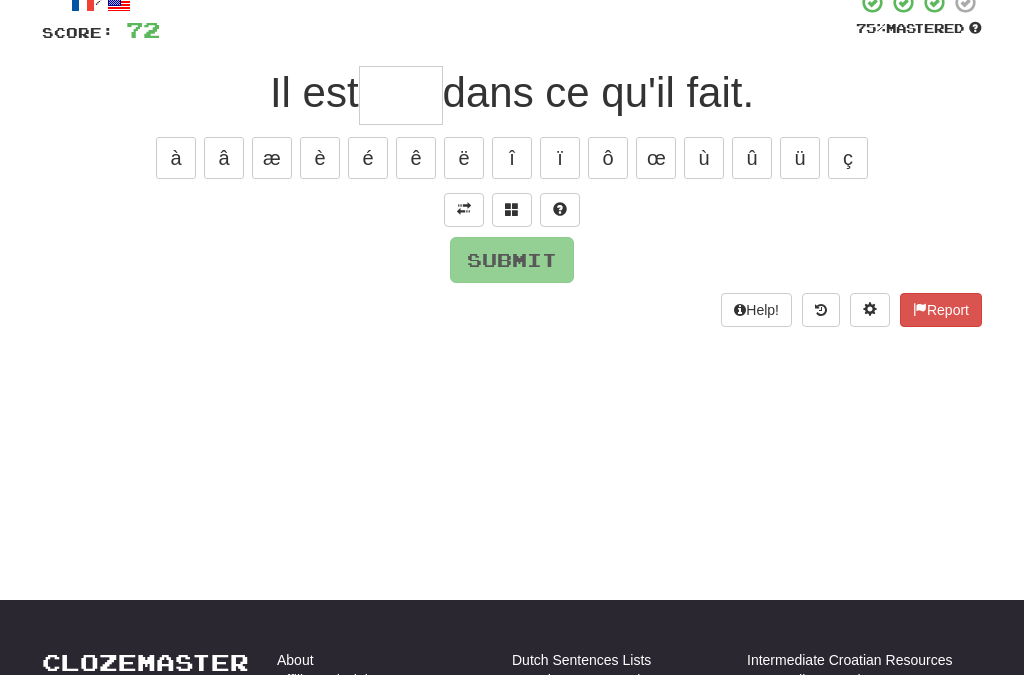click at bounding box center (464, 218) 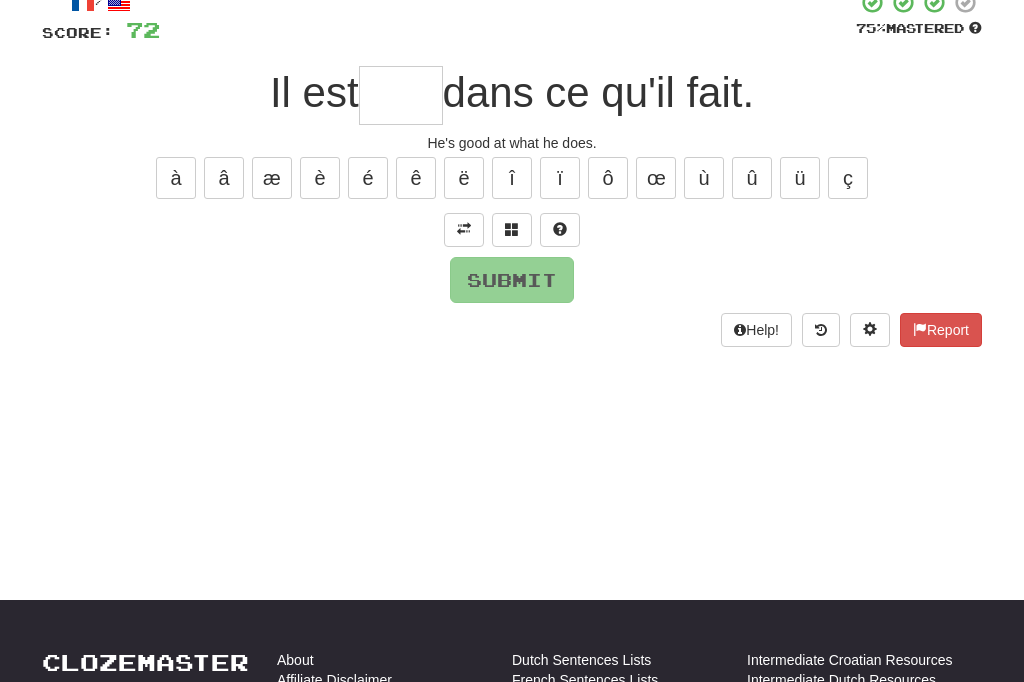 click at bounding box center [401, 95] 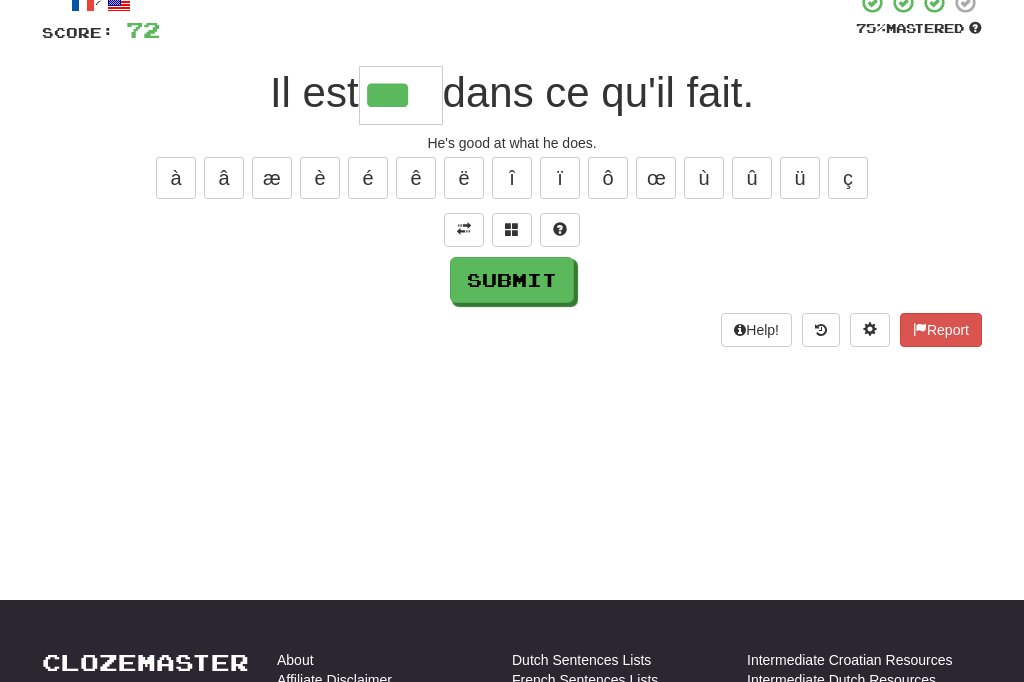 type on "***" 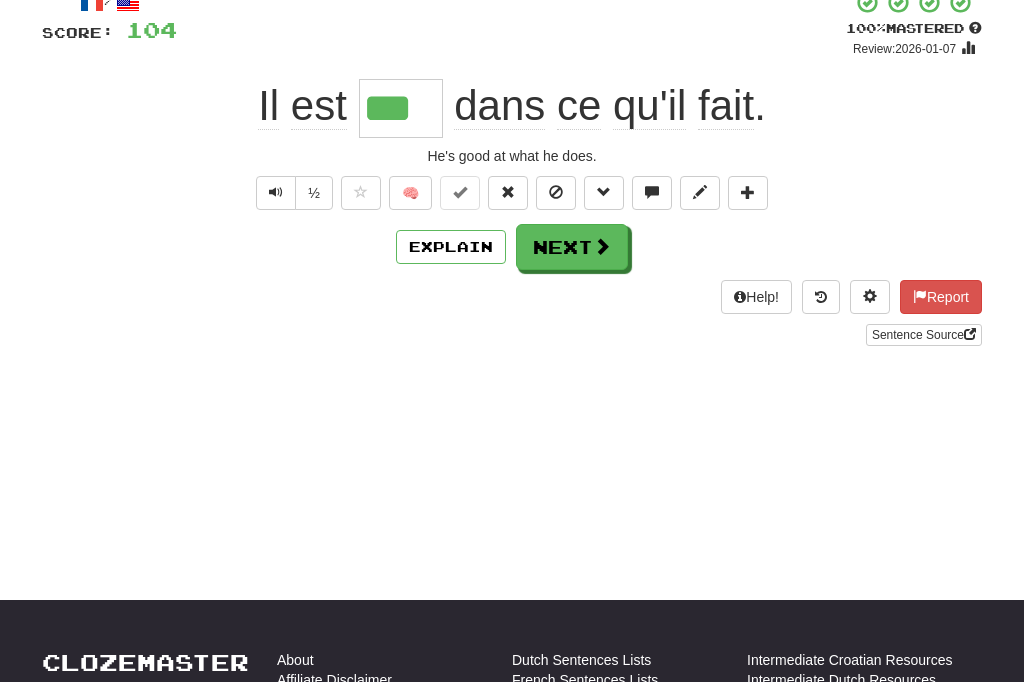 click on "Next" at bounding box center (572, 247) 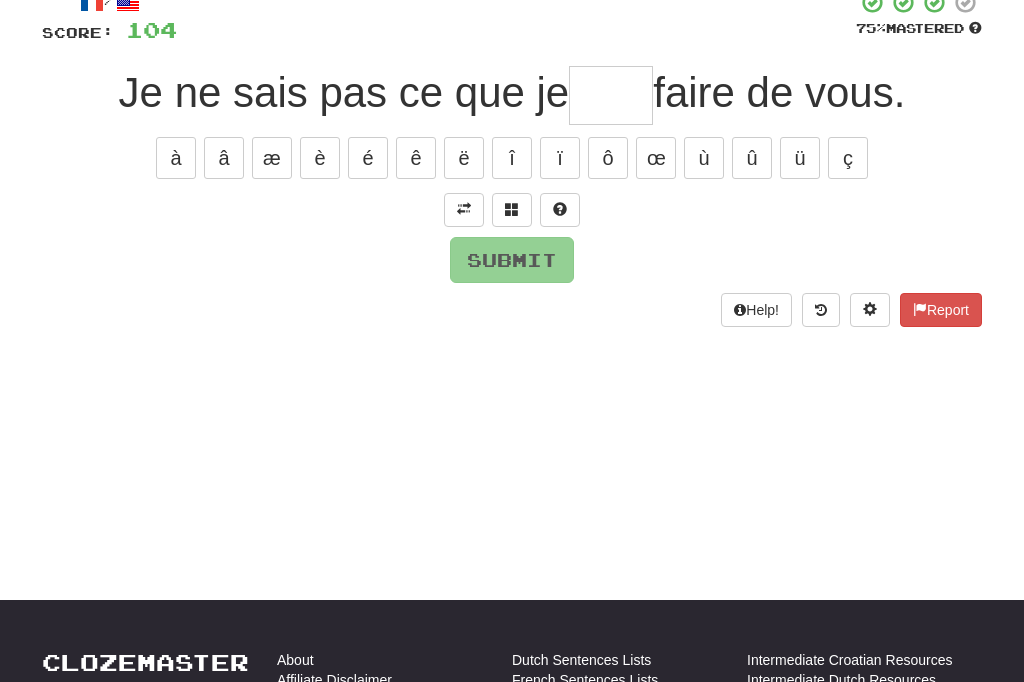 click at bounding box center [464, 210] 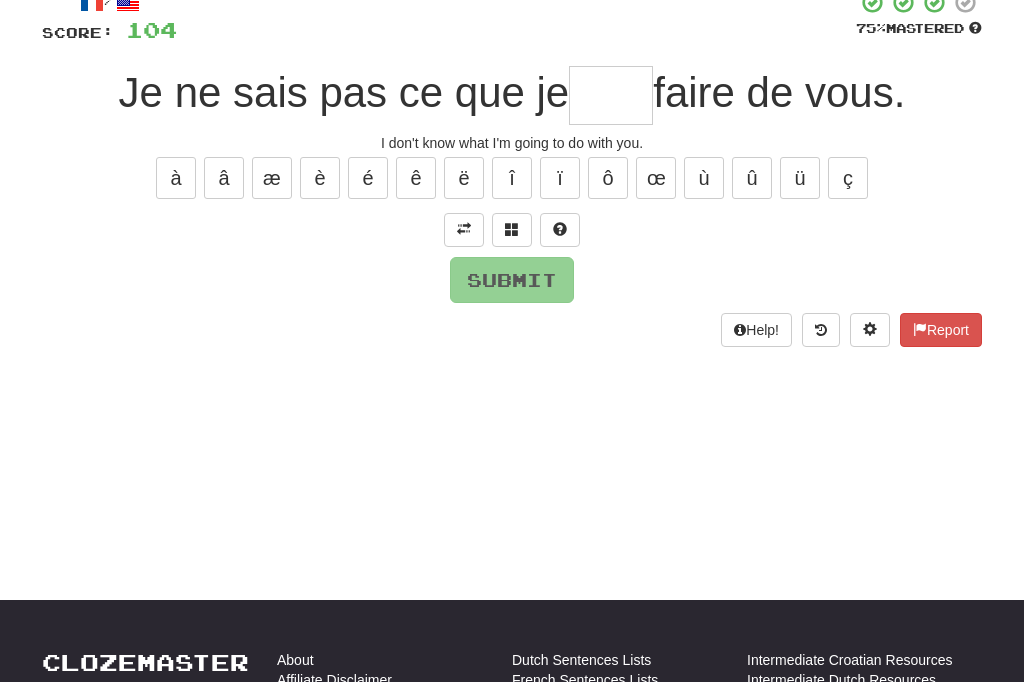click at bounding box center (611, 95) 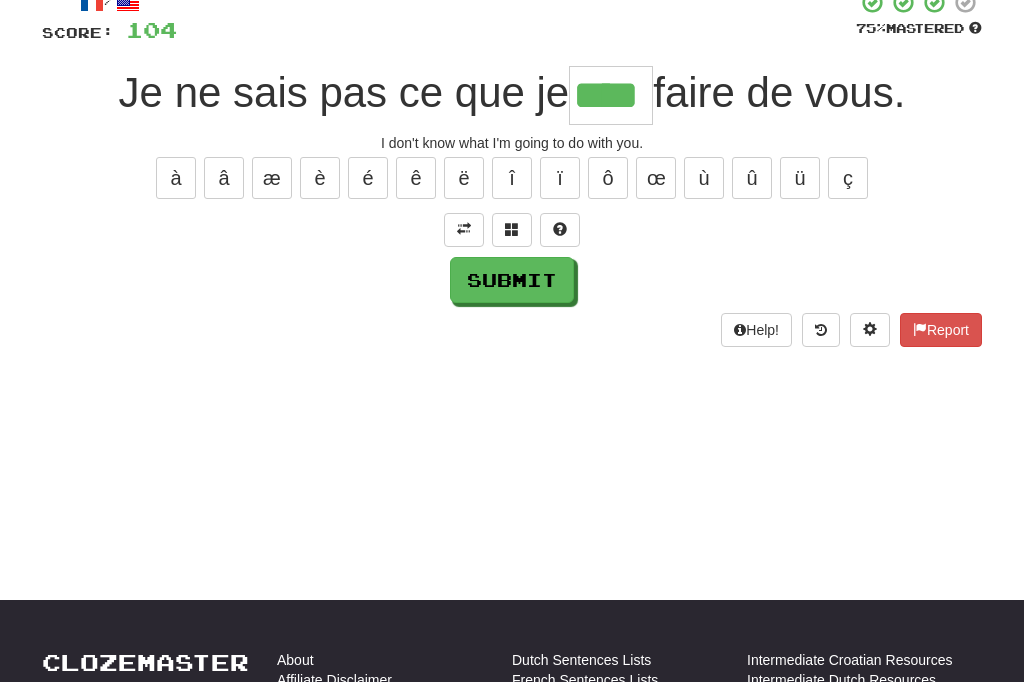 type on "****" 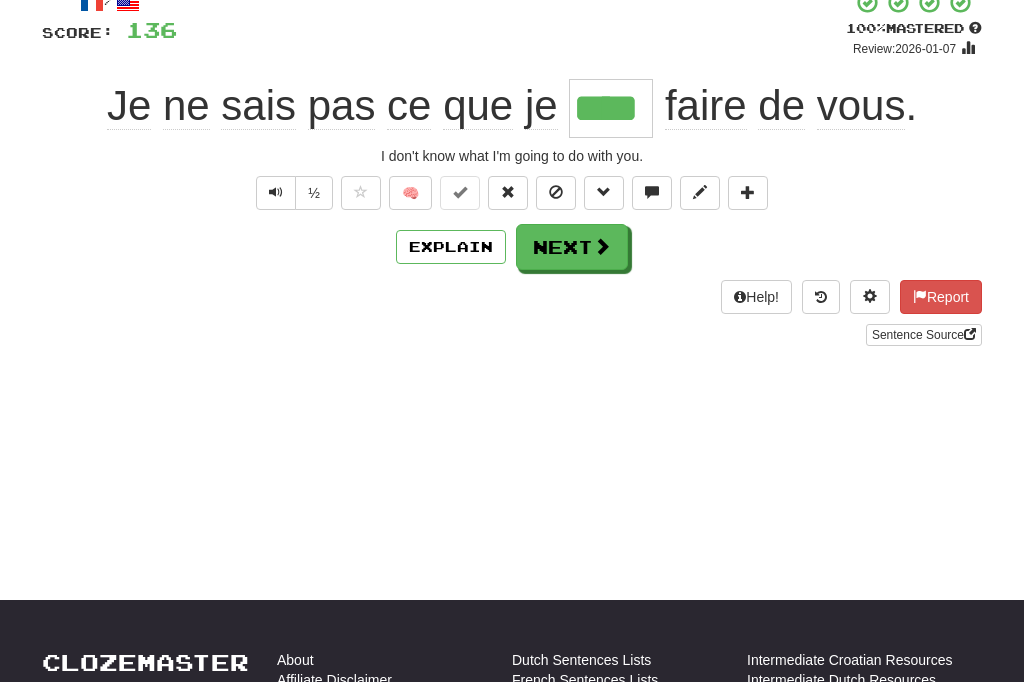 click at bounding box center (276, 192) 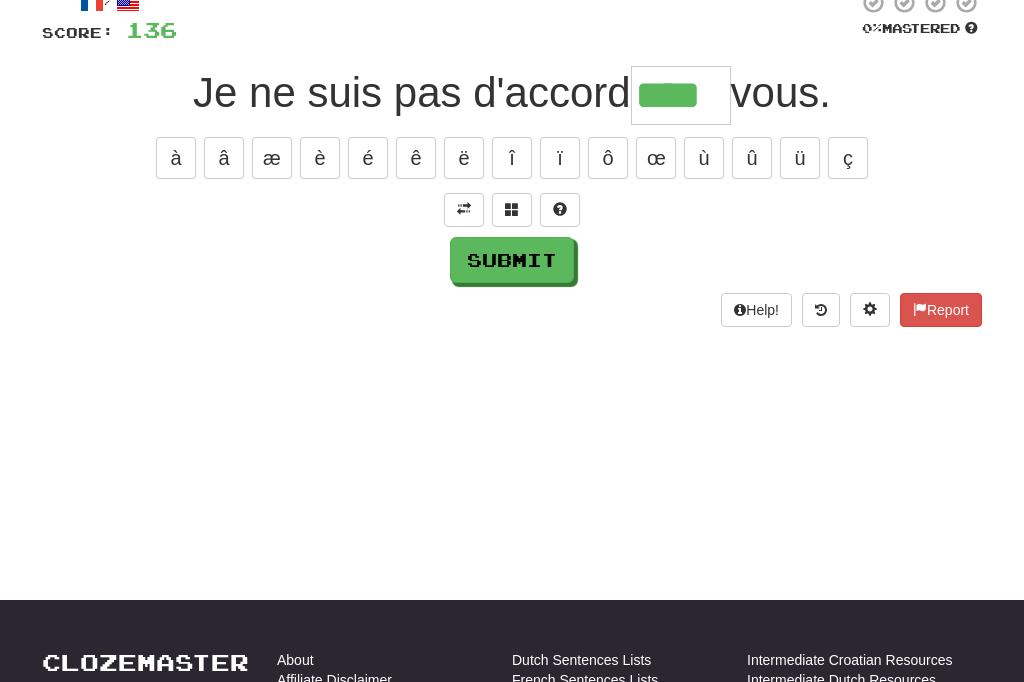 type on "****" 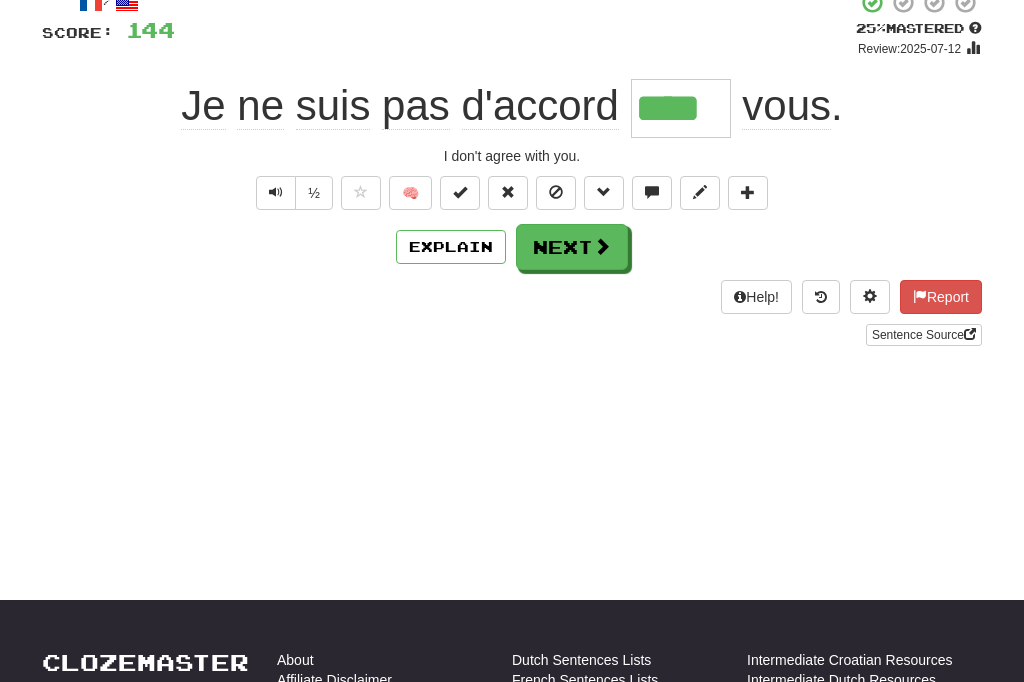 click on "Next" at bounding box center [572, 247] 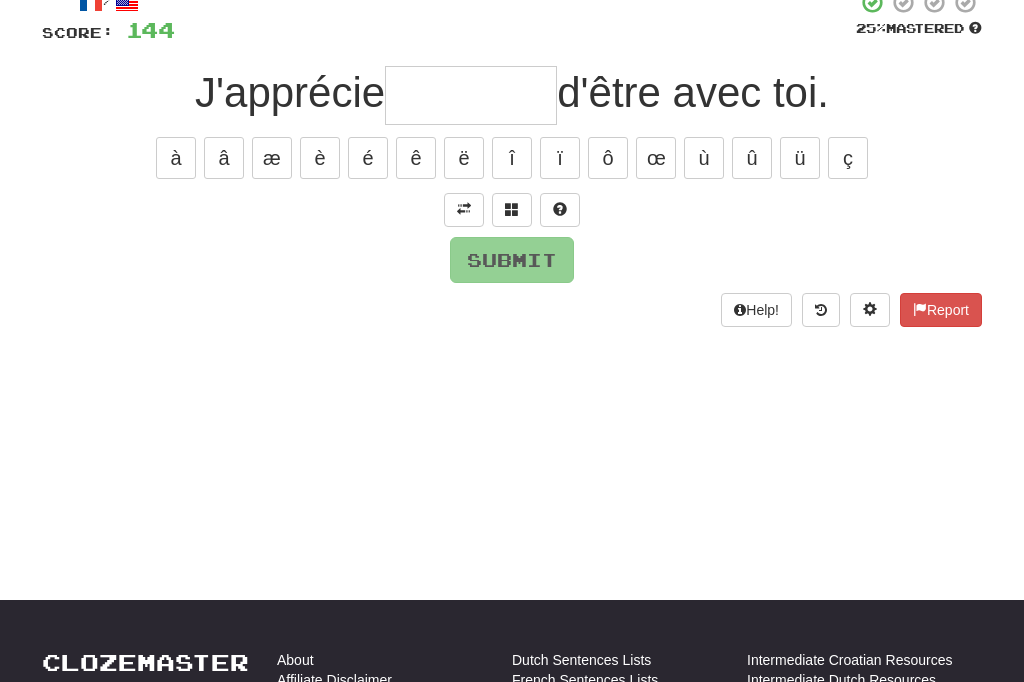 click at bounding box center (464, 209) 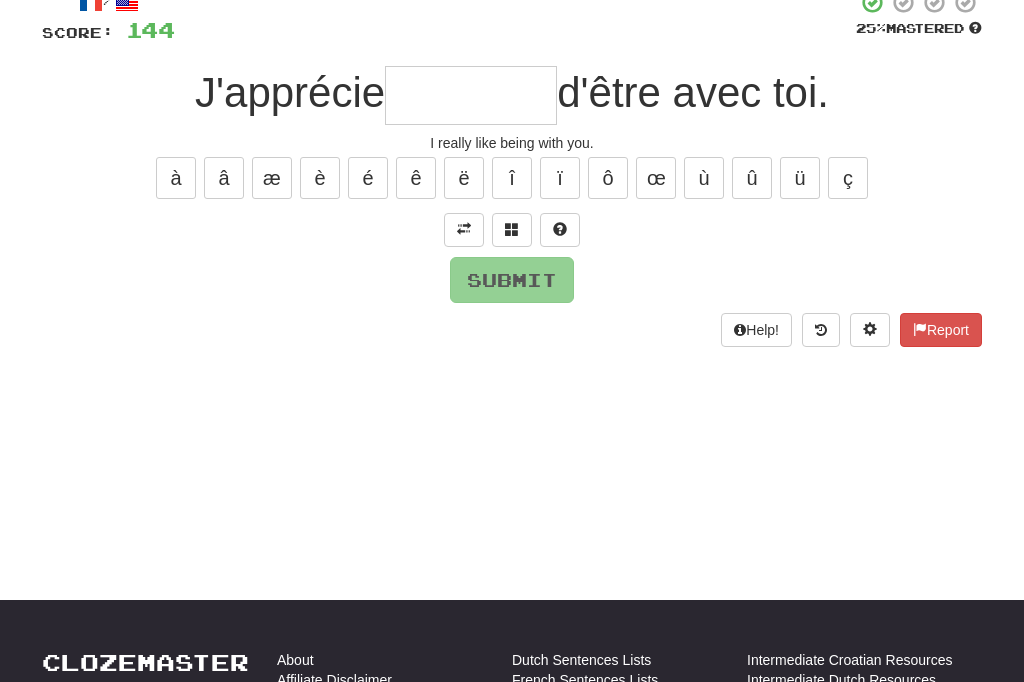 click at bounding box center [471, 95] 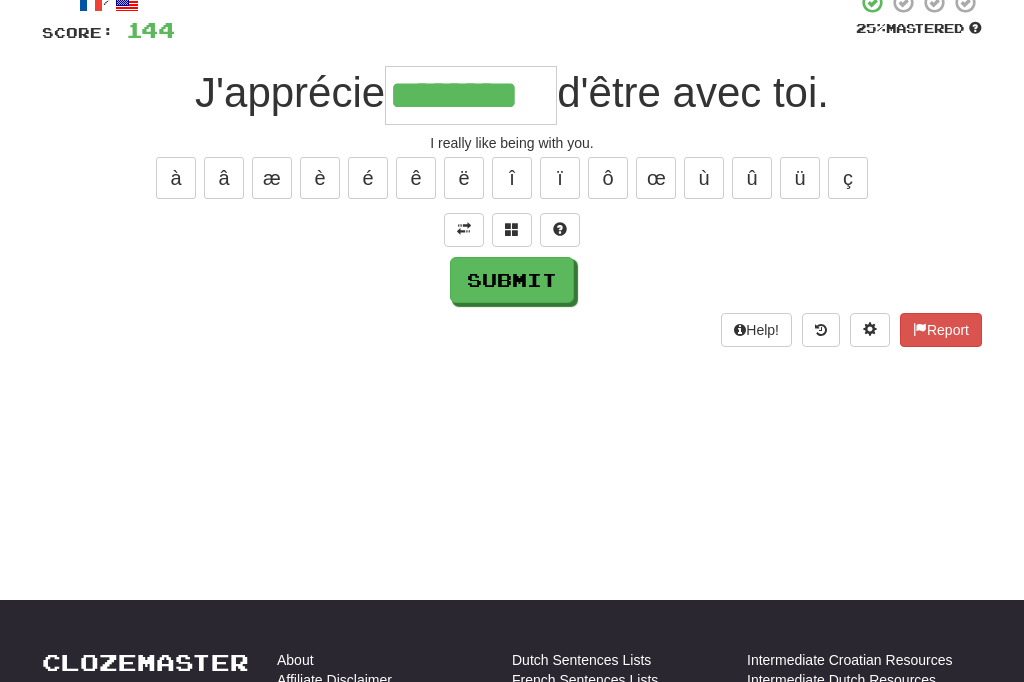 type on "********" 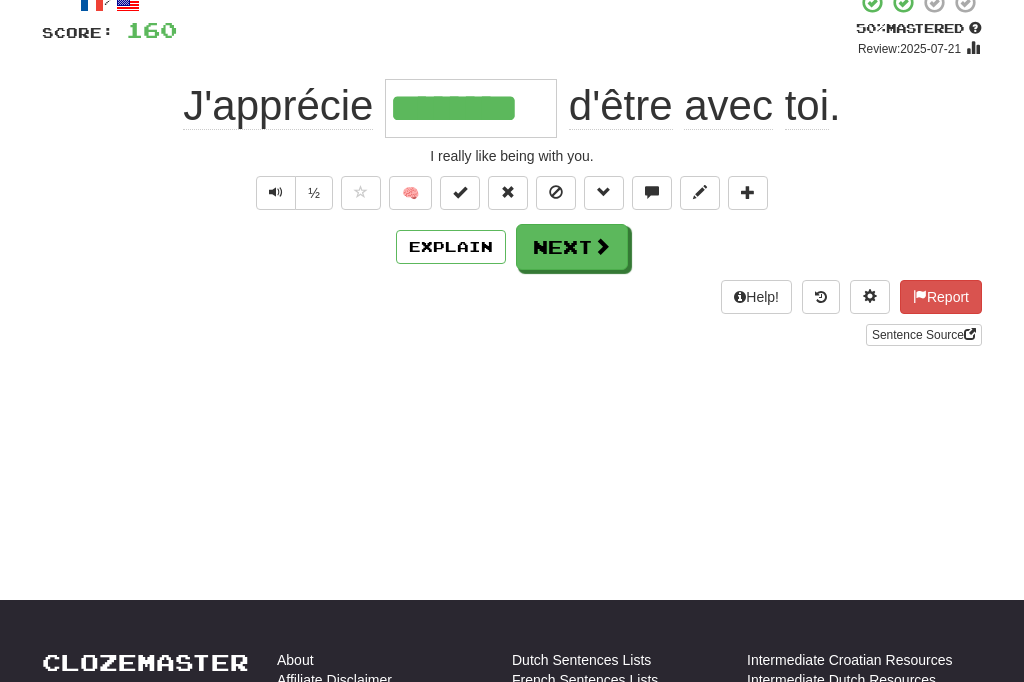 click on "Next" at bounding box center (572, 247) 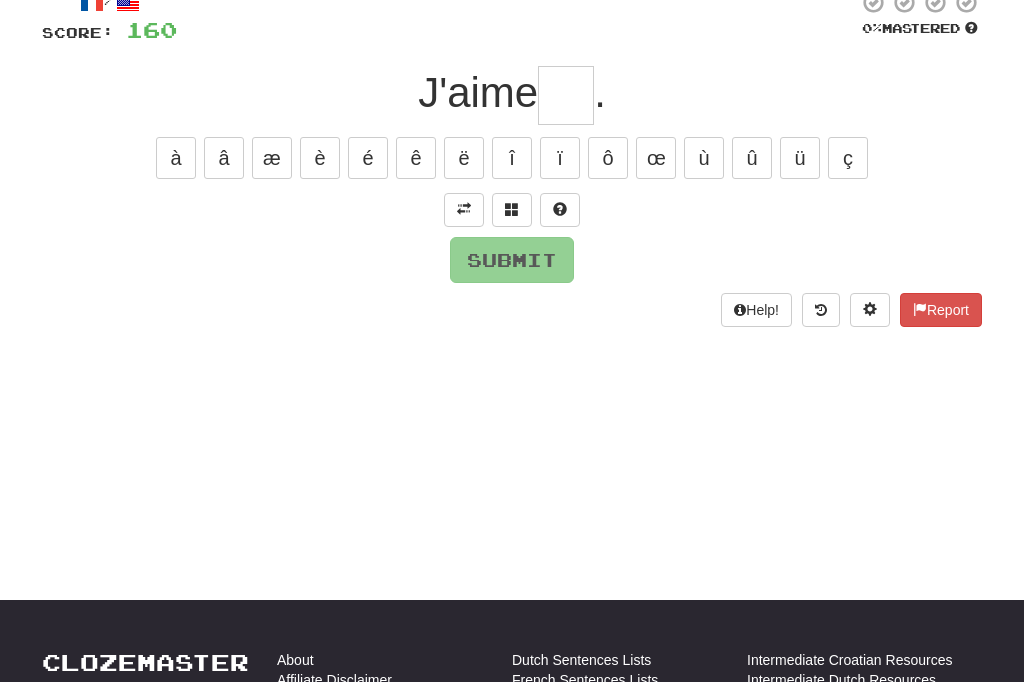 click at bounding box center (464, 210) 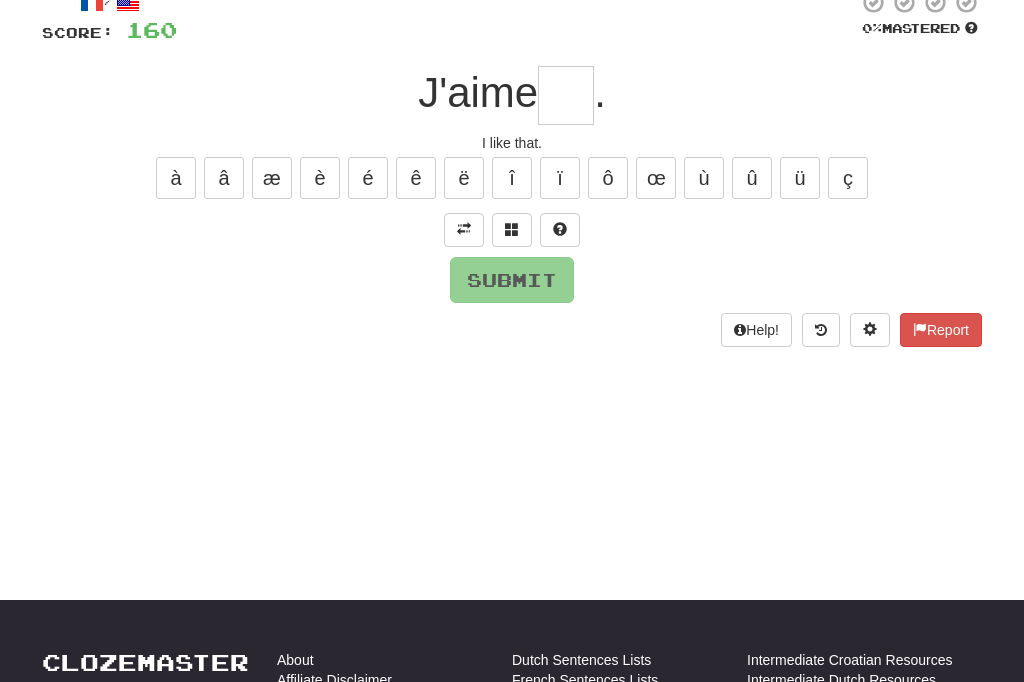 click at bounding box center [566, 95] 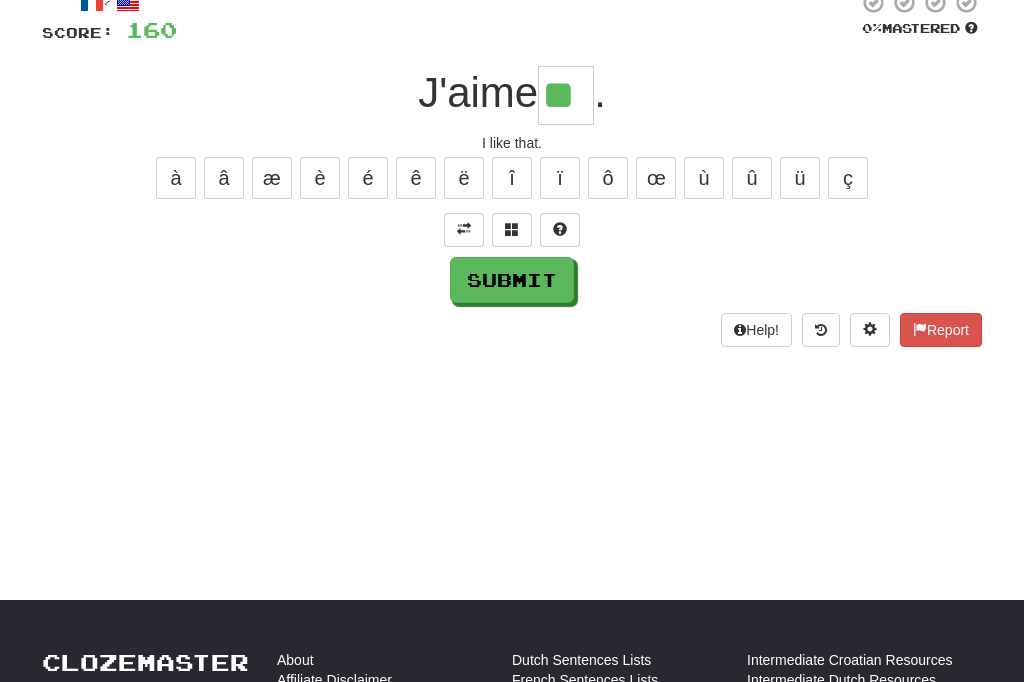 type on "**" 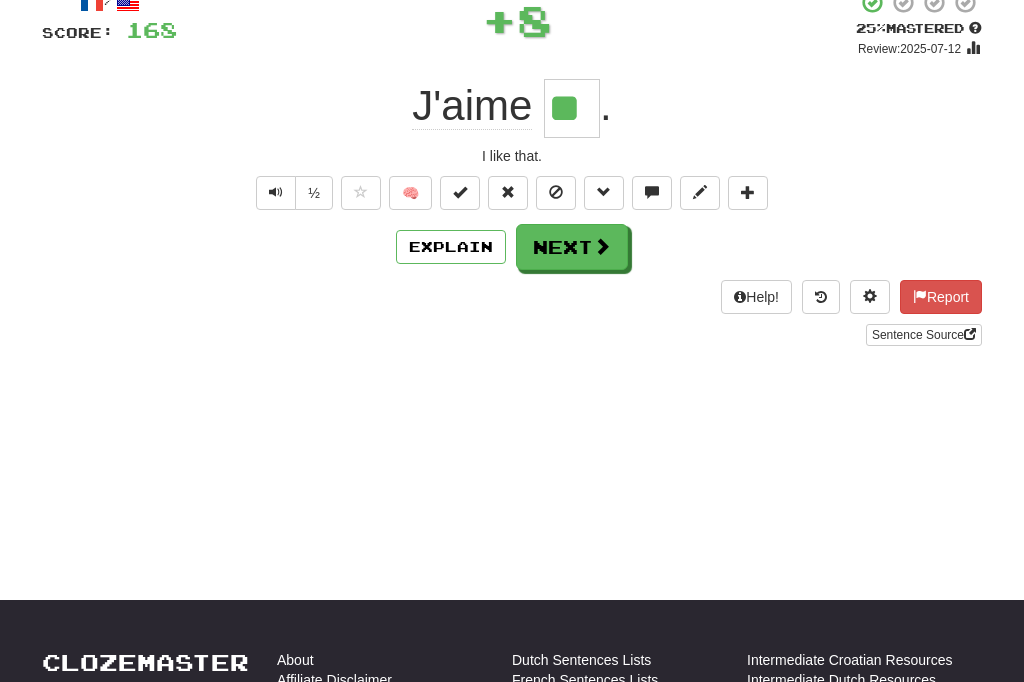 click on "Next" at bounding box center (572, 247) 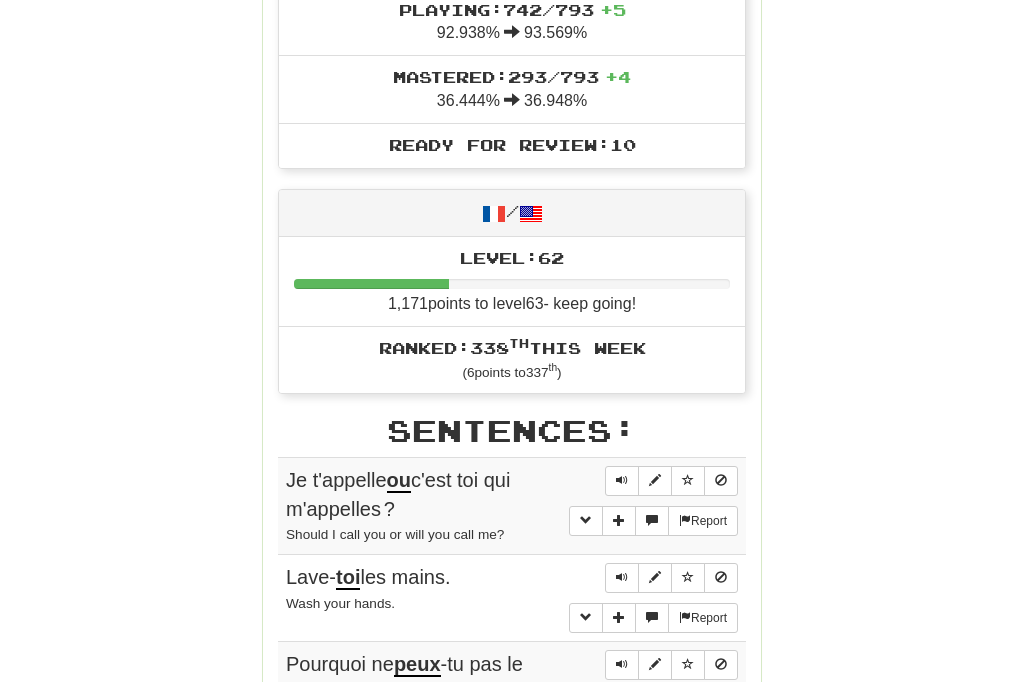 click at bounding box center [622, 482] 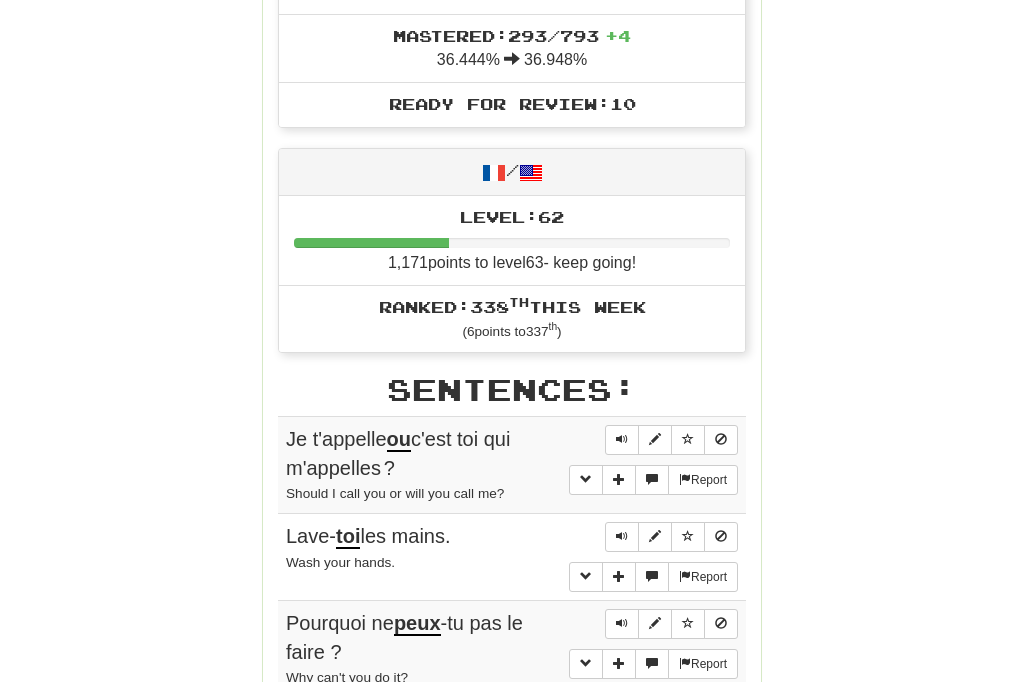 click at bounding box center (622, 538) 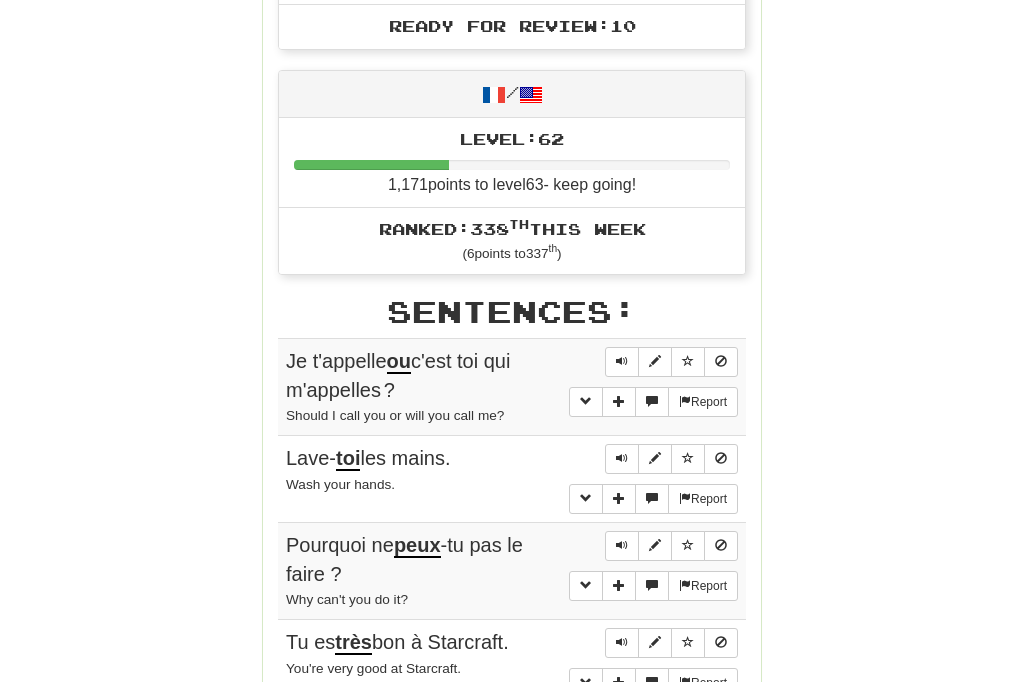 scroll, scrollTop: 878, scrollLeft: 0, axis: vertical 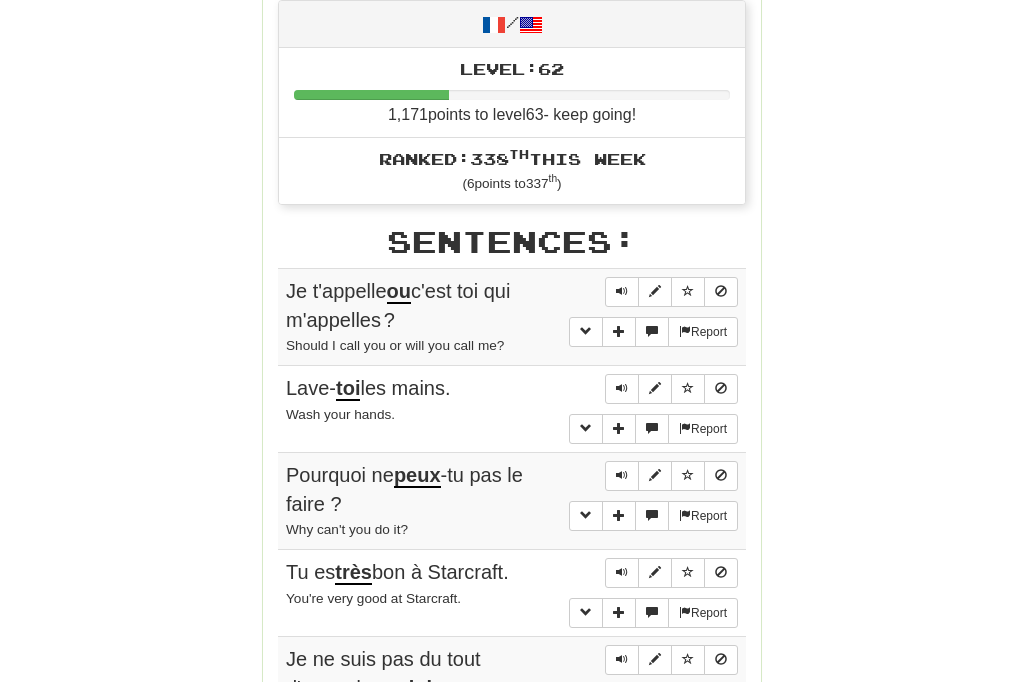 click at bounding box center [622, 573] 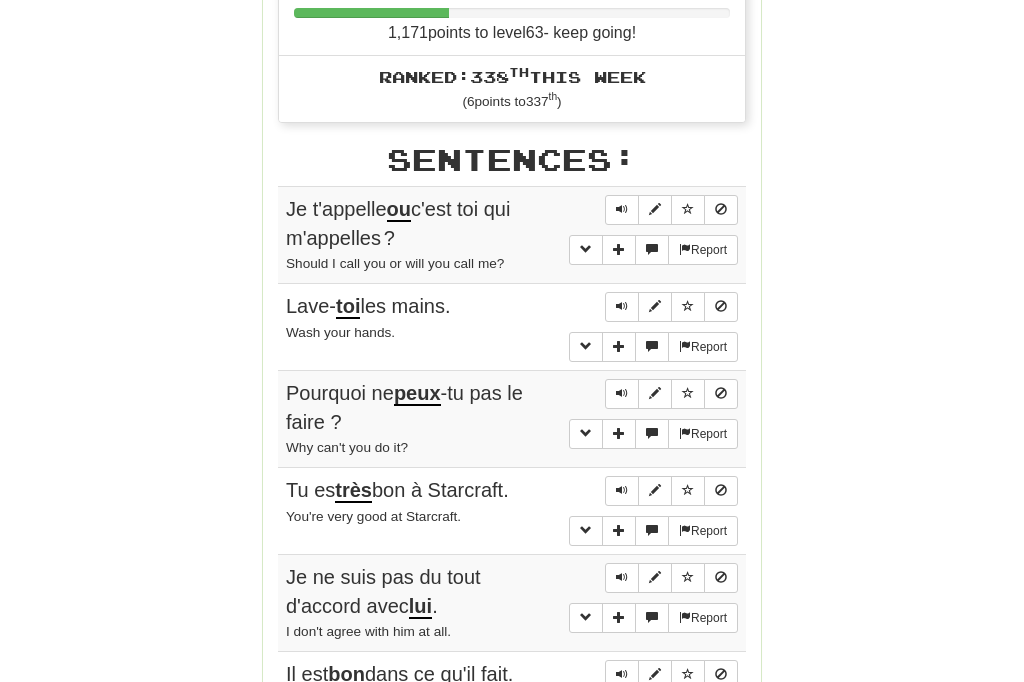 scroll, scrollTop: 1030, scrollLeft: 0, axis: vertical 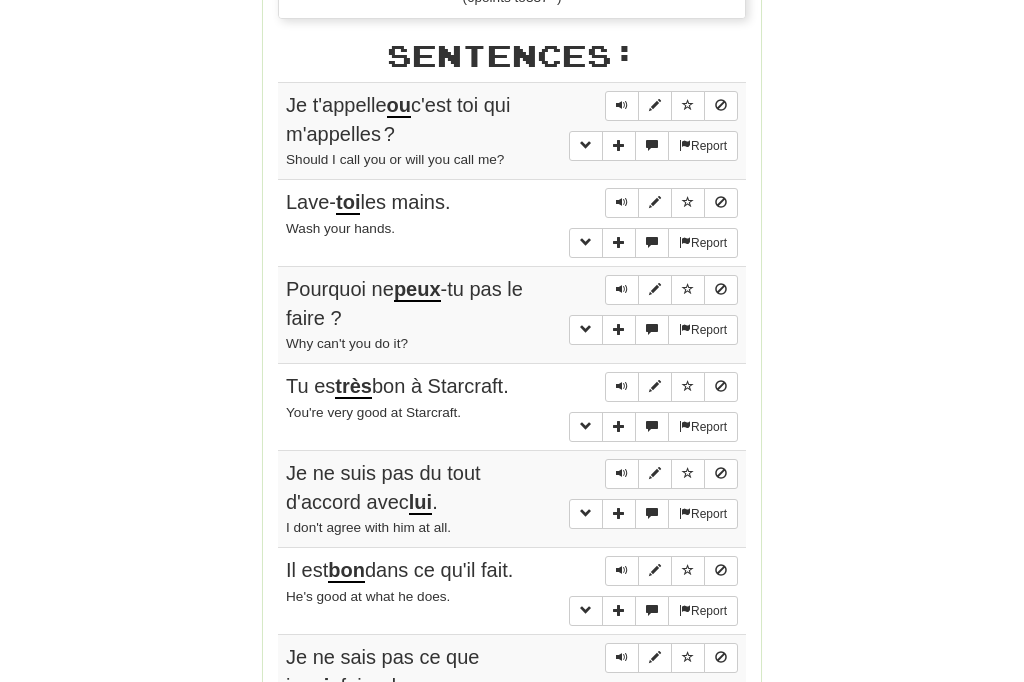 click at bounding box center [622, 572] 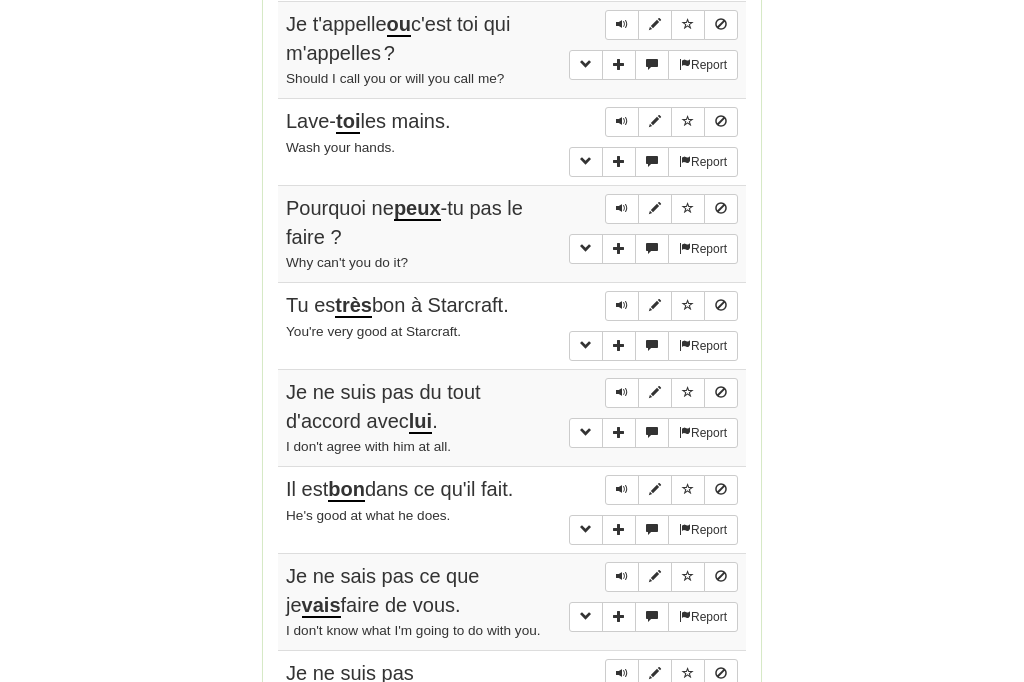 scroll, scrollTop: 1215, scrollLeft: 0, axis: vertical 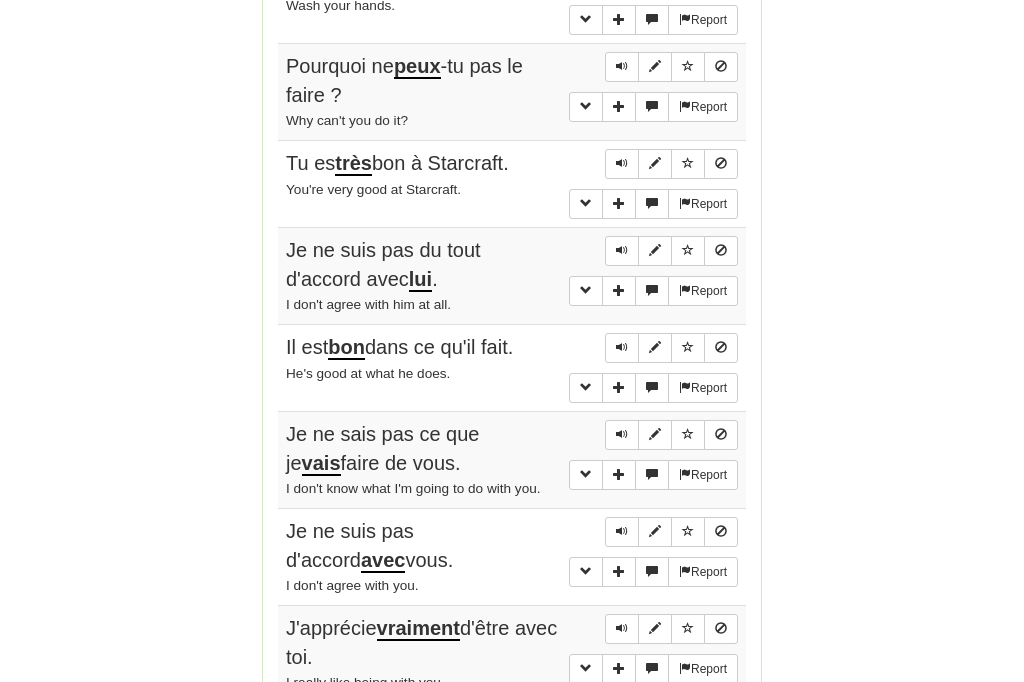 click at bounding box center (622, 533) 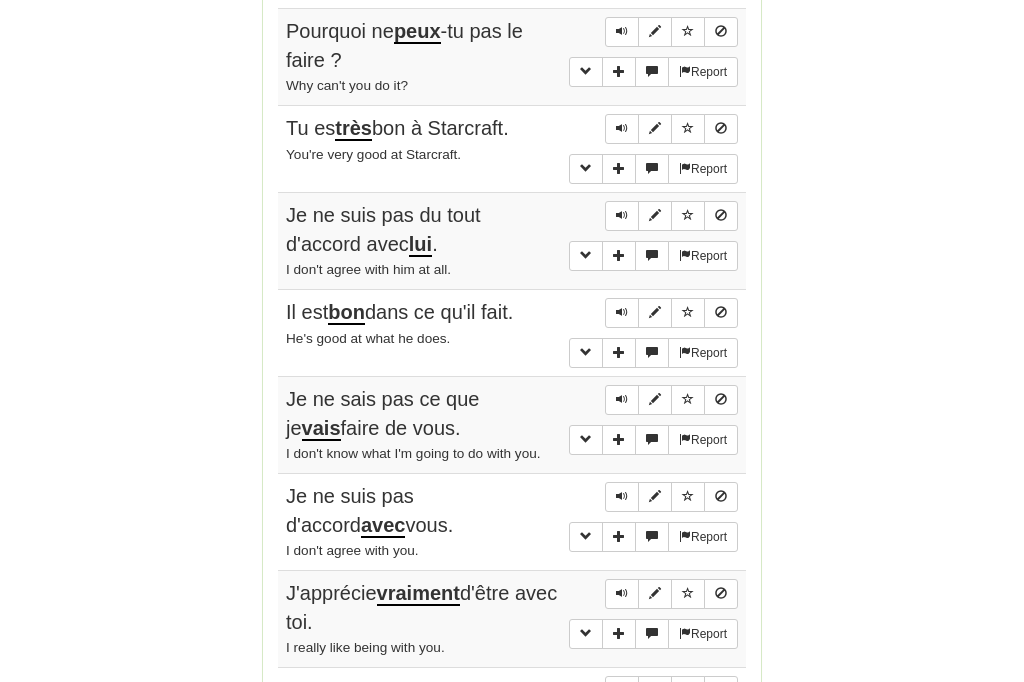 click at bounding box center [622, 498] 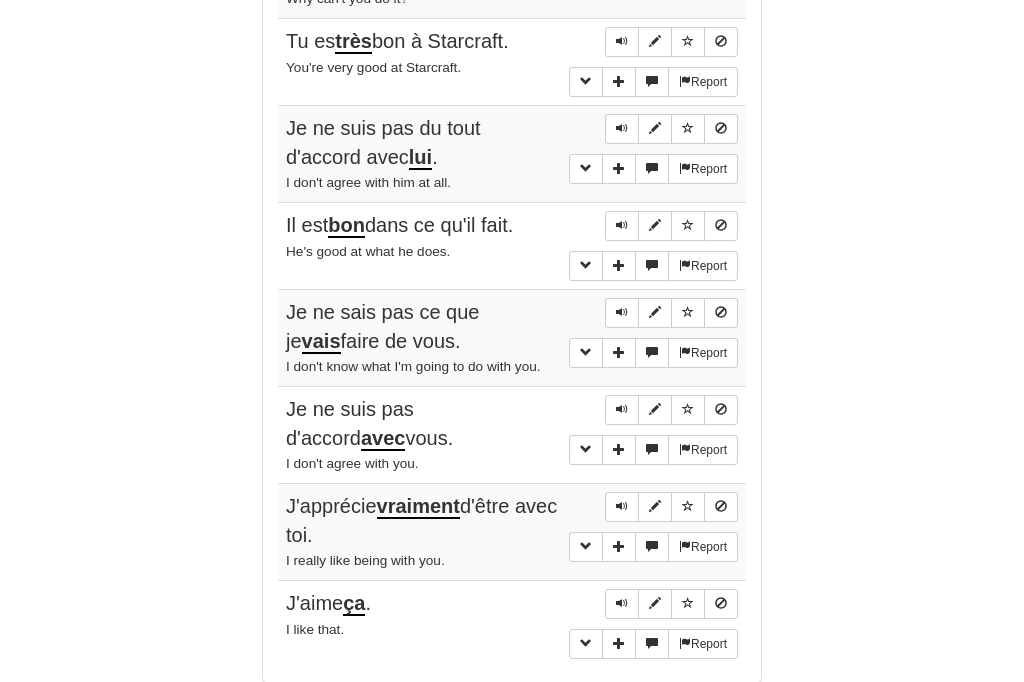 click at bounding box center (622, 508) 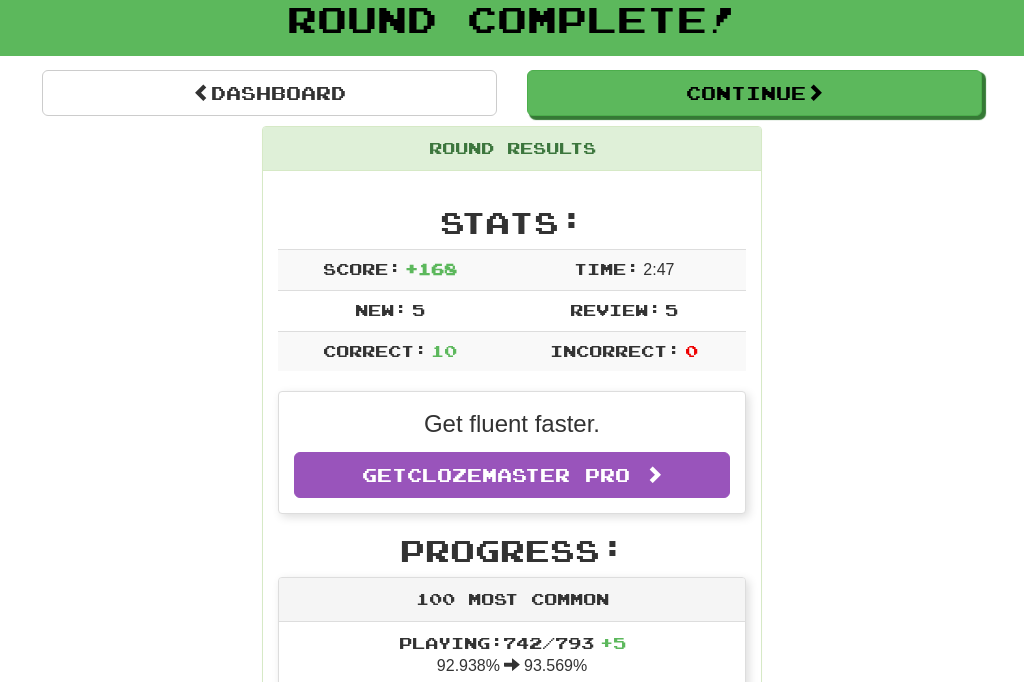 scroll, scrollTop: 0, scrollLeft: 0, axis: both 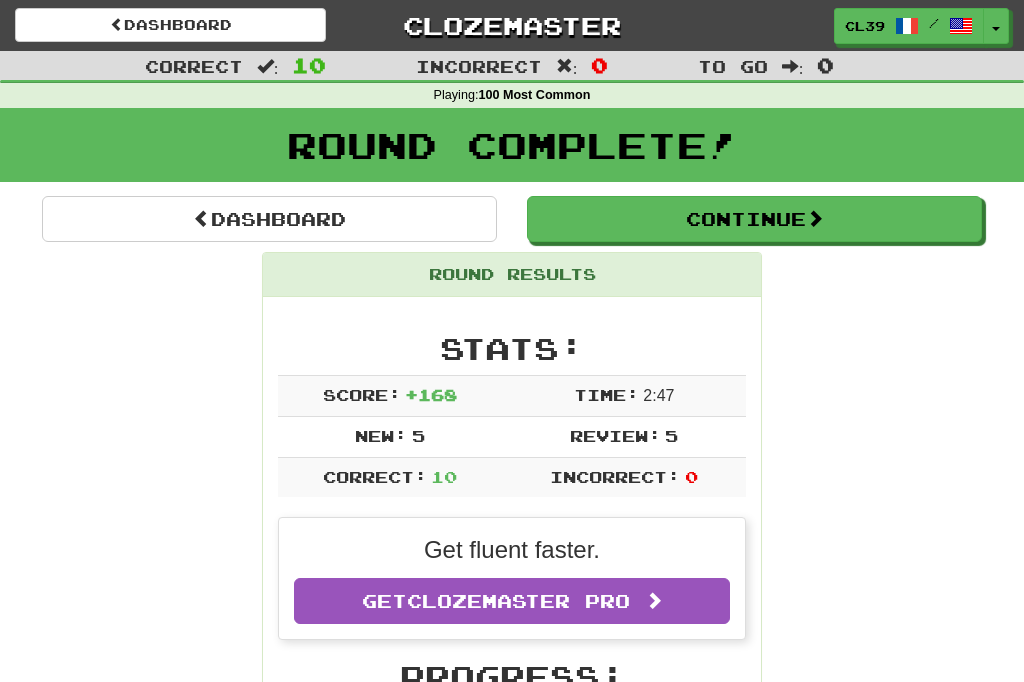 click on "Dashboard" at bounding box center (170, 25) 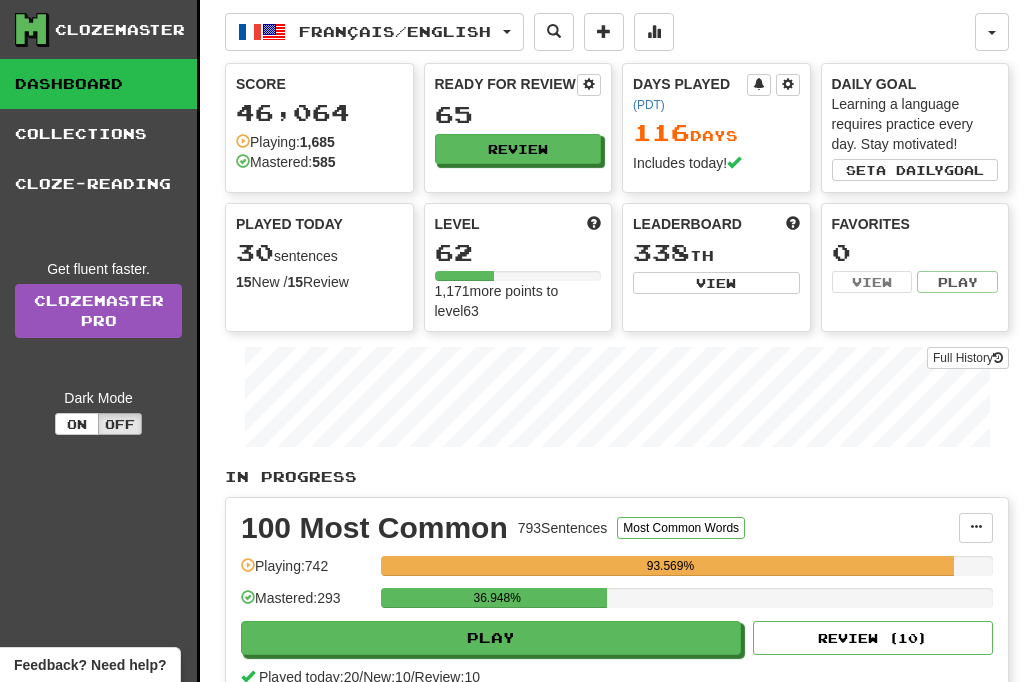 scroll, scrollTop: 0, scrollLeft: 0, axis: both 